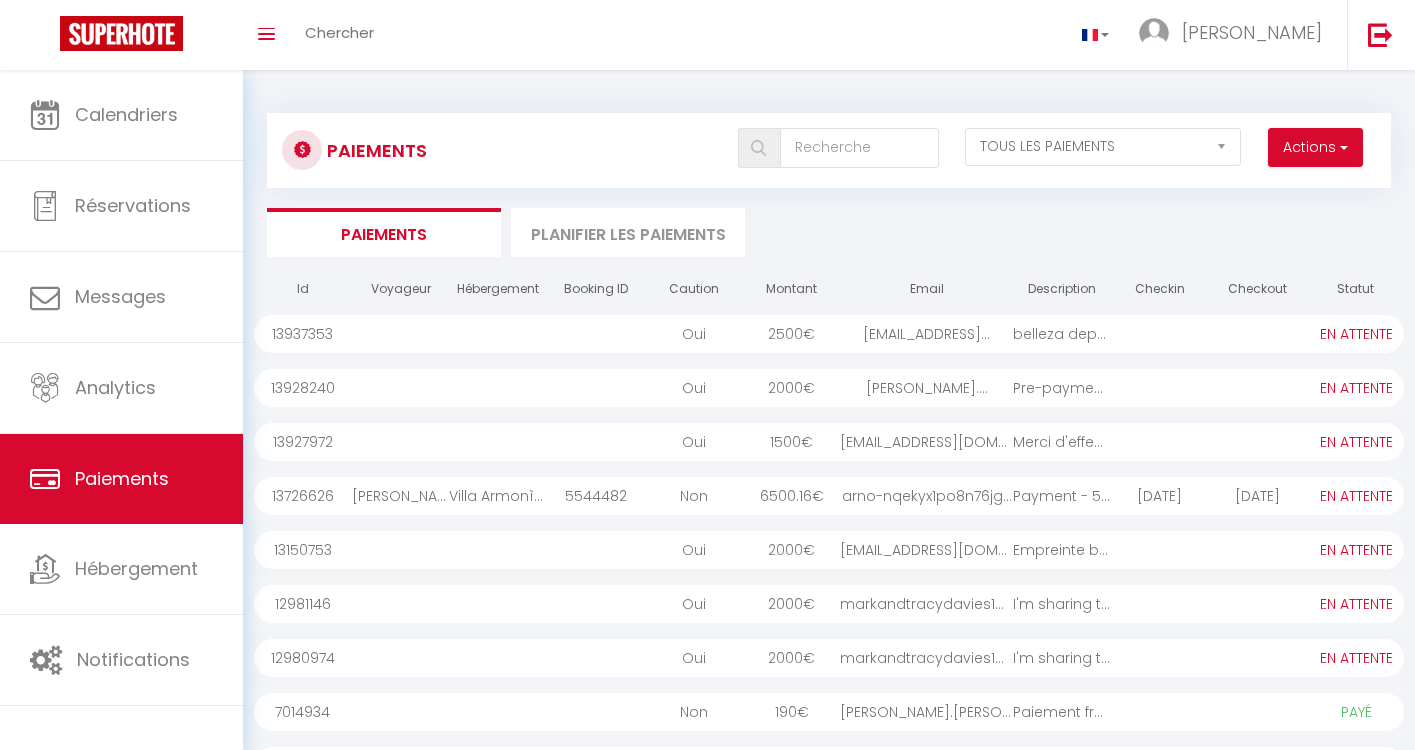 select on "2" 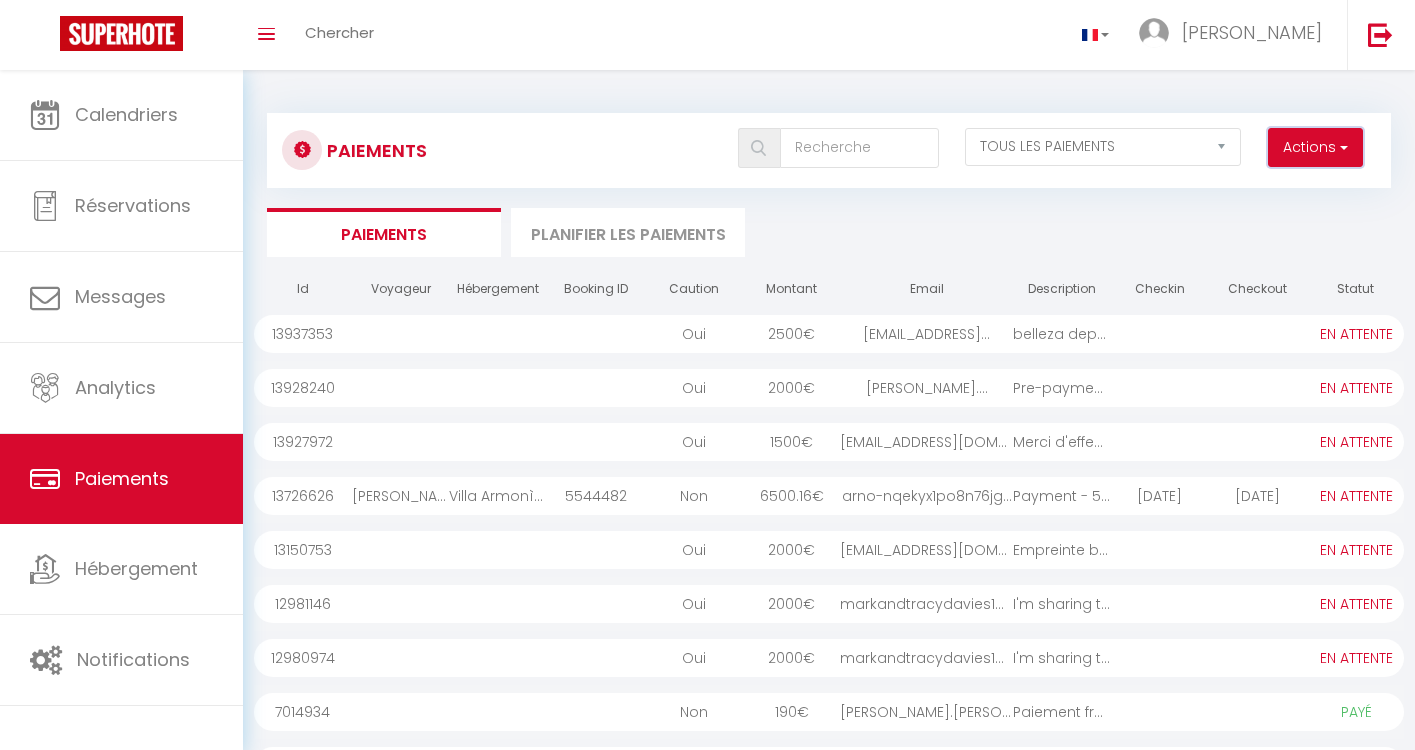click on "Actions" at bounding box center (1315, 148) 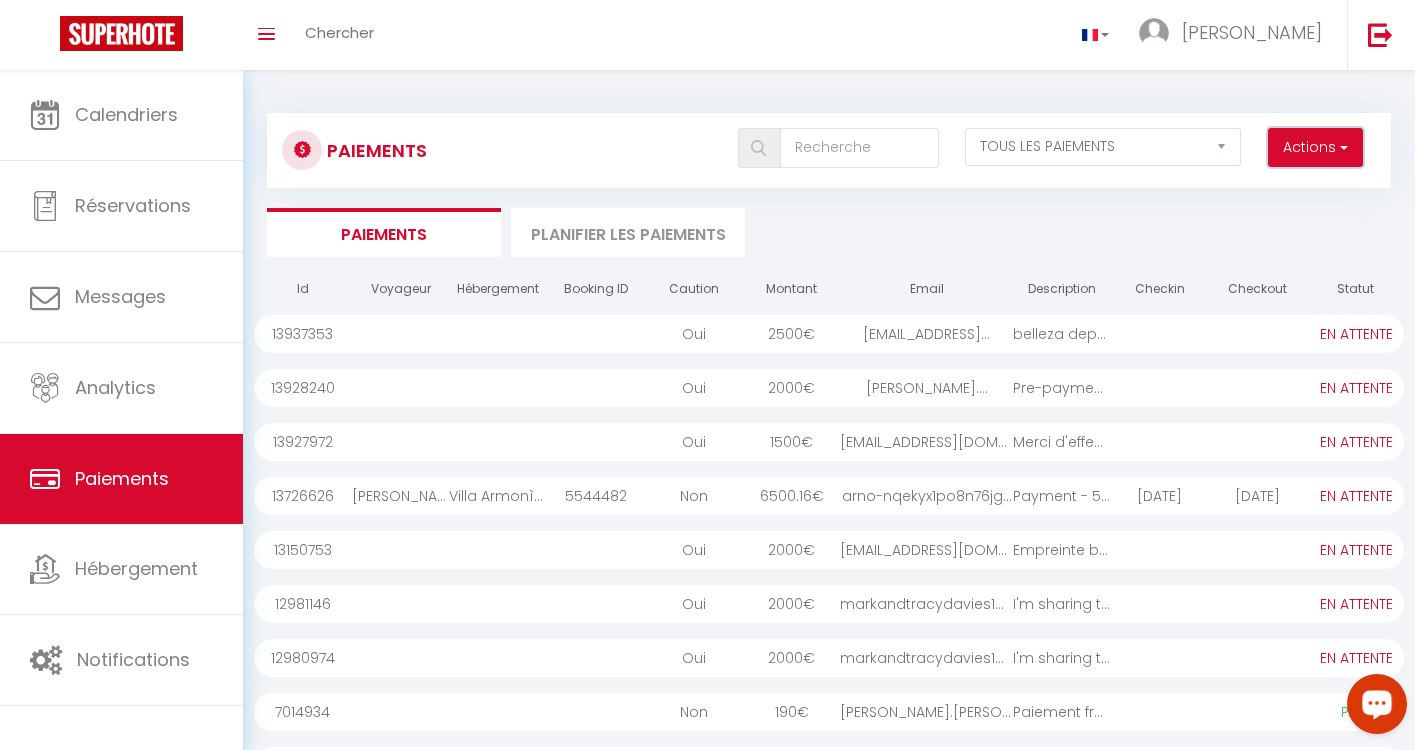 scroll, scrollTop: 0, scrollLeft: 0, axis: both 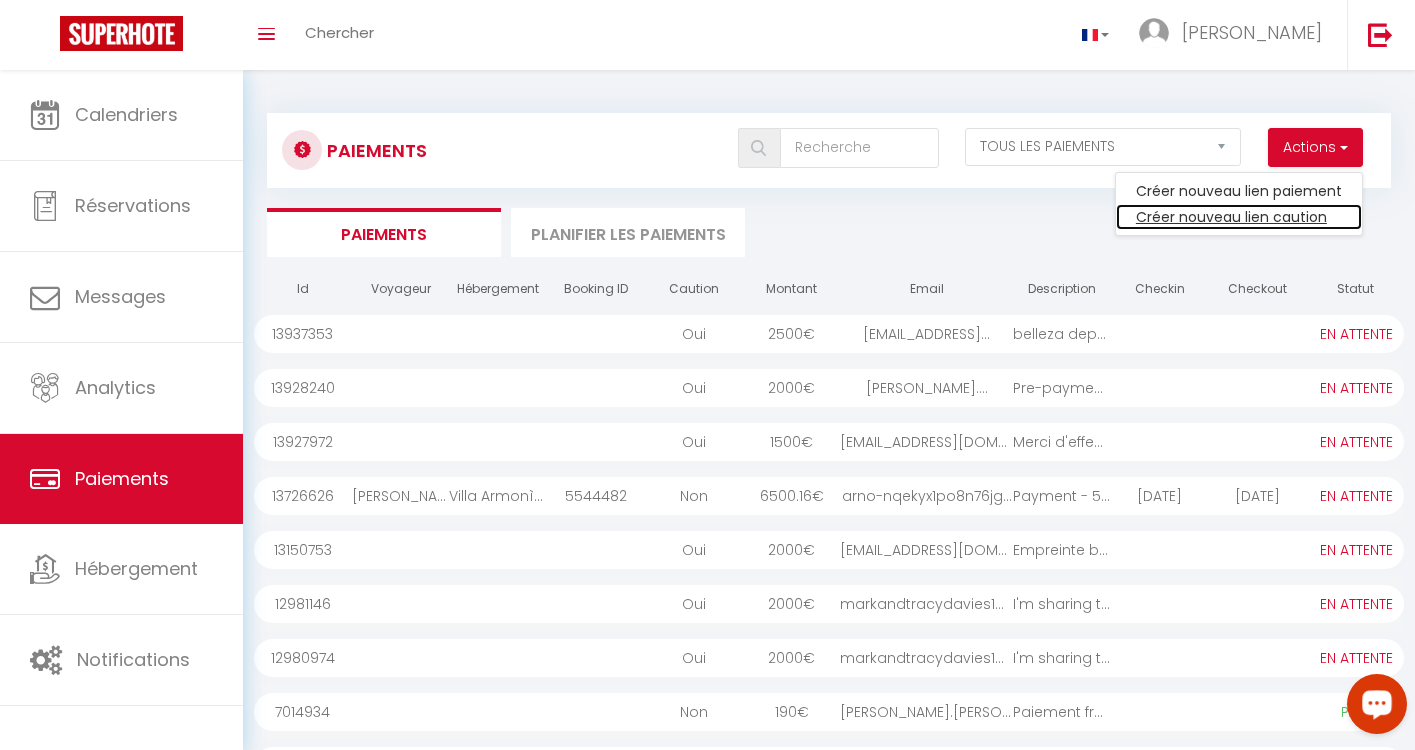 click on "Créer nouveau lien caution" at bounding box center (1239, 217) 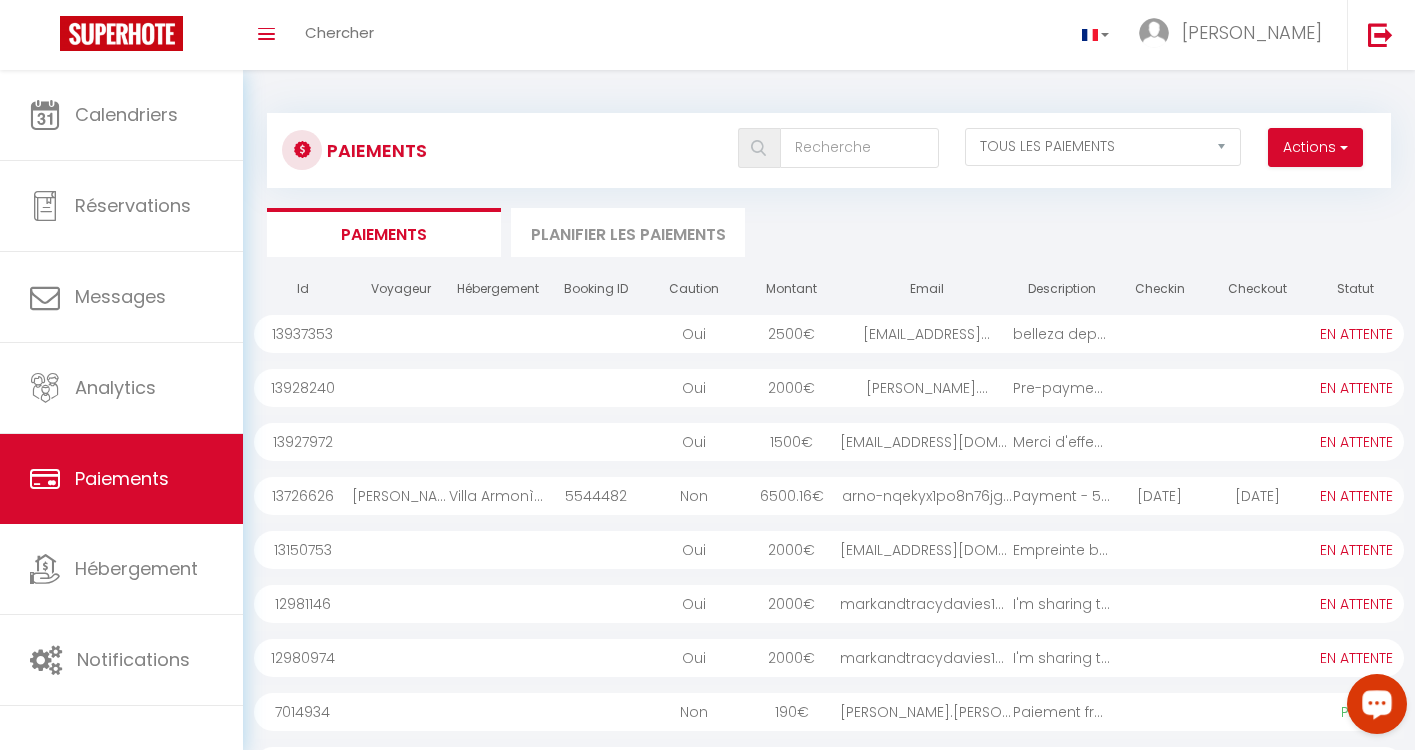 type 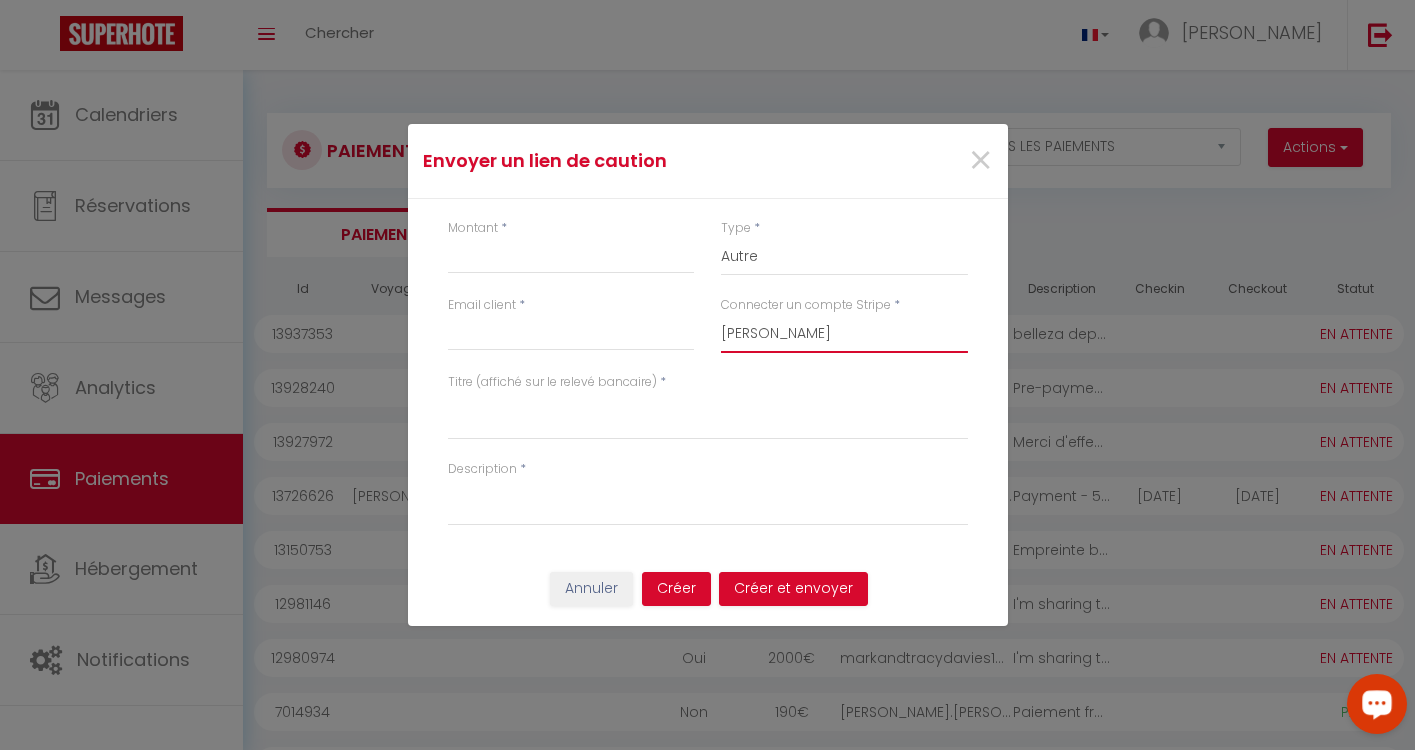 click on "[GEOGRAPHIC_DATA][PERSON_NAME][PERSON_NAME] Agence MyHero [GEOGRAPHIC_DATA] [GEOGRAPHIC_DATA]" at bounding box center (844, 334) 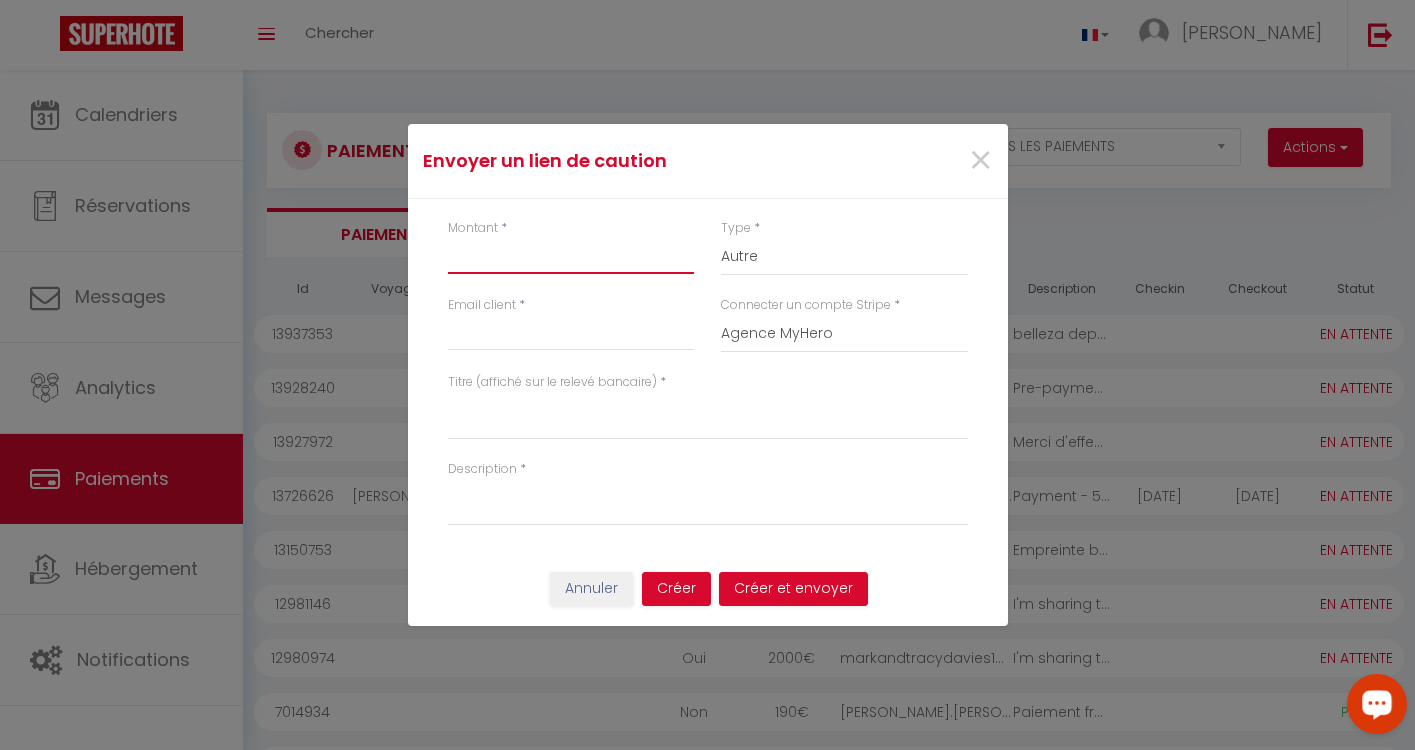 click on "Montant" at bounding box center [571, 256] 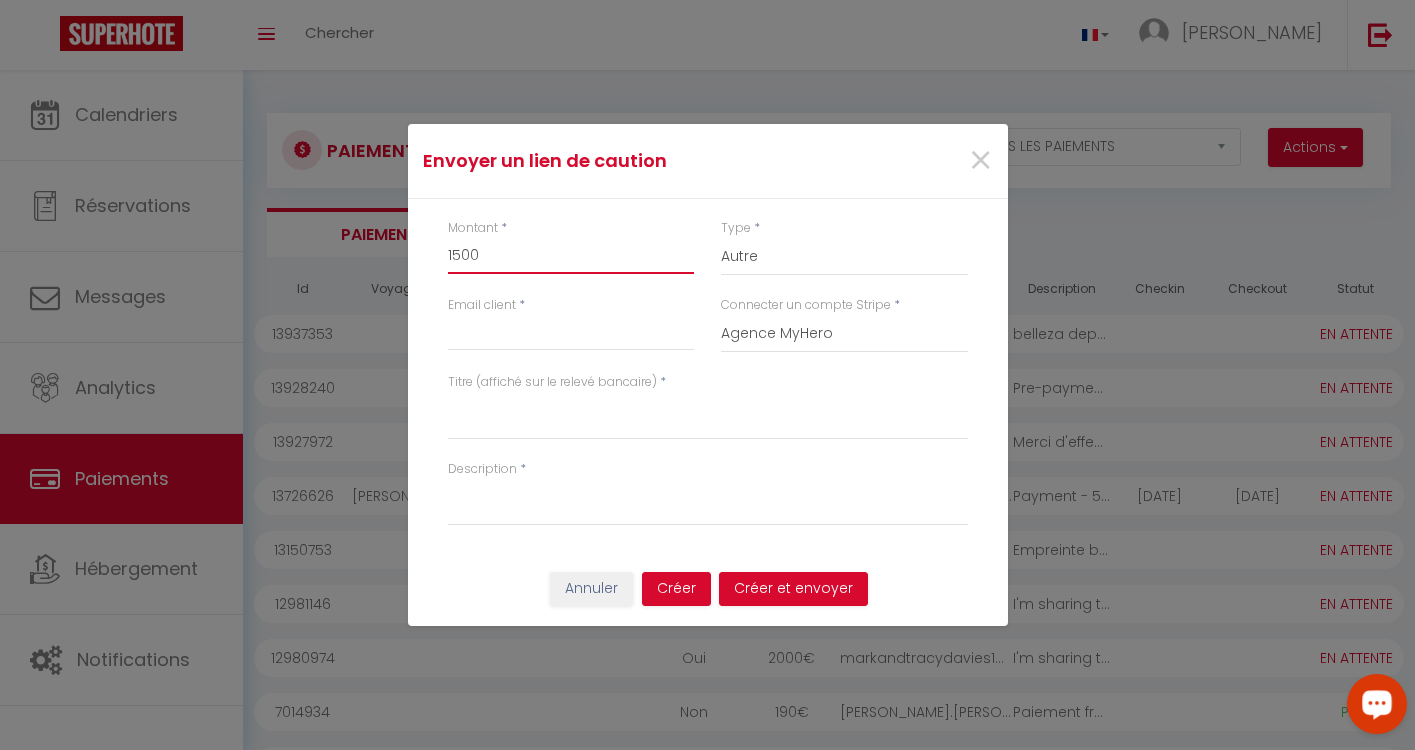 type on "1500" 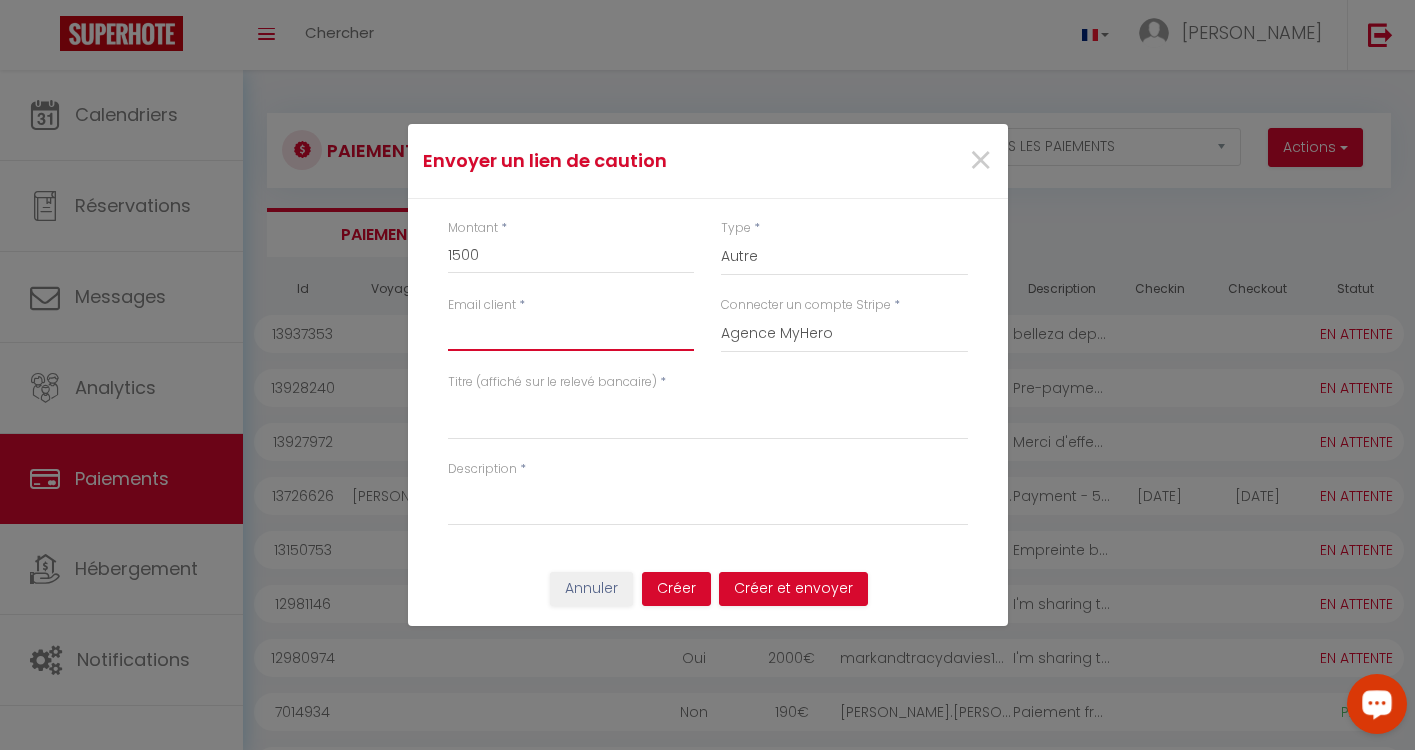 click on "Email client" at bounding box center (571, 333) 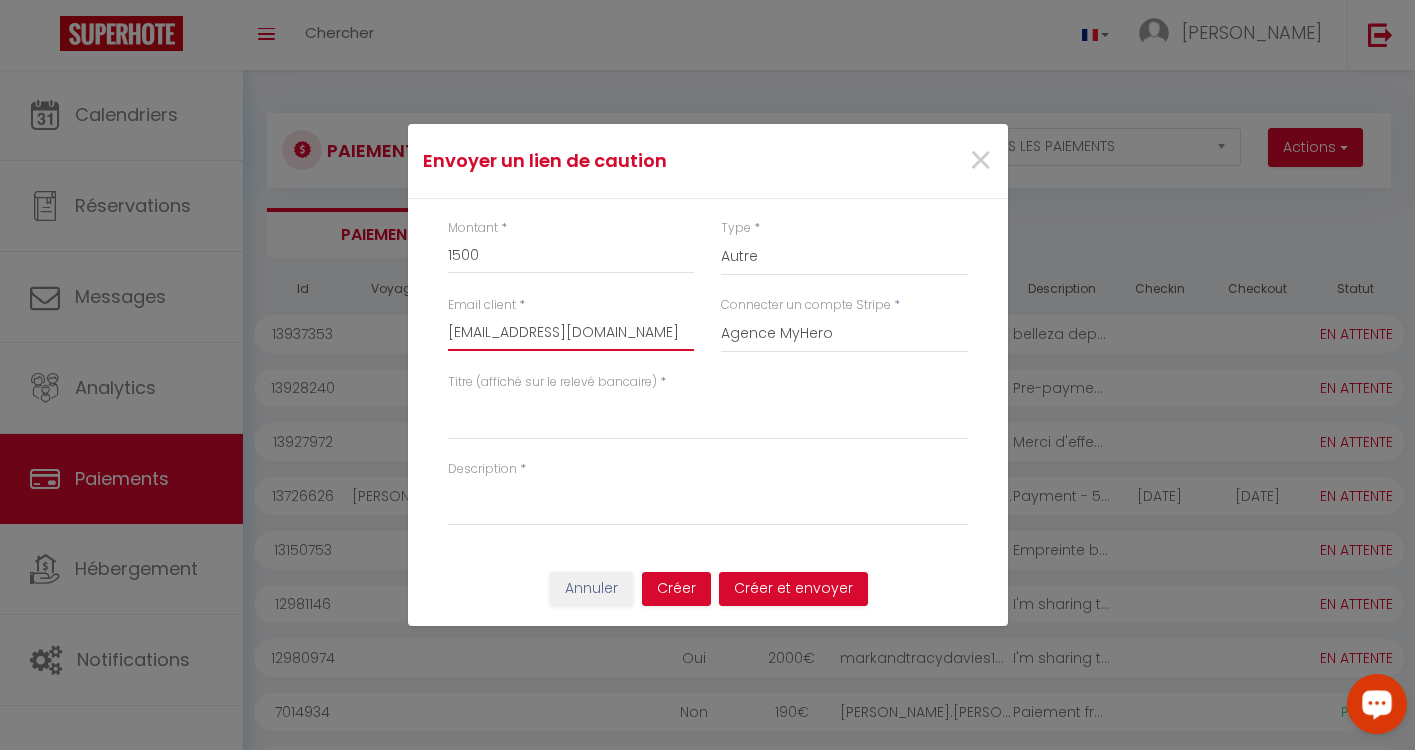 type on "[EMAIL_ADDRESS][DOMAIN_NAME]" 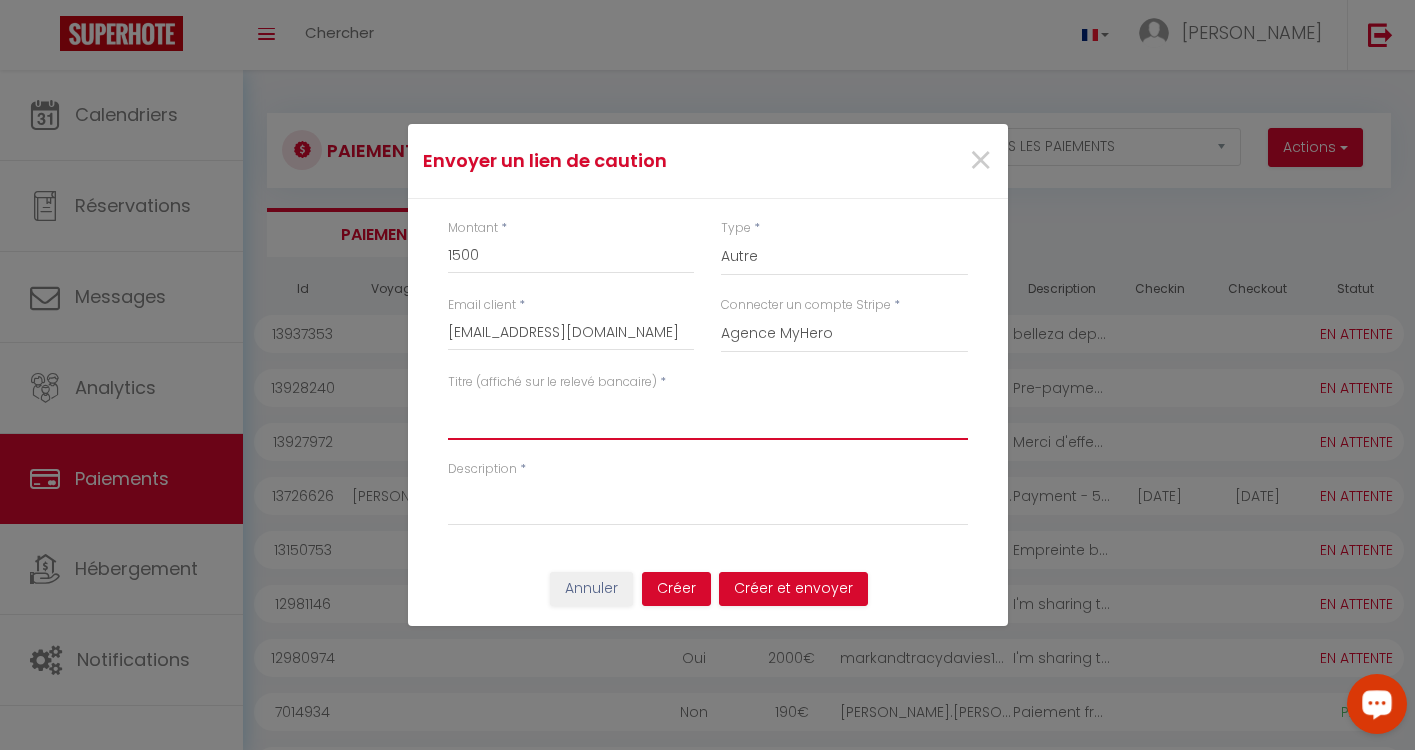 click on "Titre (affiché sur le relevé bancaire)" at bounding box center [708, 416] 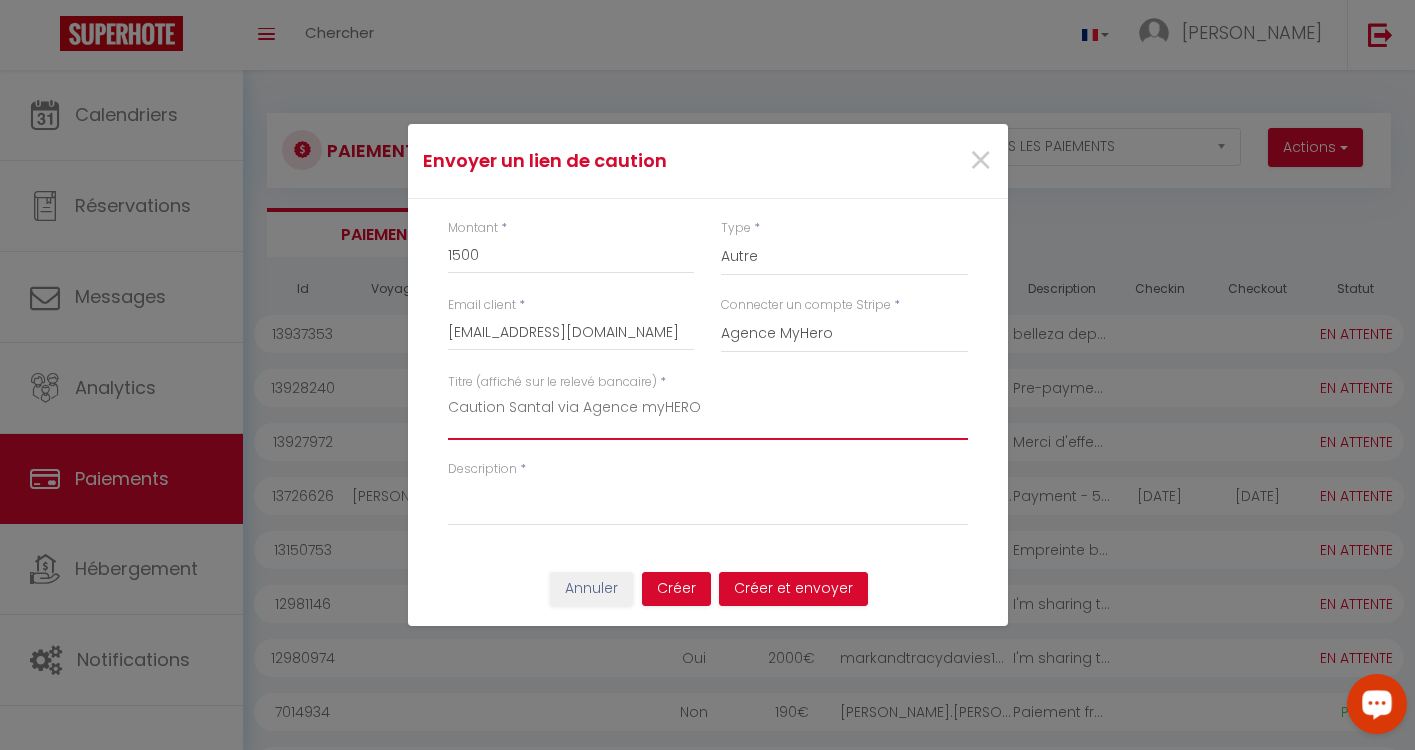 type on "Caution Santal via Agence myHERO" 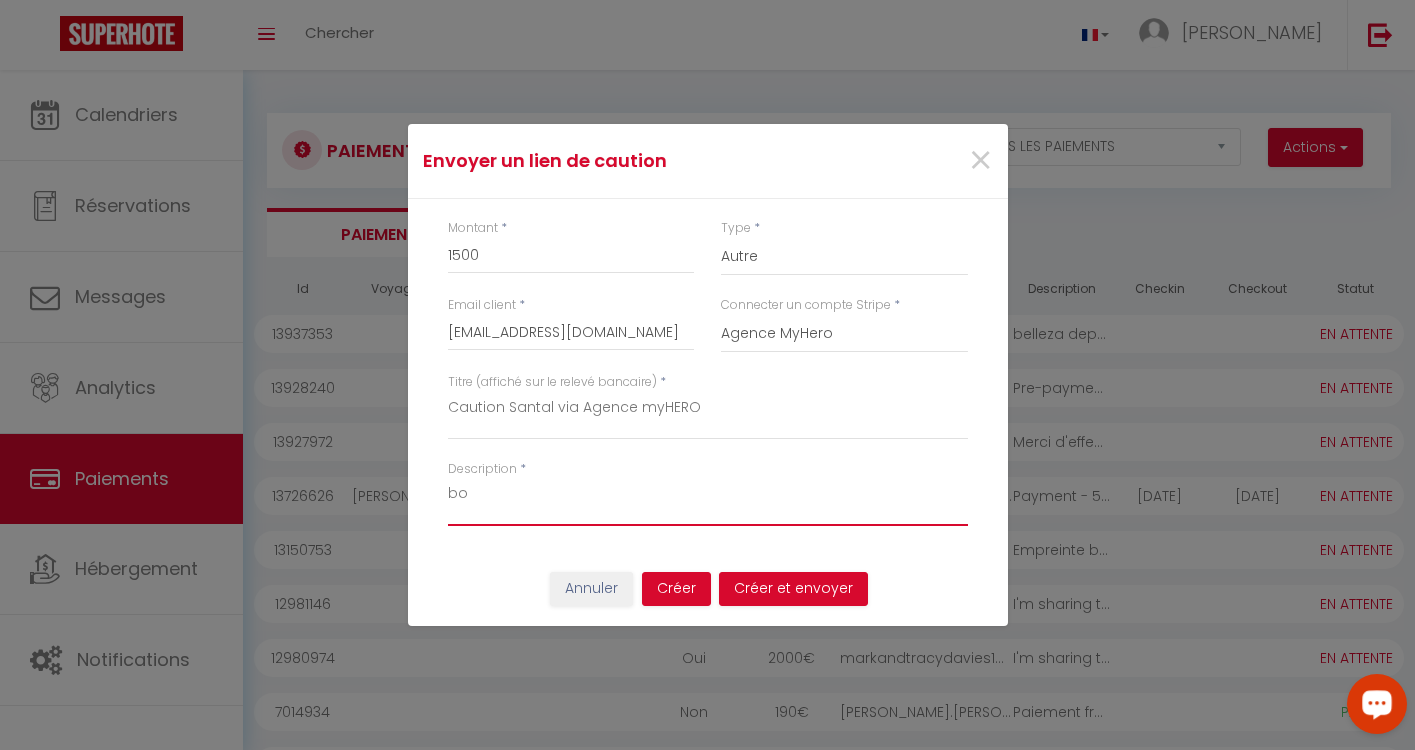 type on "b" 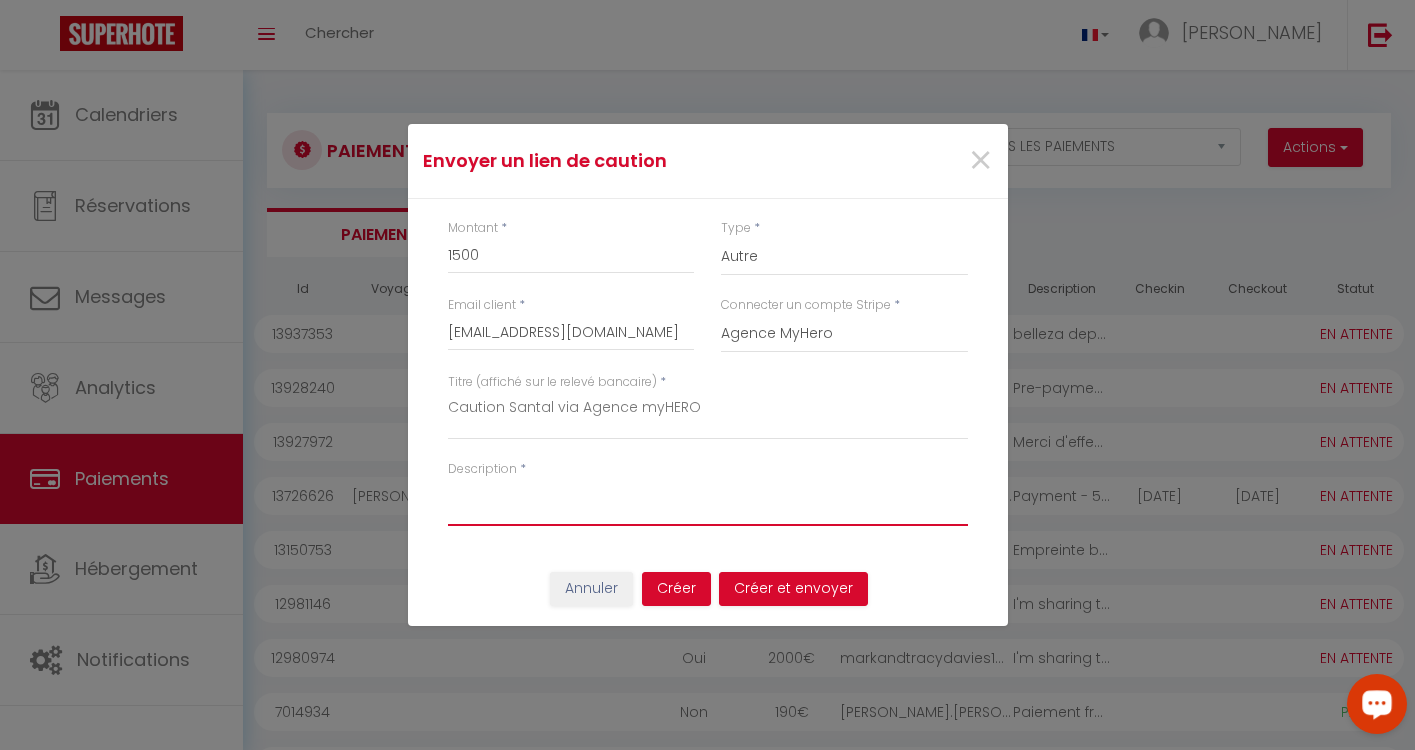 type on "v" 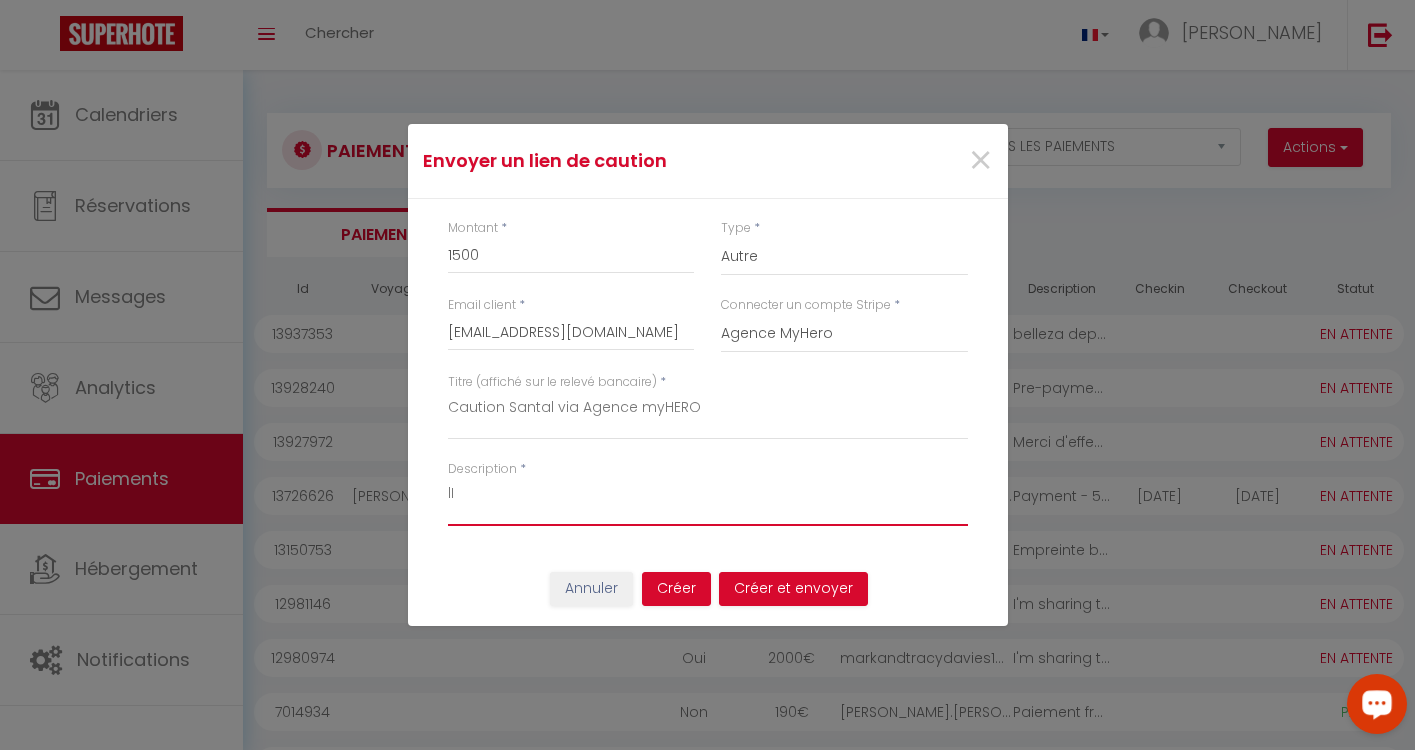 type on "l" 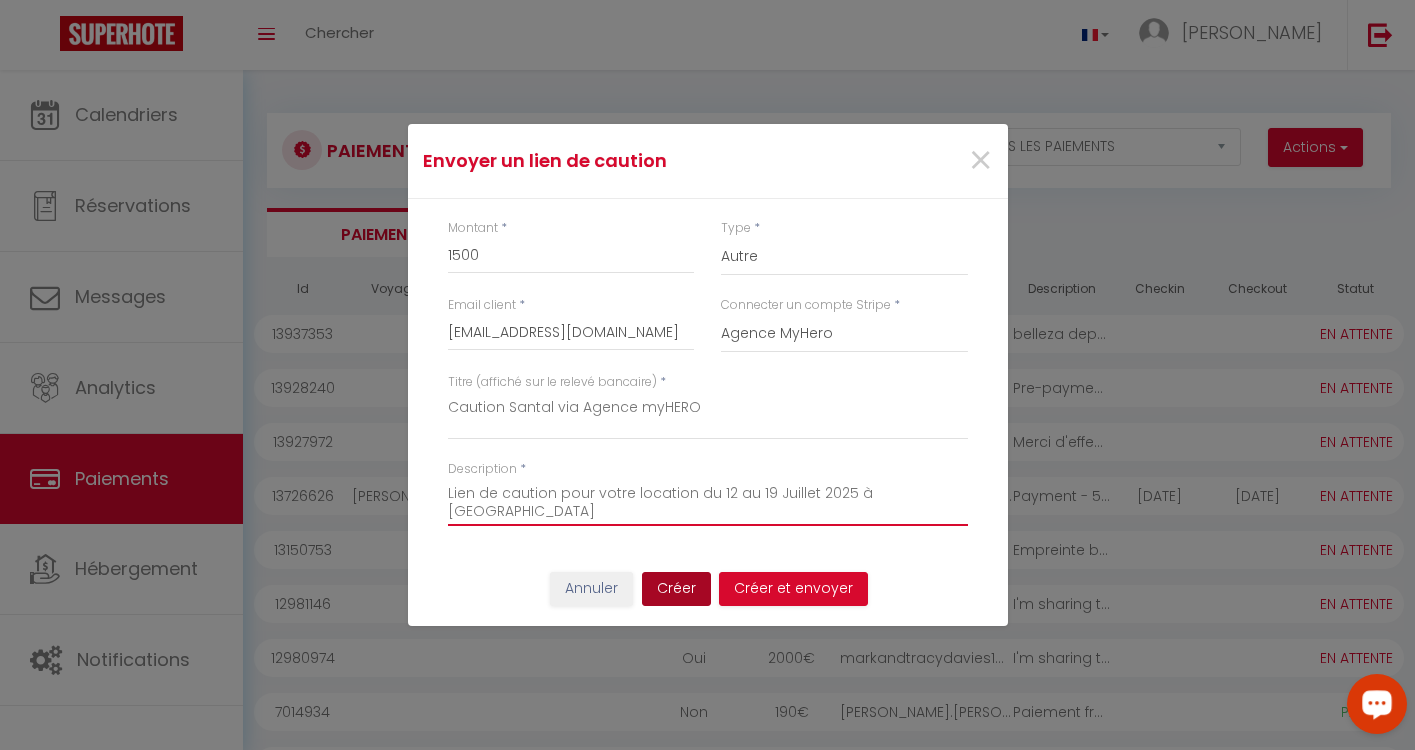 type on "Lien de caution pour votre location du 12 au 19 Juillet 2025 à [GEOGRAPHIC_DATA]" 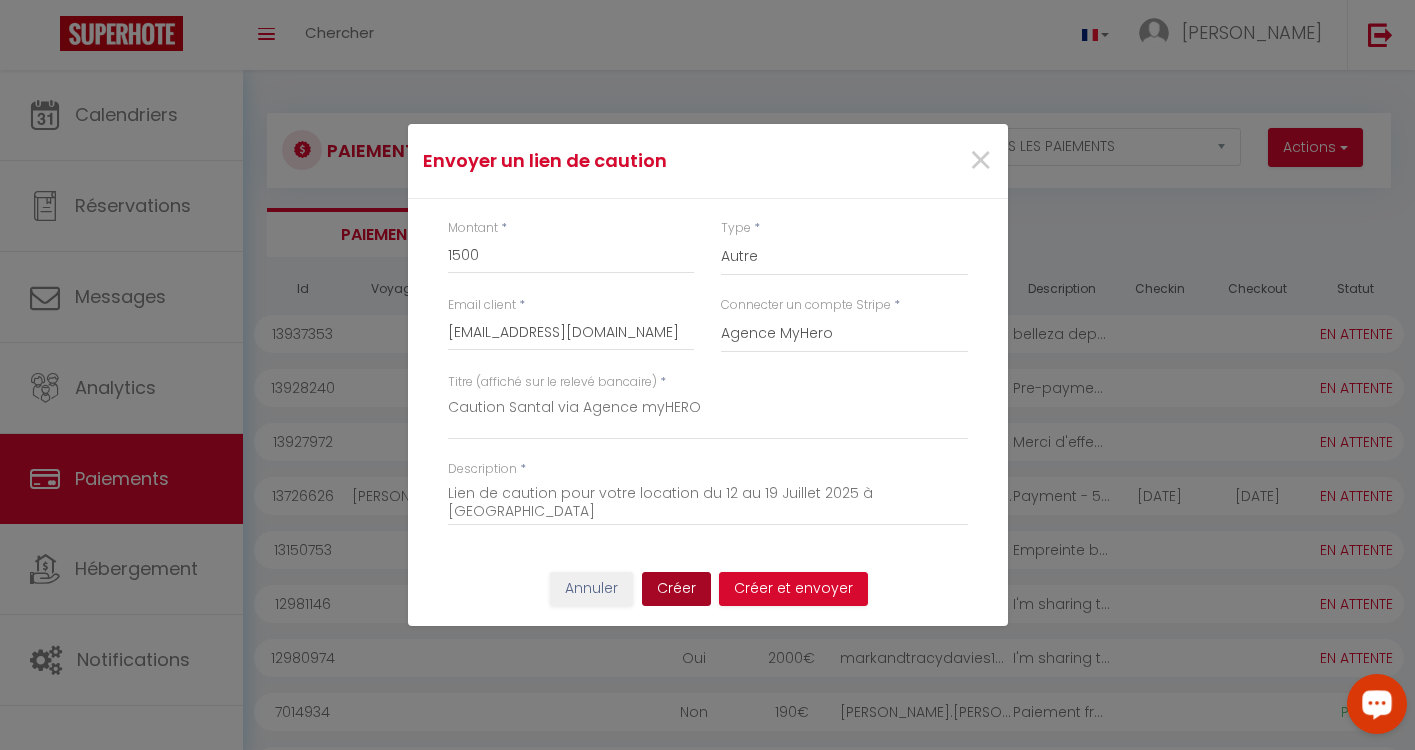 click on "Créer" at bounding box center (676, 589) 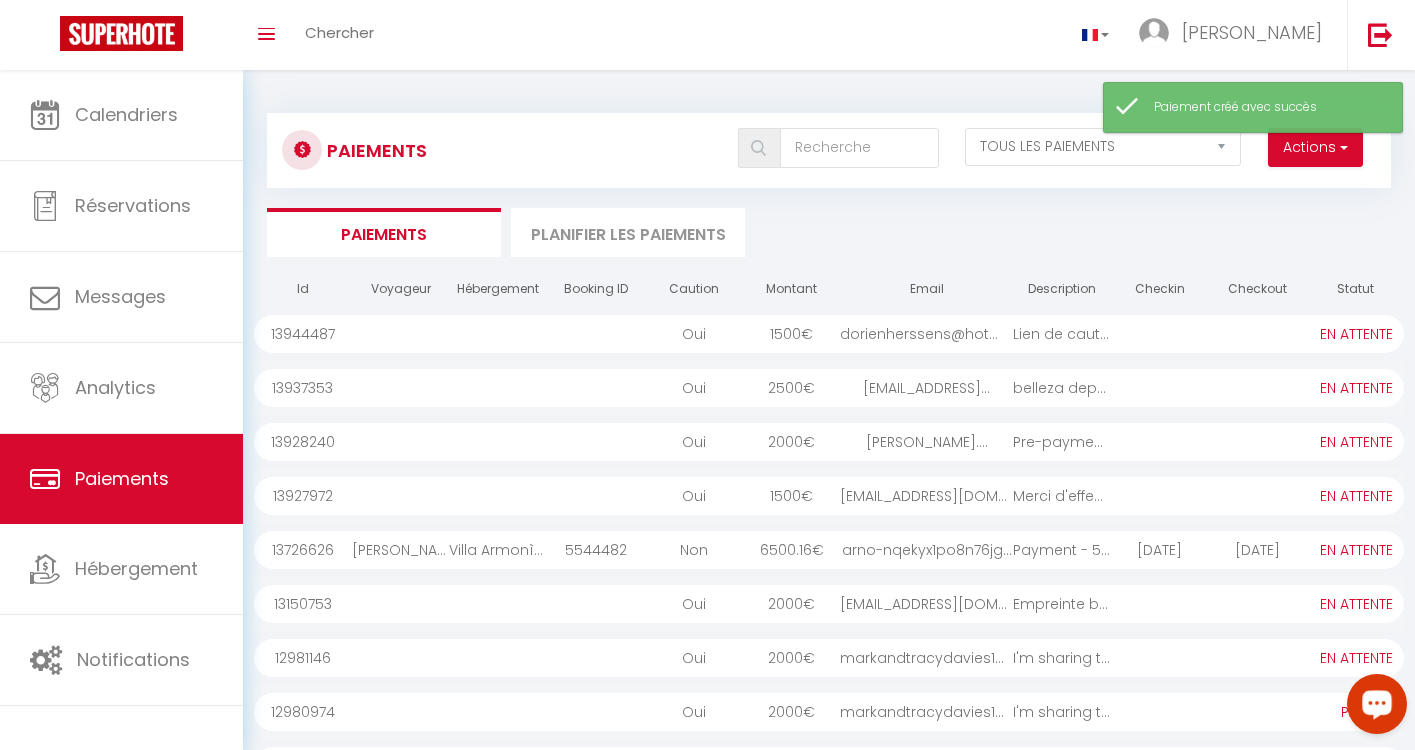 click at bounding box center (1160, 334) 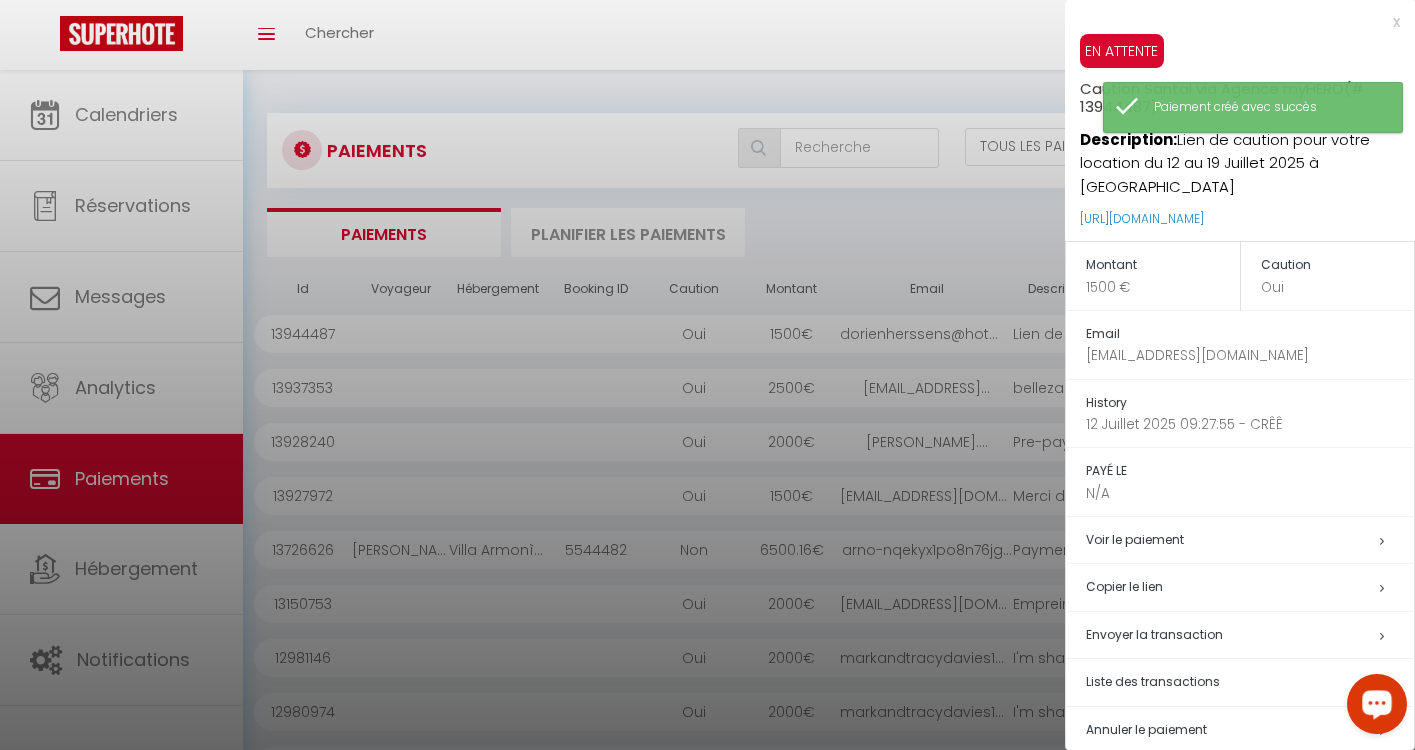 scroll, scrollTop: 28, scrollLeft: 0, axis: vertical 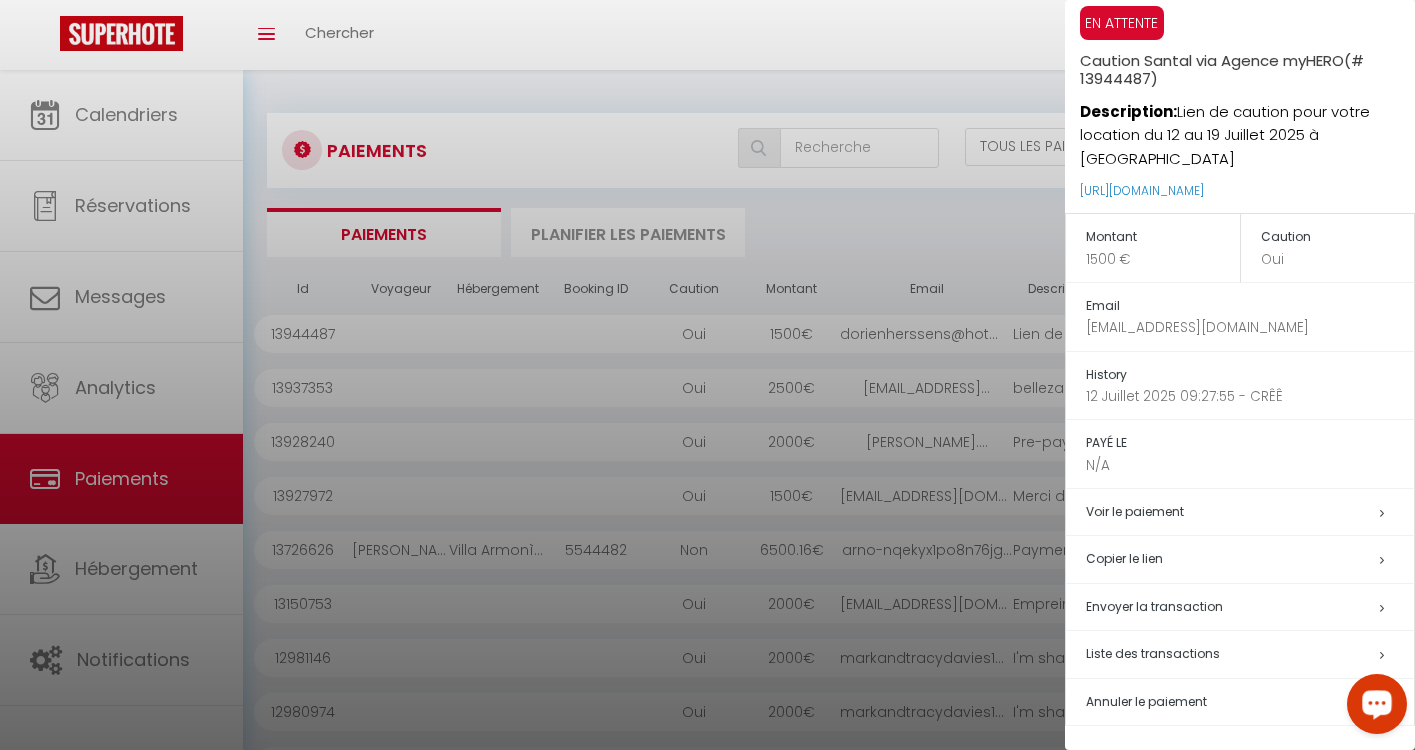 click on "Copier le lien" at bounding box center (1250, 559) 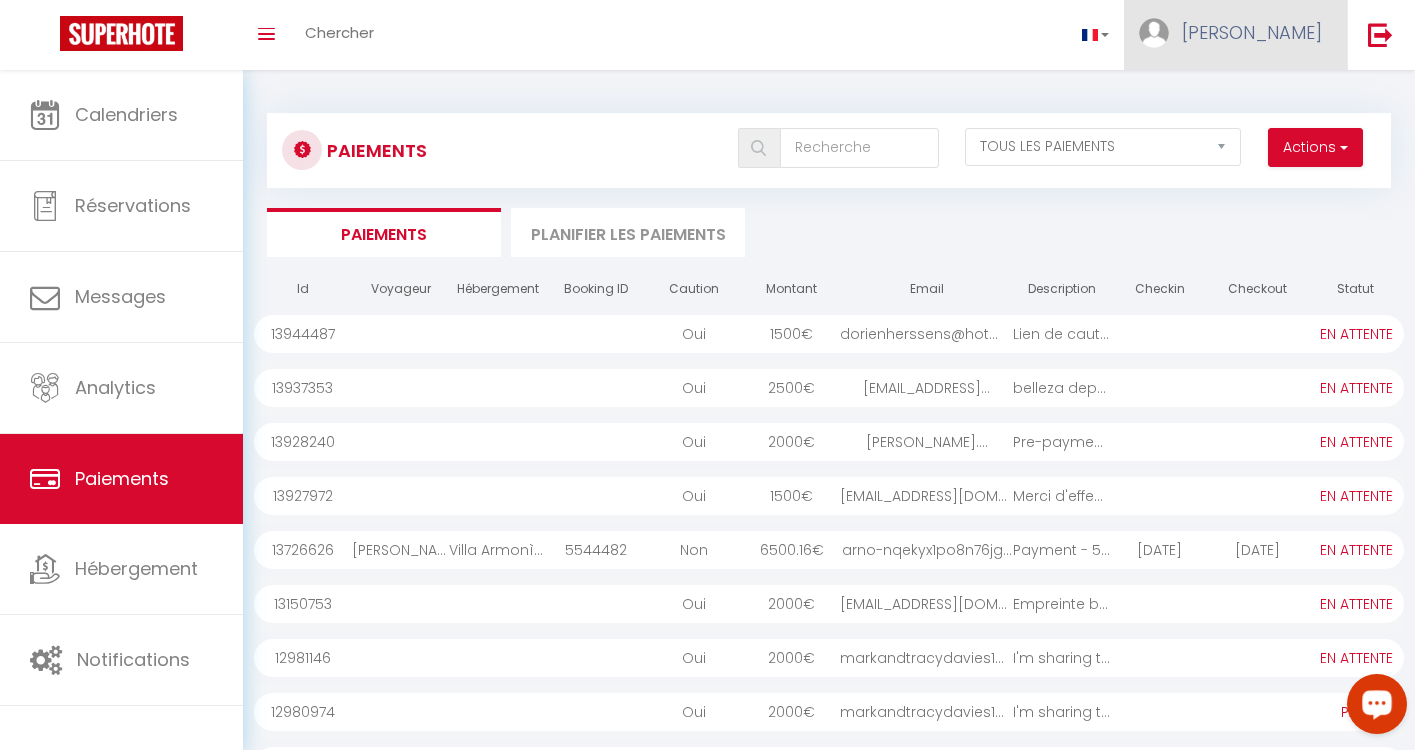 click on "[PERSON_NAME]" at bounding box center (1235, 35) 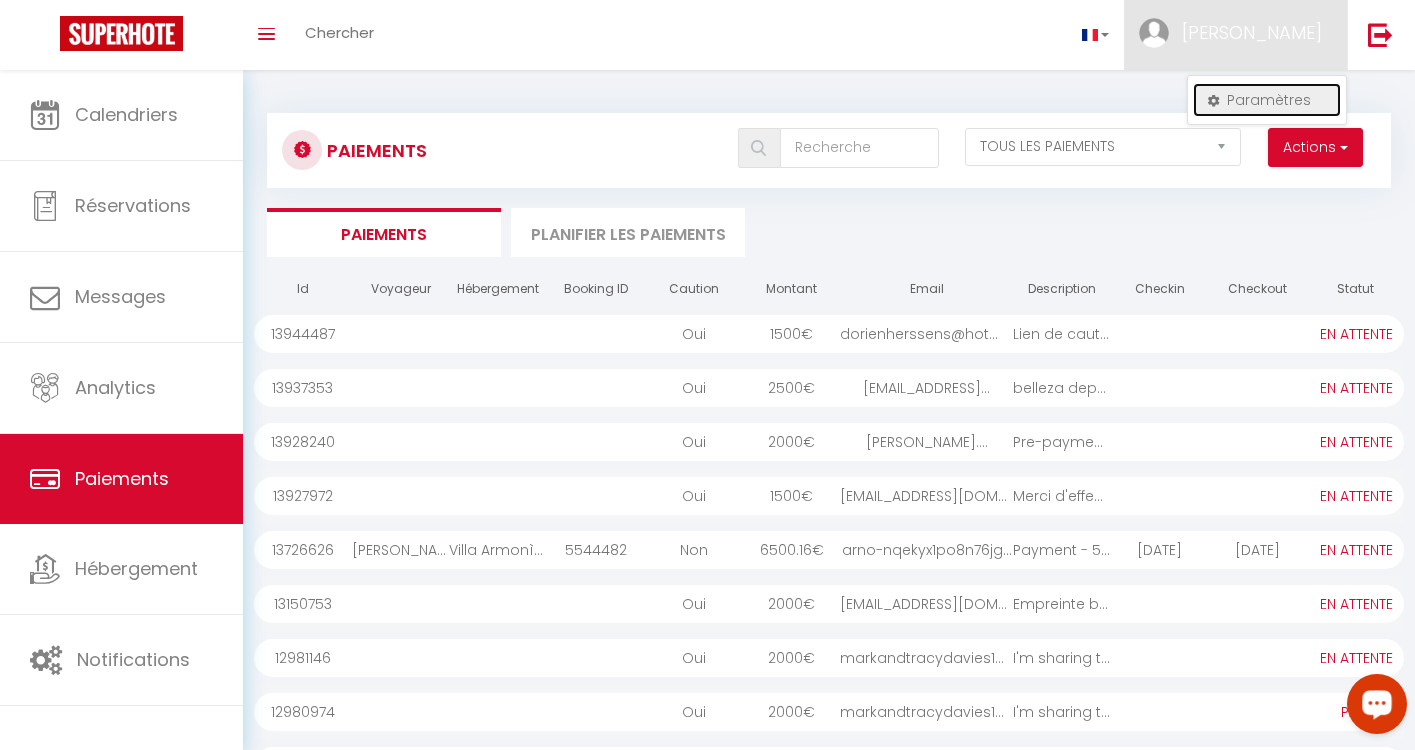 click on "Paramètres" at bounding box center (1267, 100) 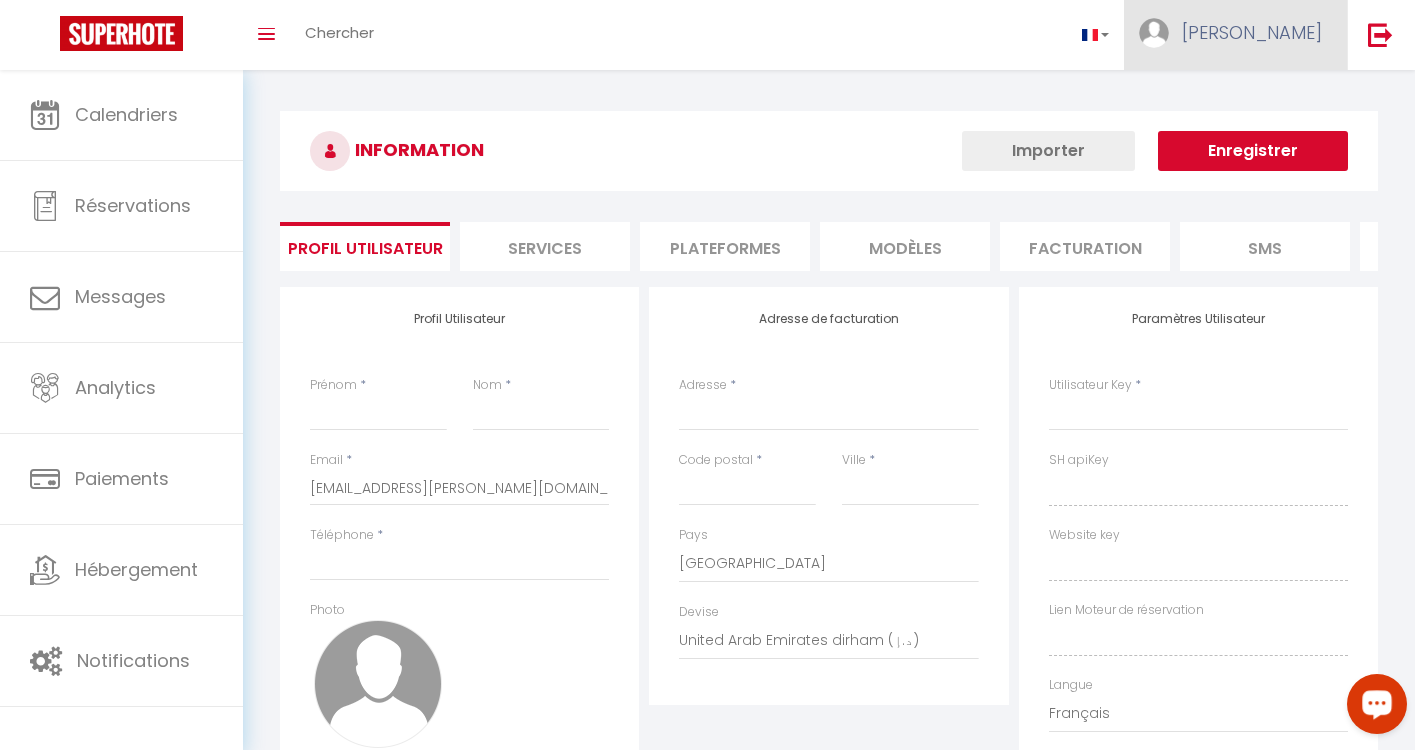 type on "[PERSON_NAME]" 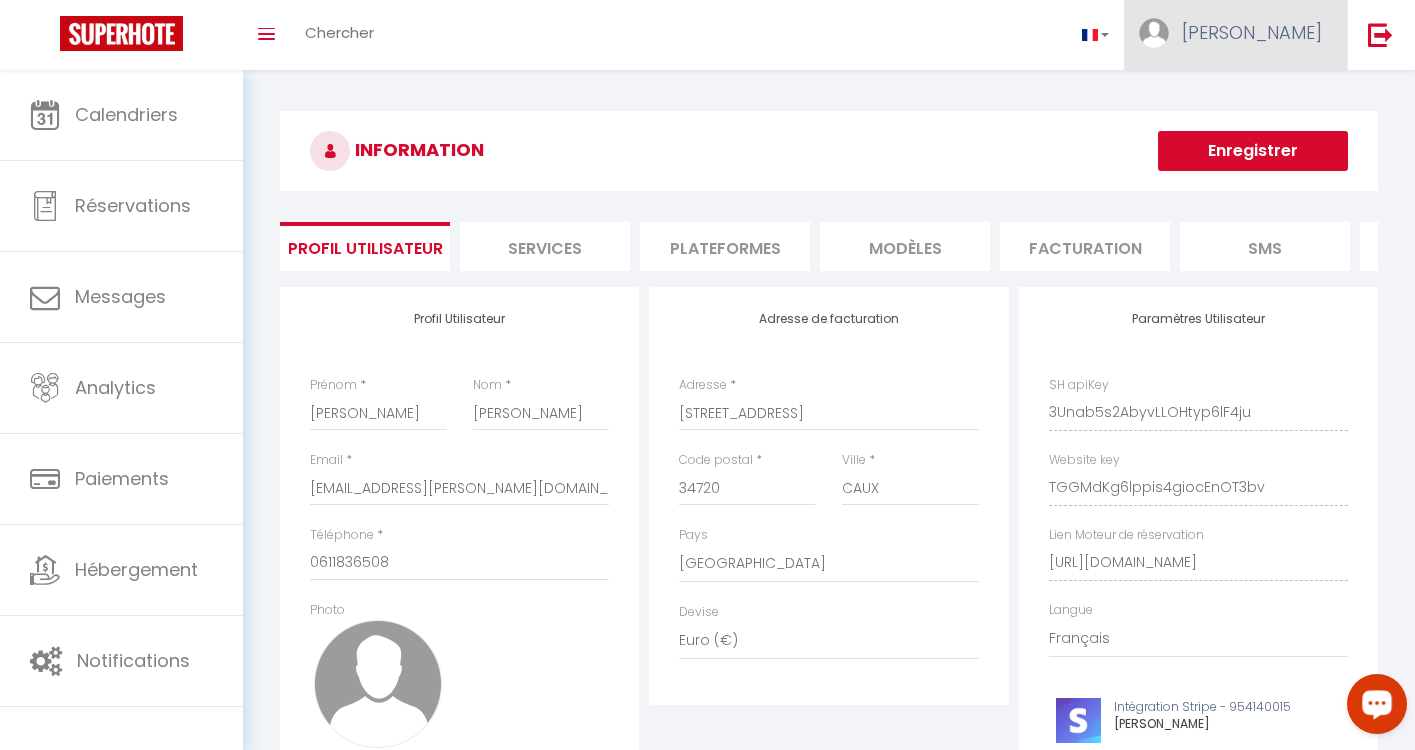 click on "[PERSON_NAME]" at bounding box center (1235, 35) 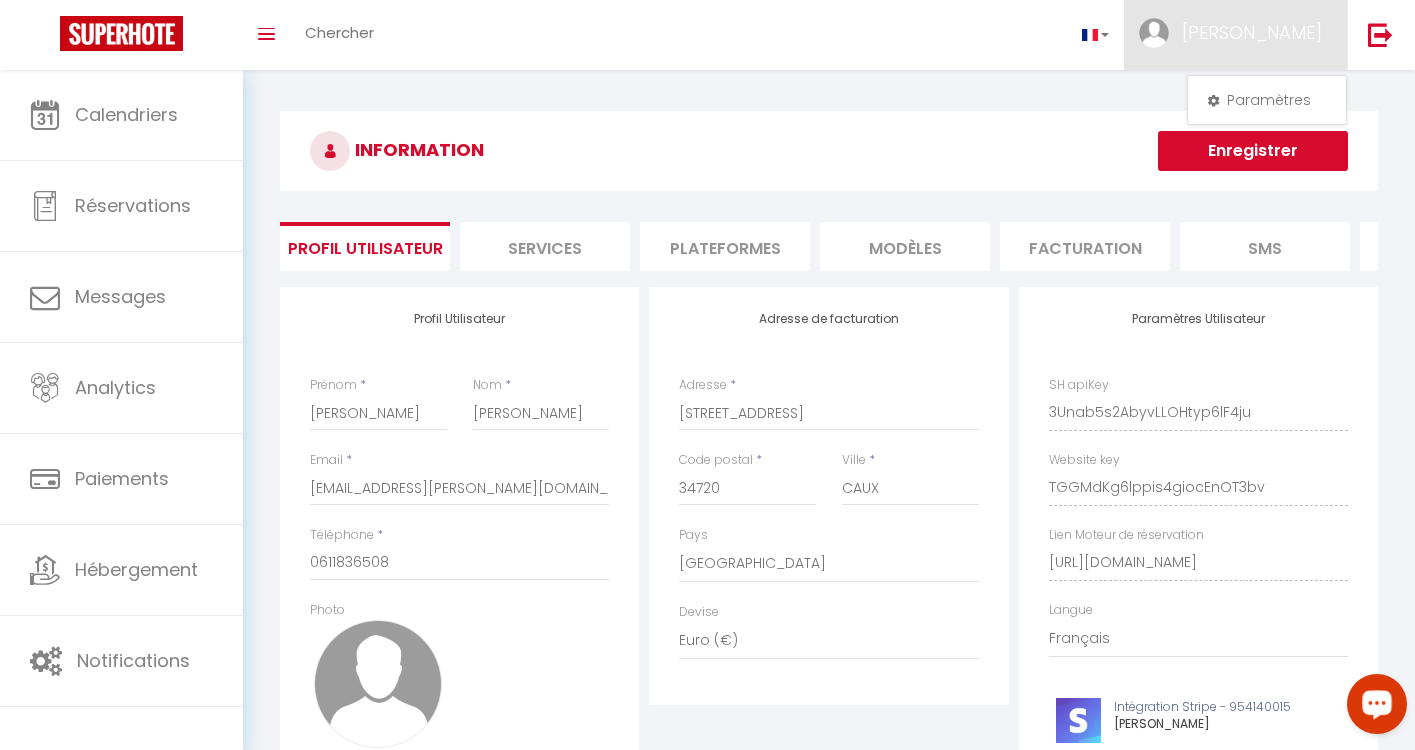 click on "INFORMATION" at bounding box center (829, 151) 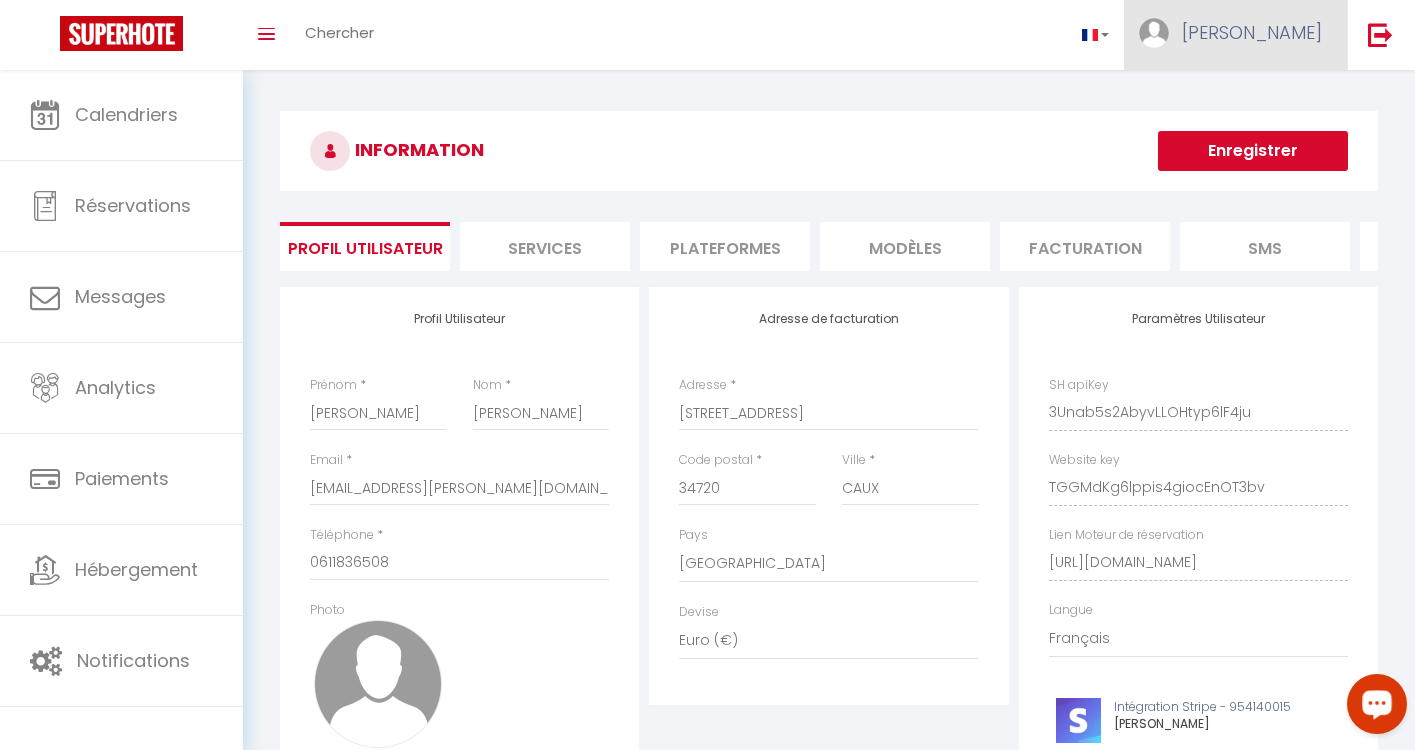 click on "[PERSON_NAME]" at bounding box center [1252, 32] 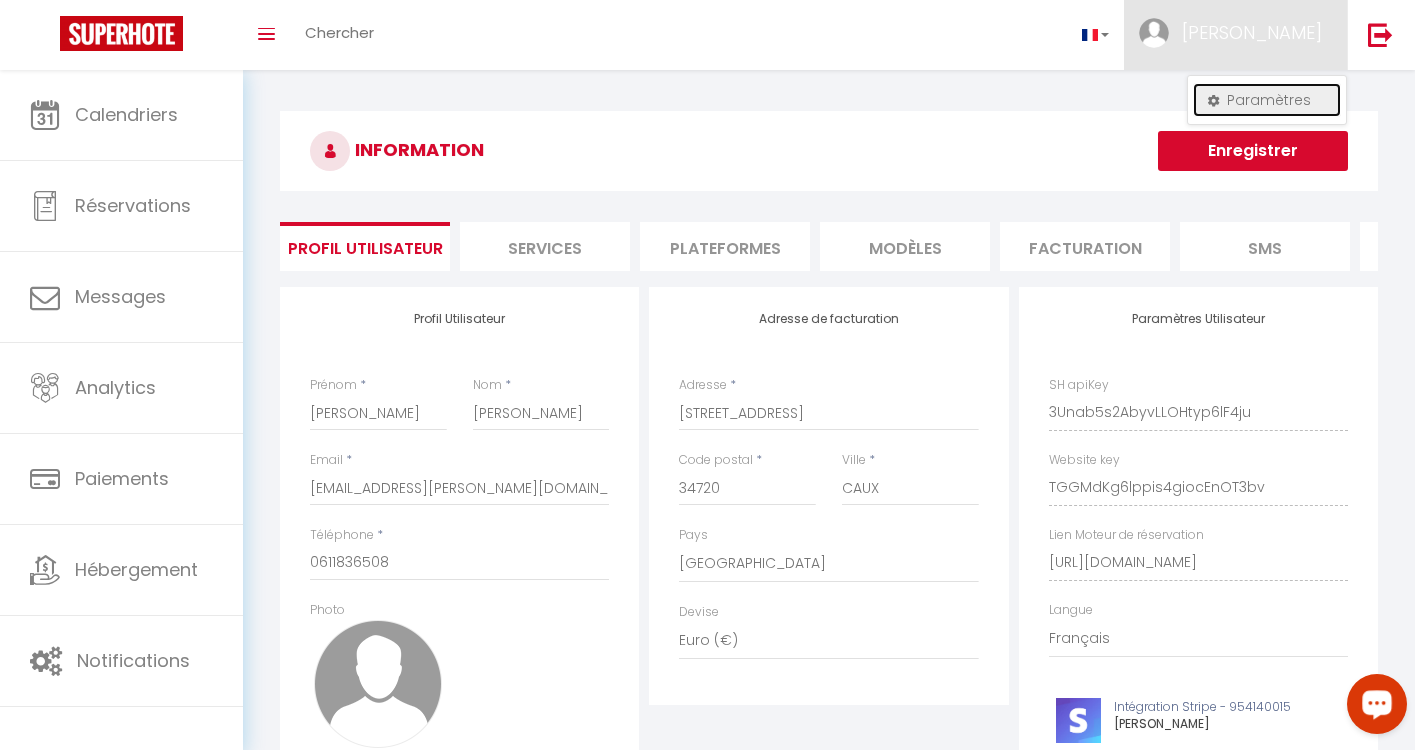 click on "Paramètres" at bounding box center [1267, 100] 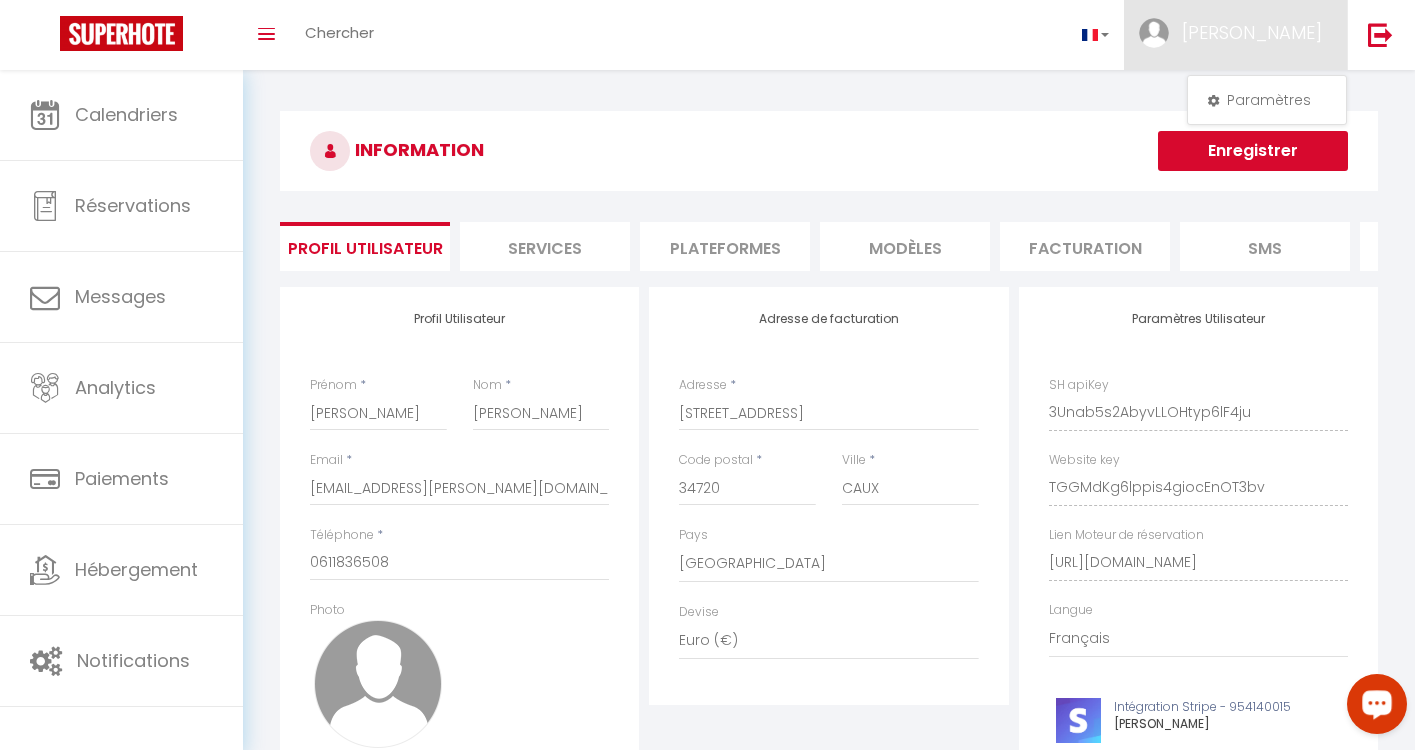 click on "INFORMATION
Enregistrer
Profil Utilisateur
Services
Plateformes
MODÈLES
Facturation
SMS
website
Journal
Profil Utilisateur
Prénom   *   [PERSON_NAME]   *   [PERSON_NAME]   Email   *   [EMAIL_ADDRESS][PERSON_NAME][DOMAIN_NAME]   Téléphone   *   [PHONE_NUMBER]   Photo   ×
Changer le mot de passe
Adresse de facturation
Adresse   *   [STREET_ADDRESS]
Devise         SH apiKey     Website key" at bounding box center [829, 1074] 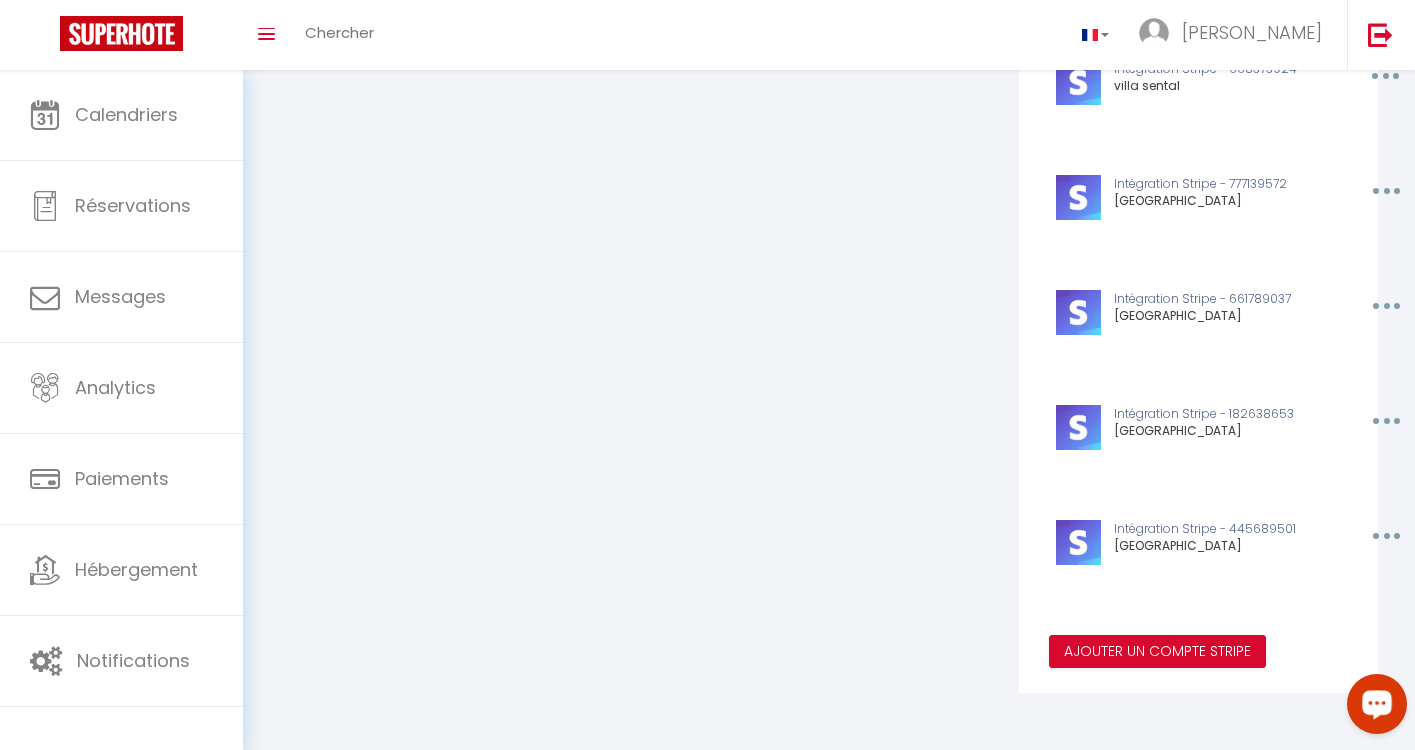 scroll, scrollTop: 0, scrollLeft: 0, axis: both 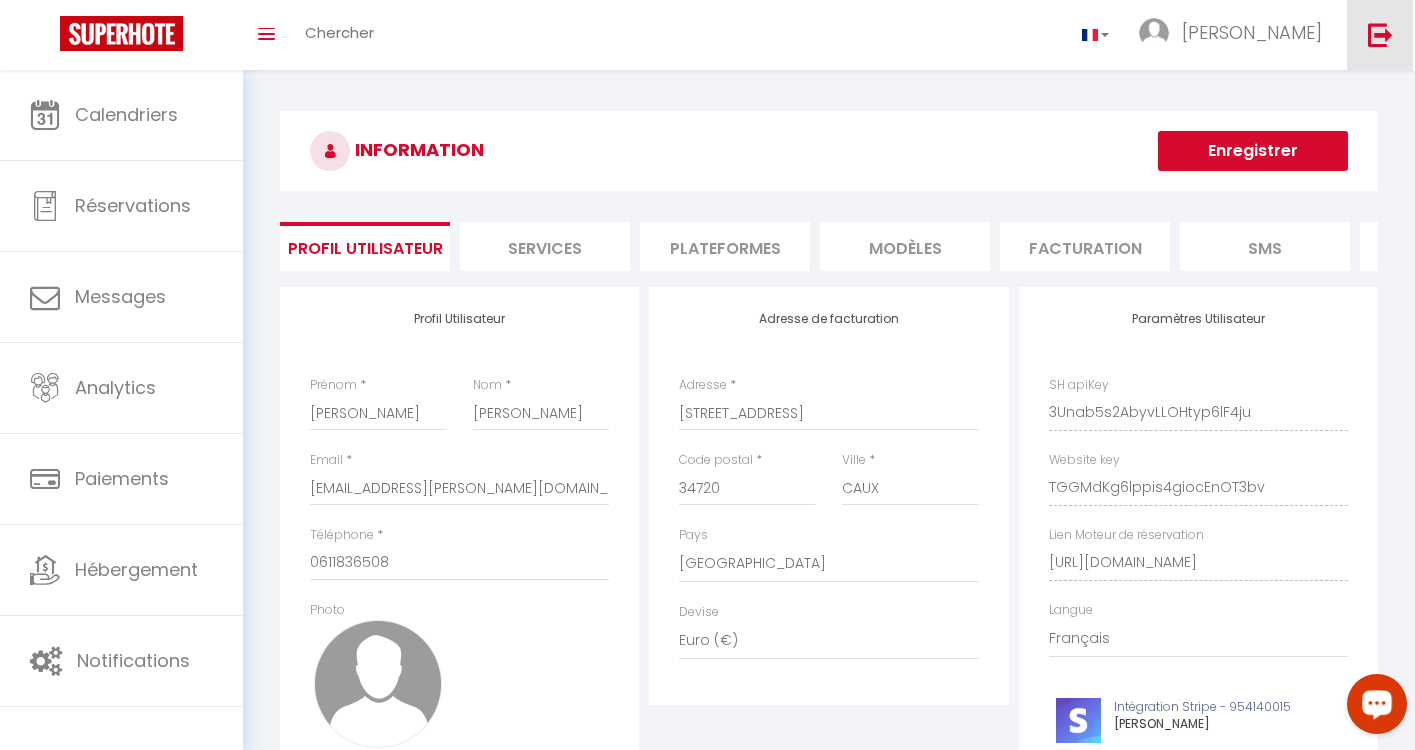 click at bounding box center (1380, 35) 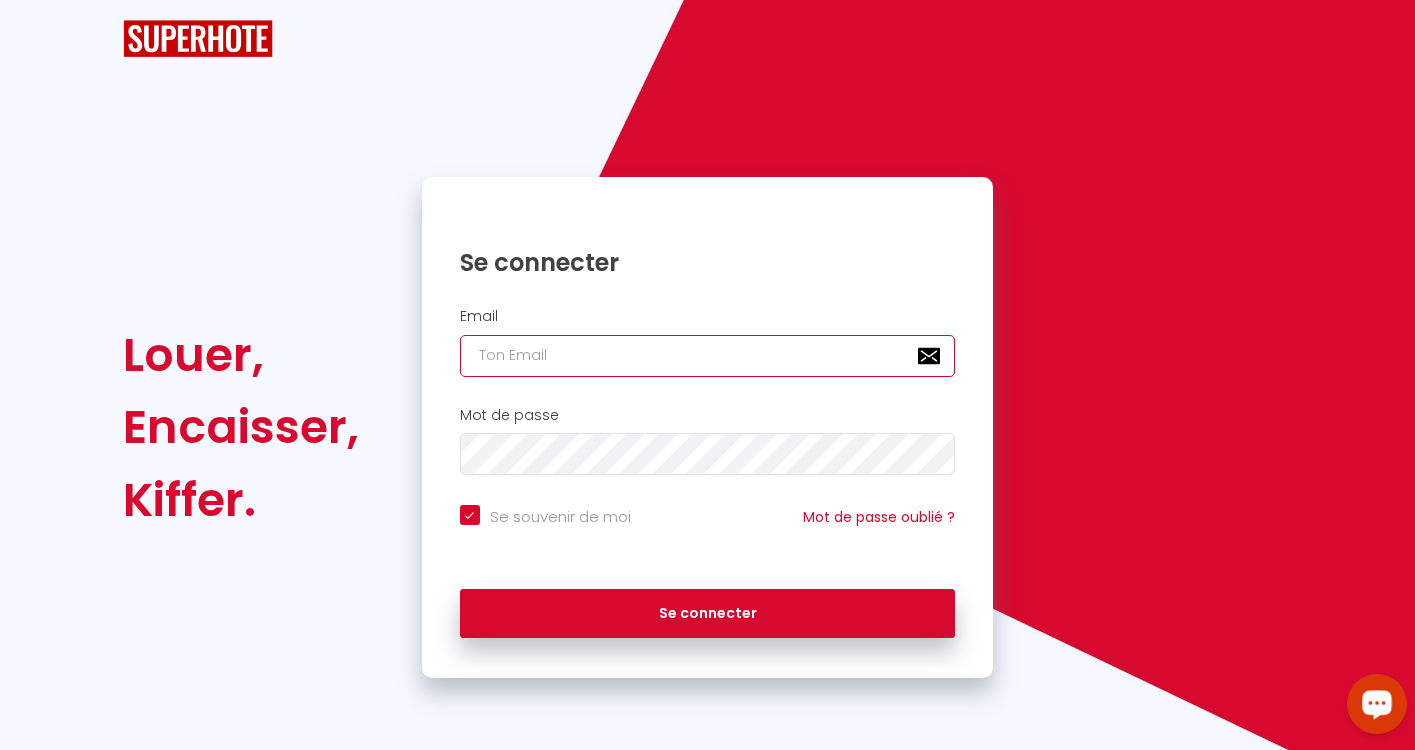 type on "[EMAIL_ADDRESS][DOMAIN_NAME]" 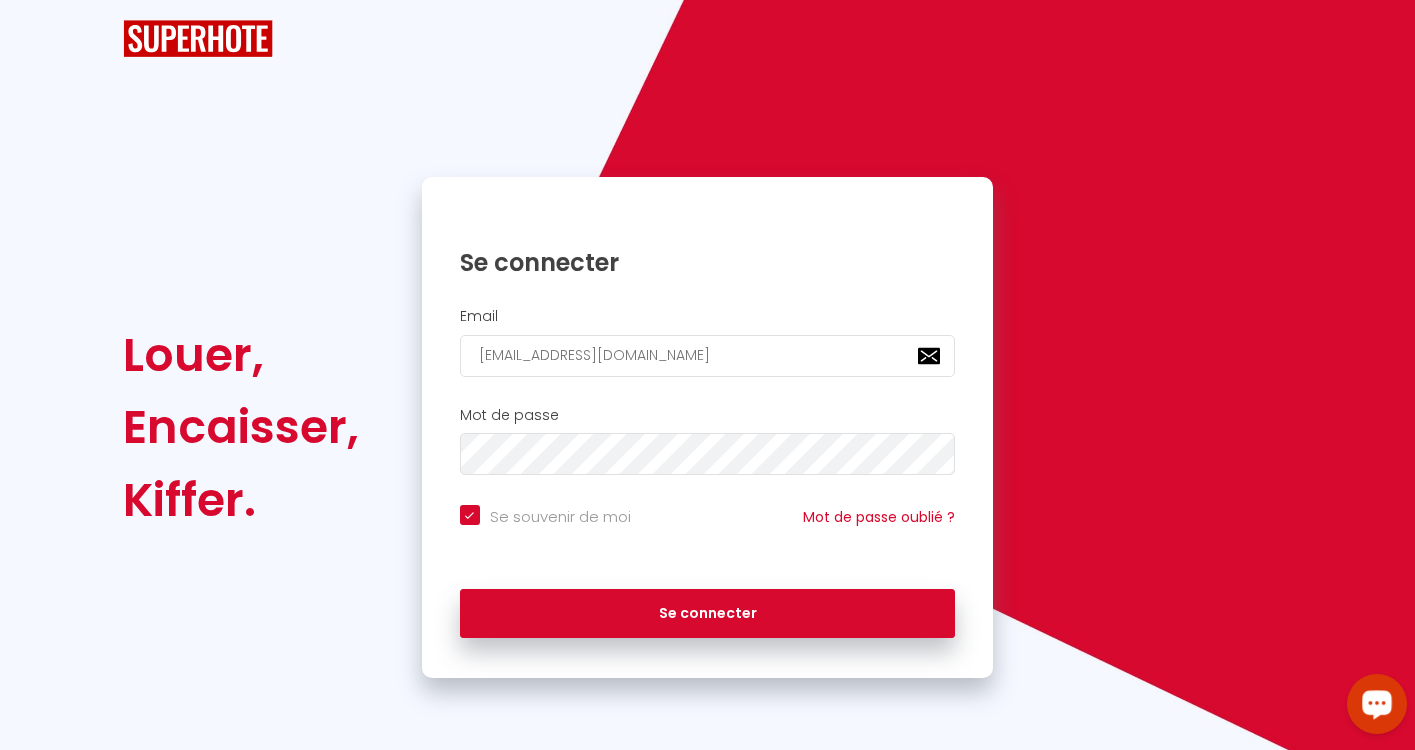 checkbox on "true" 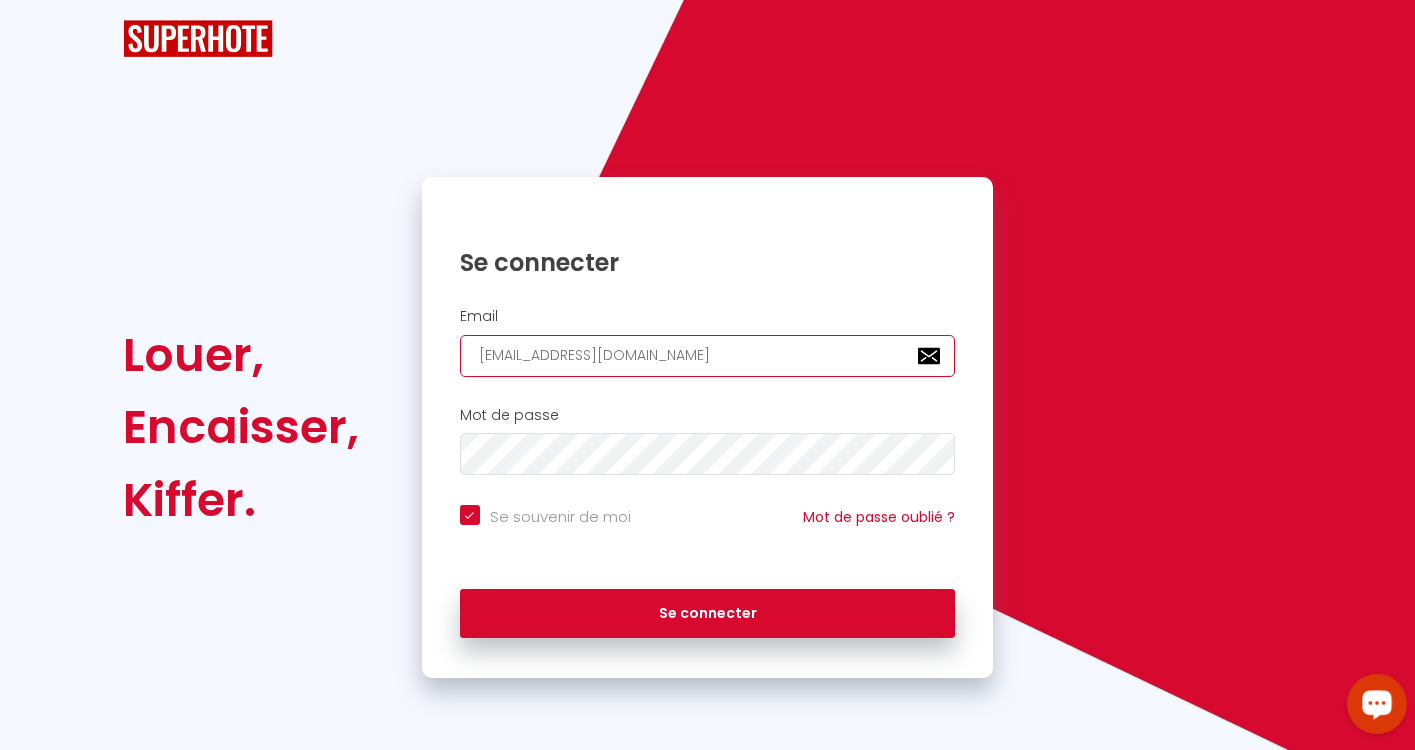 click on "[EMAIL_ADDRESS][DOMAIN_NAME]" at bounding box center [708, 356] 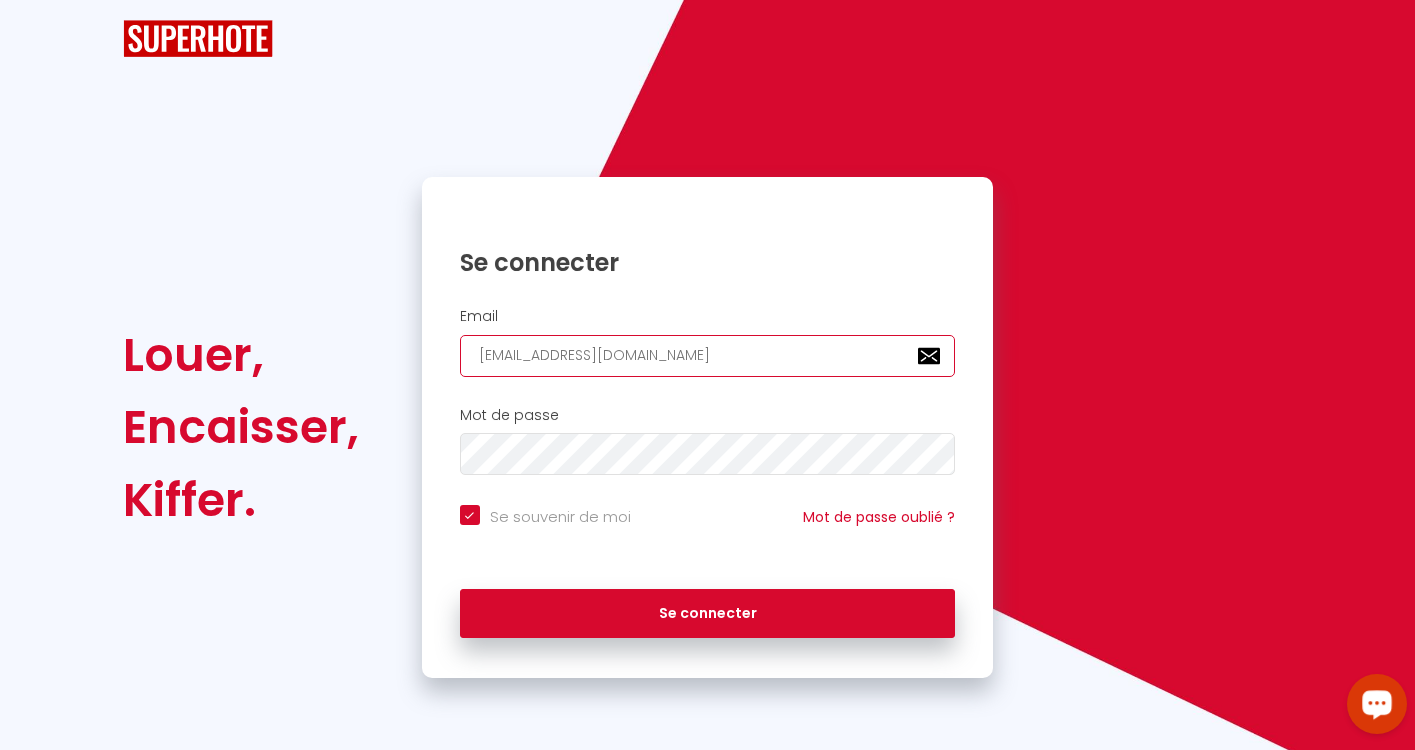 type 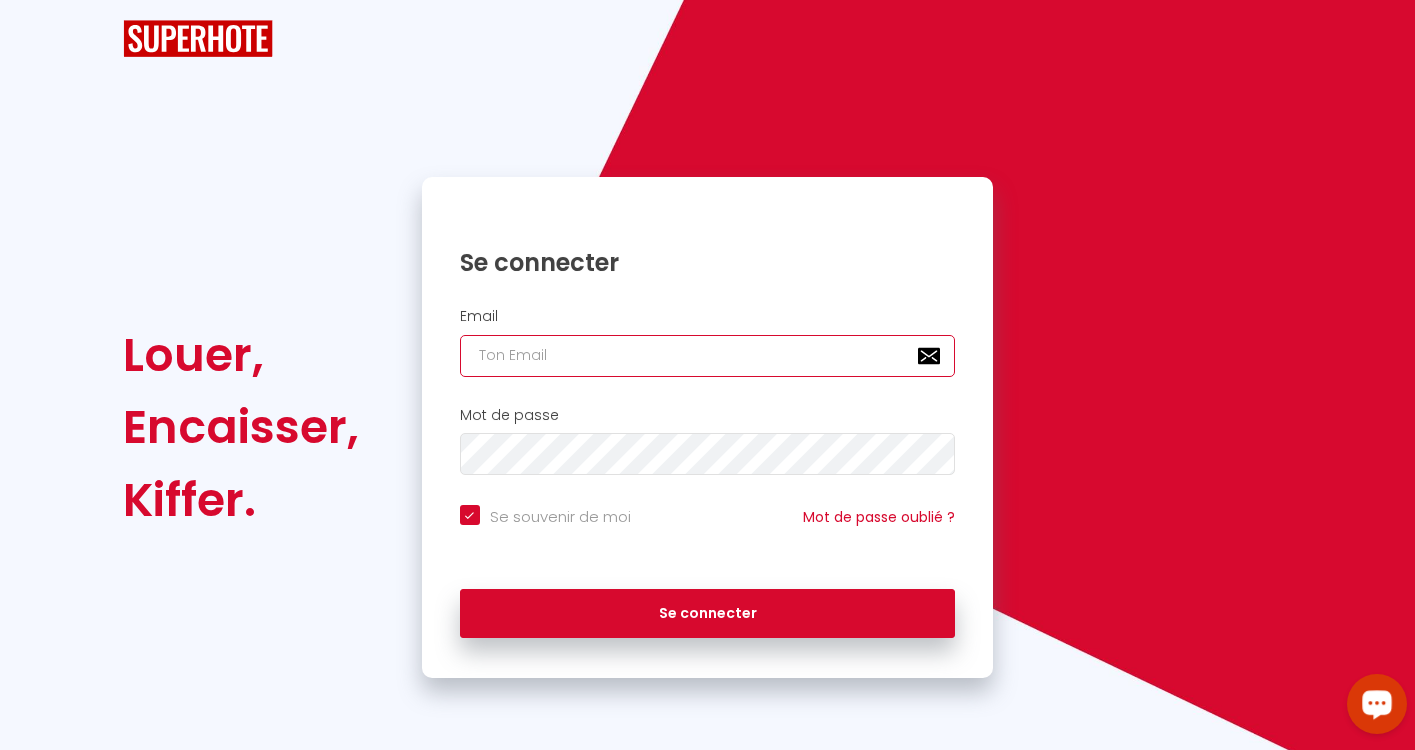checkbox on "true" 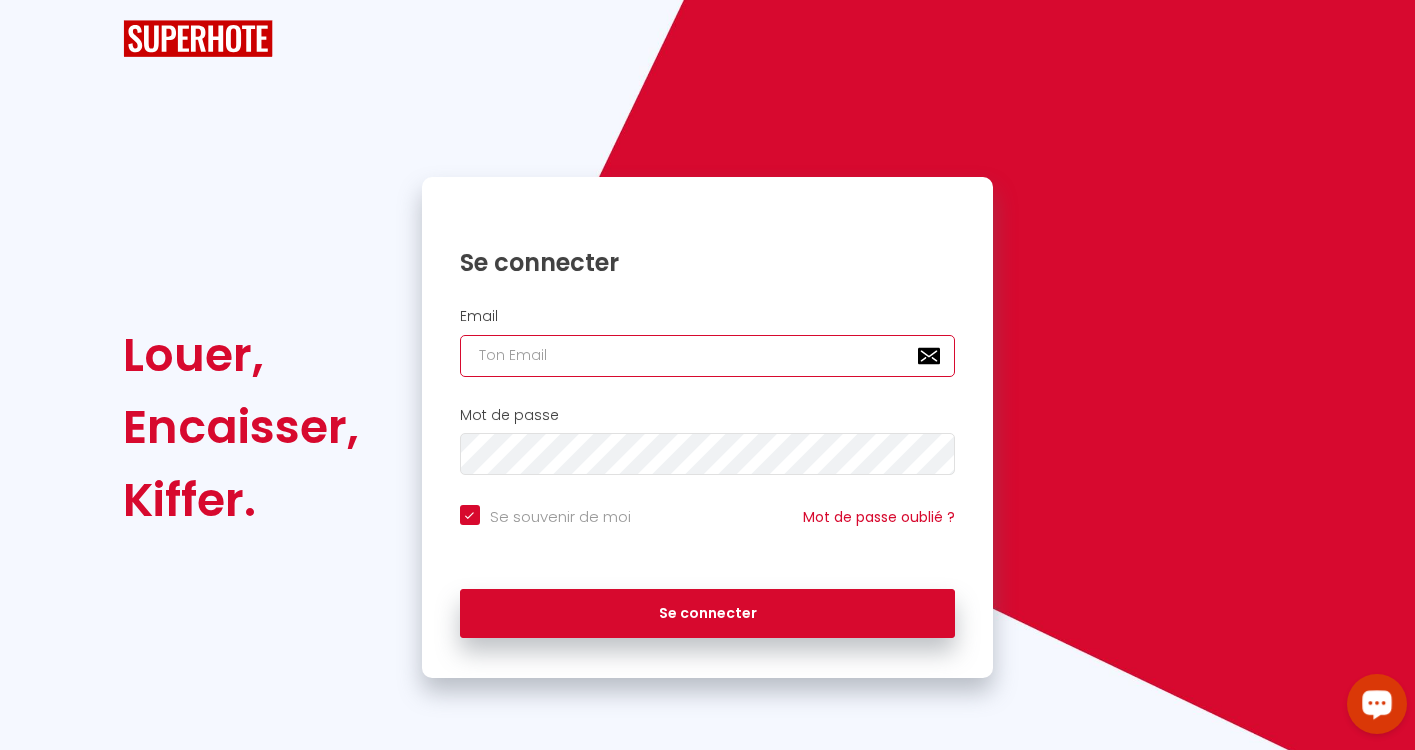 click at bounding box center [708, 356] 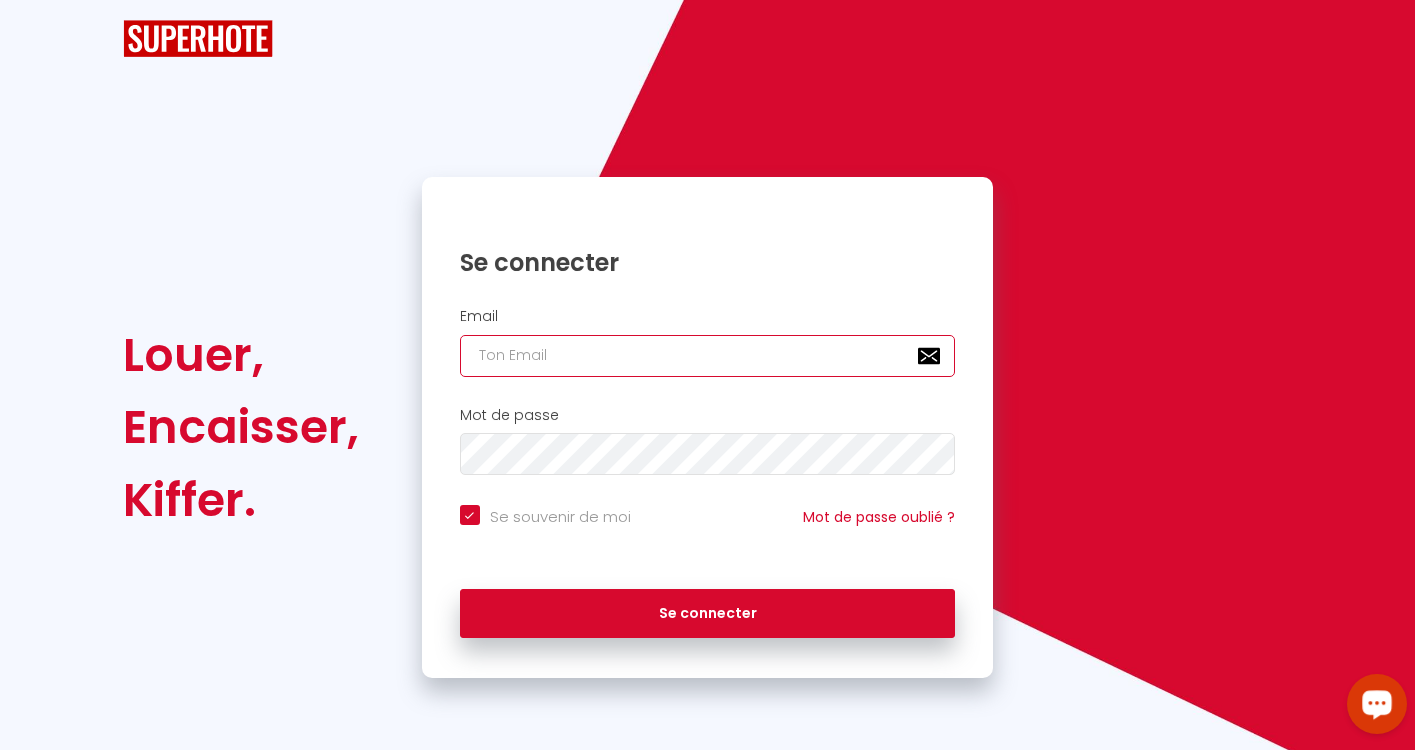 type on "[EMAIL_ADDRESS][PERSON_NAME][DOMAIN_NAME]" 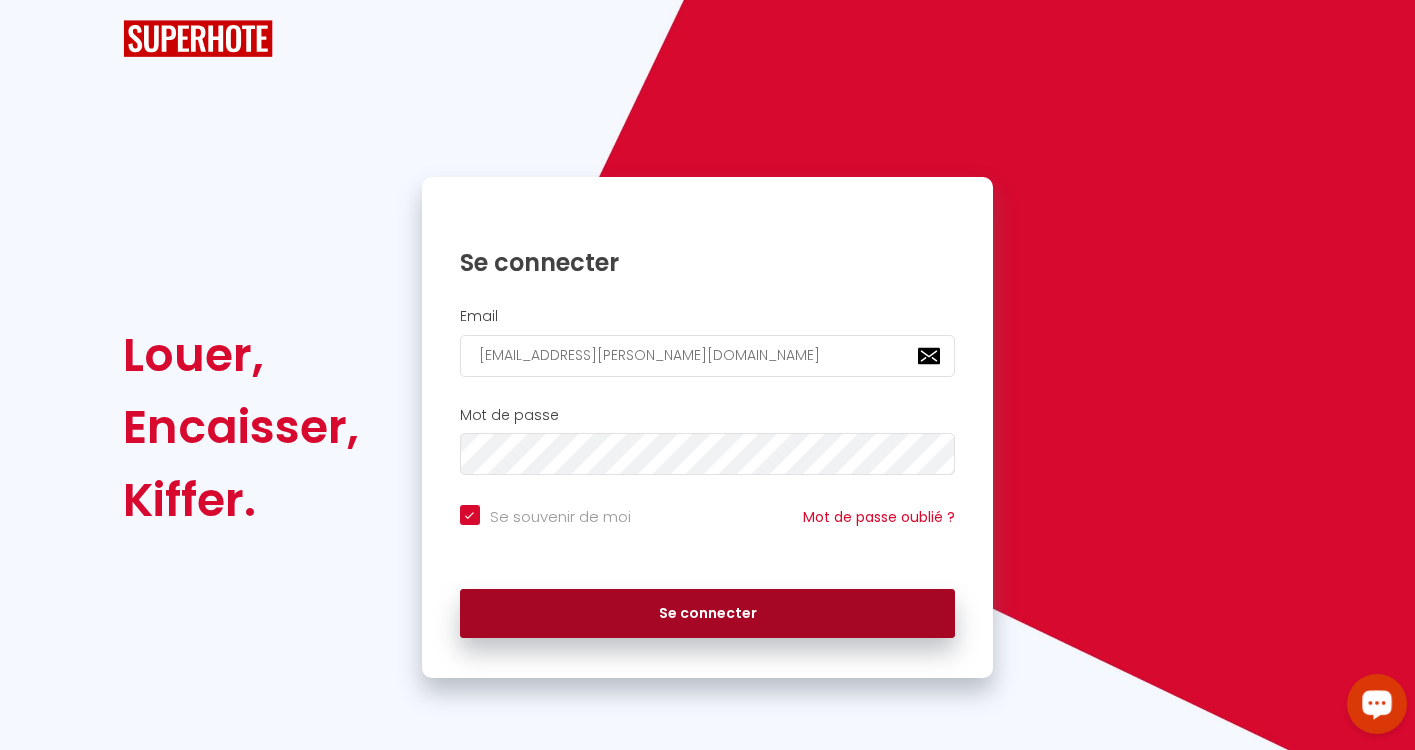 click on "Se connecter" at bounding box center [708, 614] 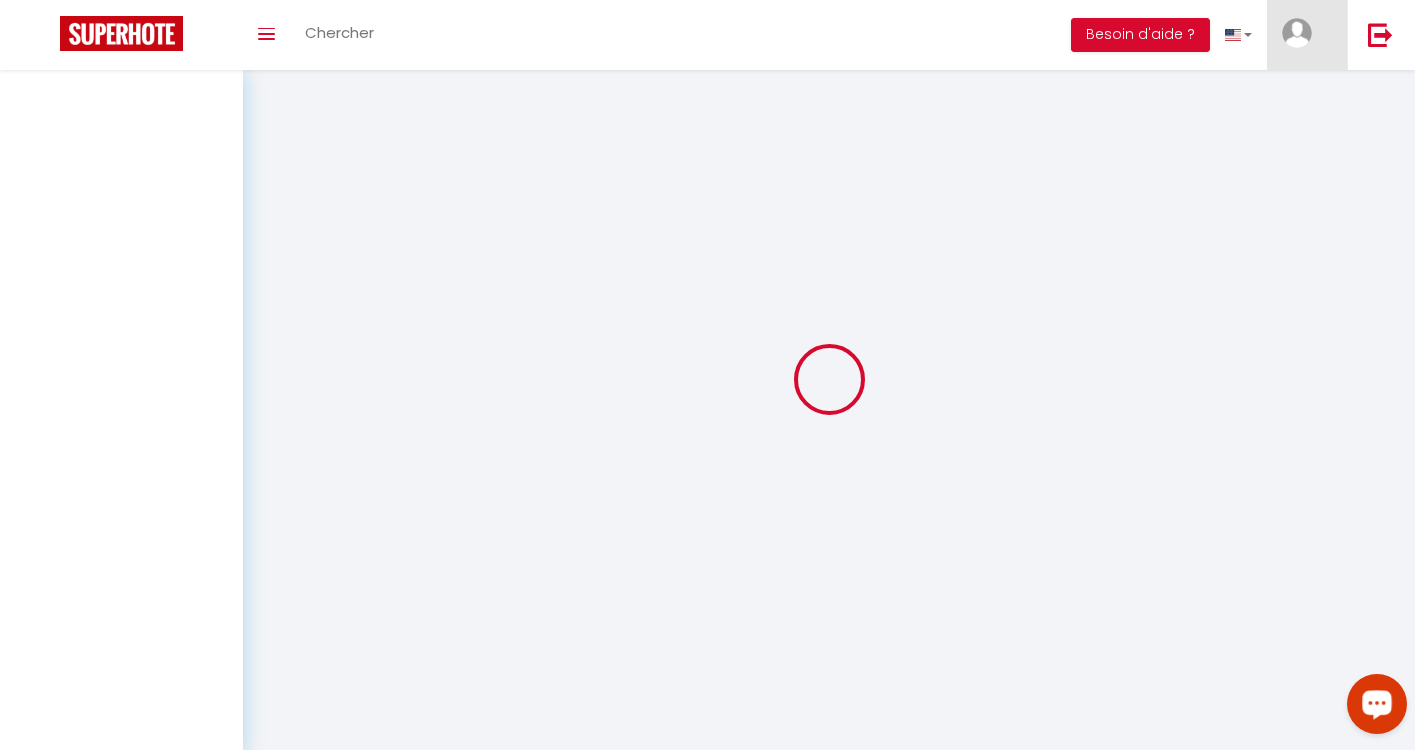click at bounding box center [1322, 32] 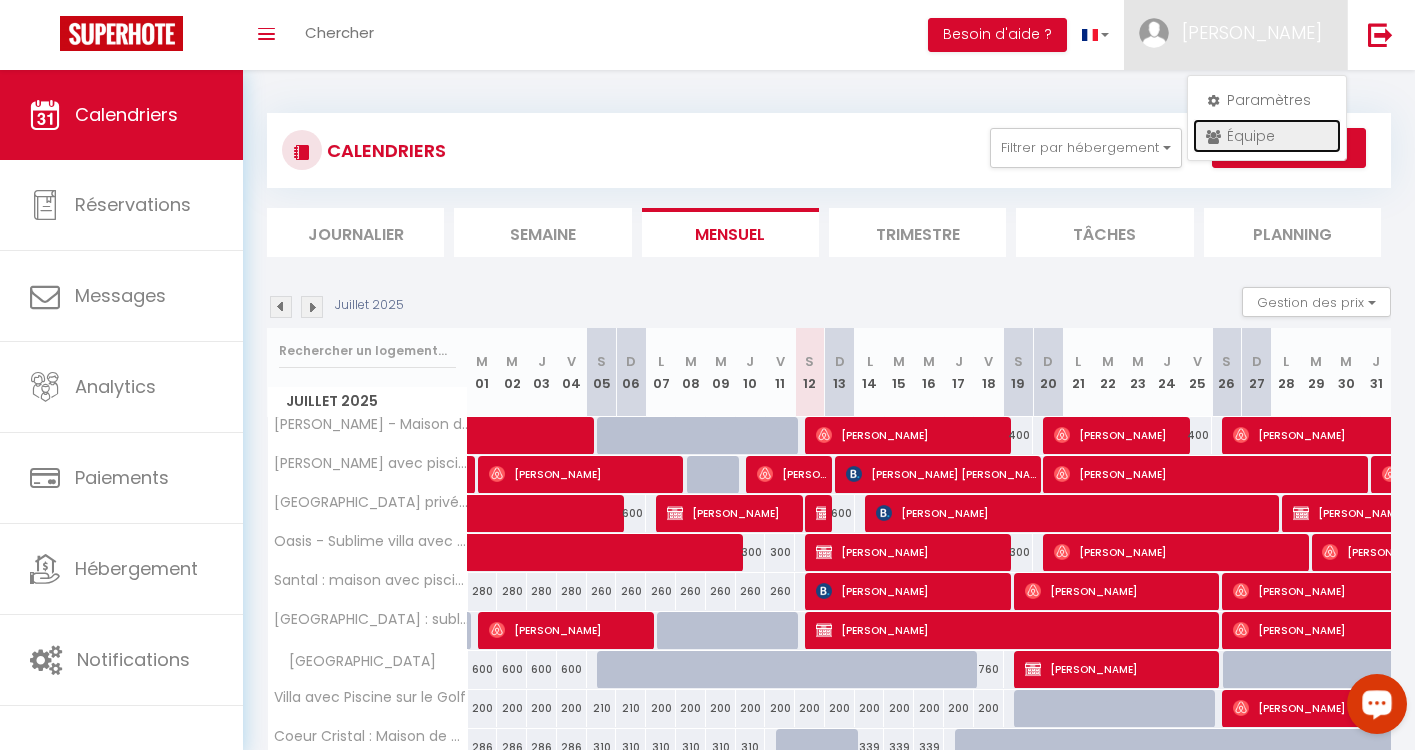 click on "Équipe" at bounding box center [1267, 136] 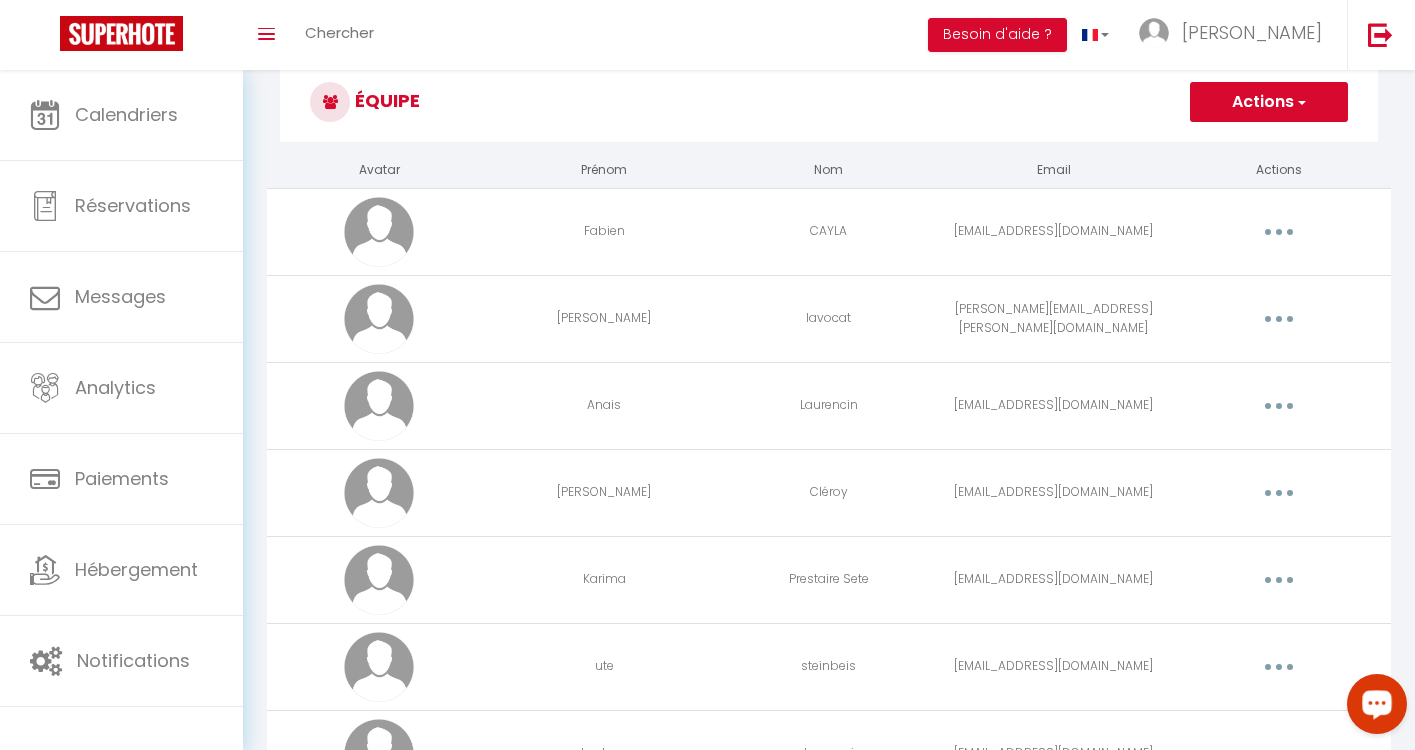 scroll, scrollTop: 54, scrollLeft: 0, axis: vertical 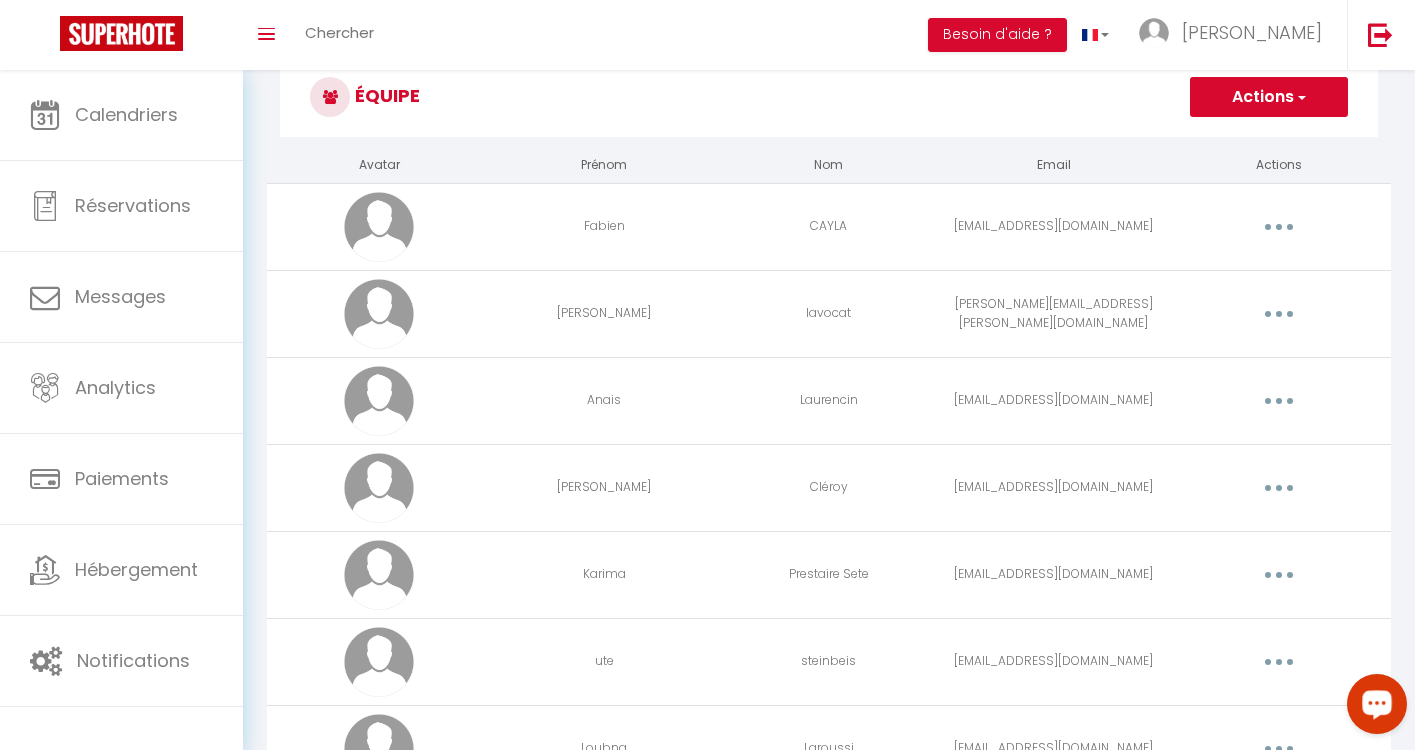 click at bounding box center [1279, 401] 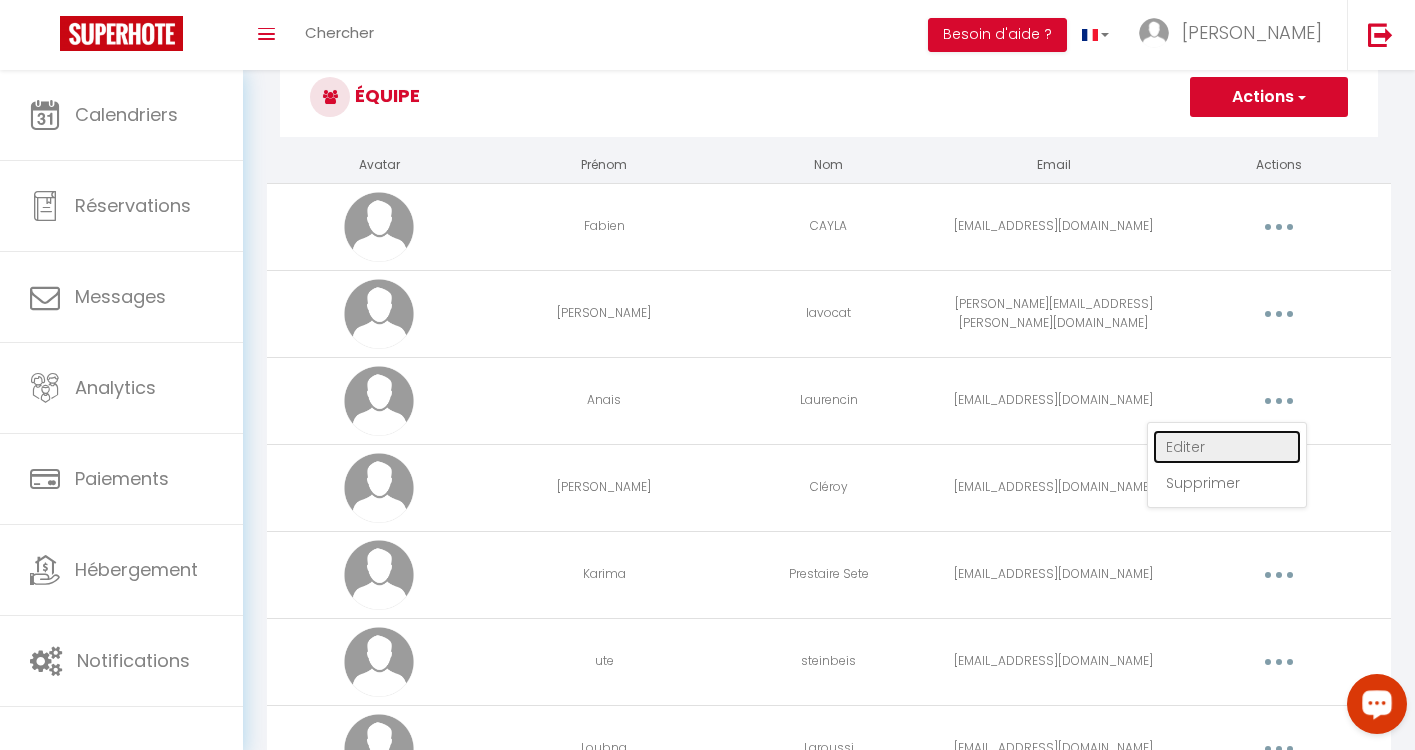 click on "Editer" at bounding box center (1227, 447) 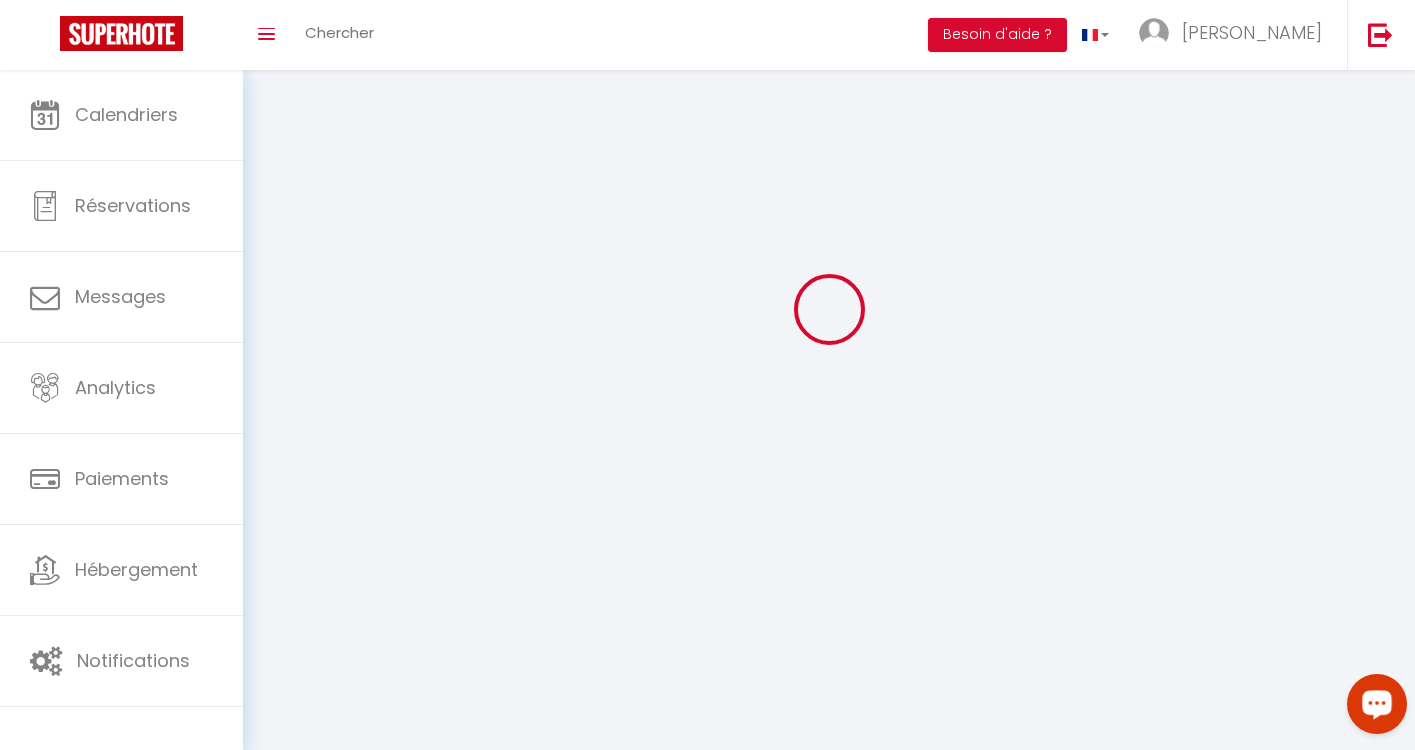 type on "Anais" 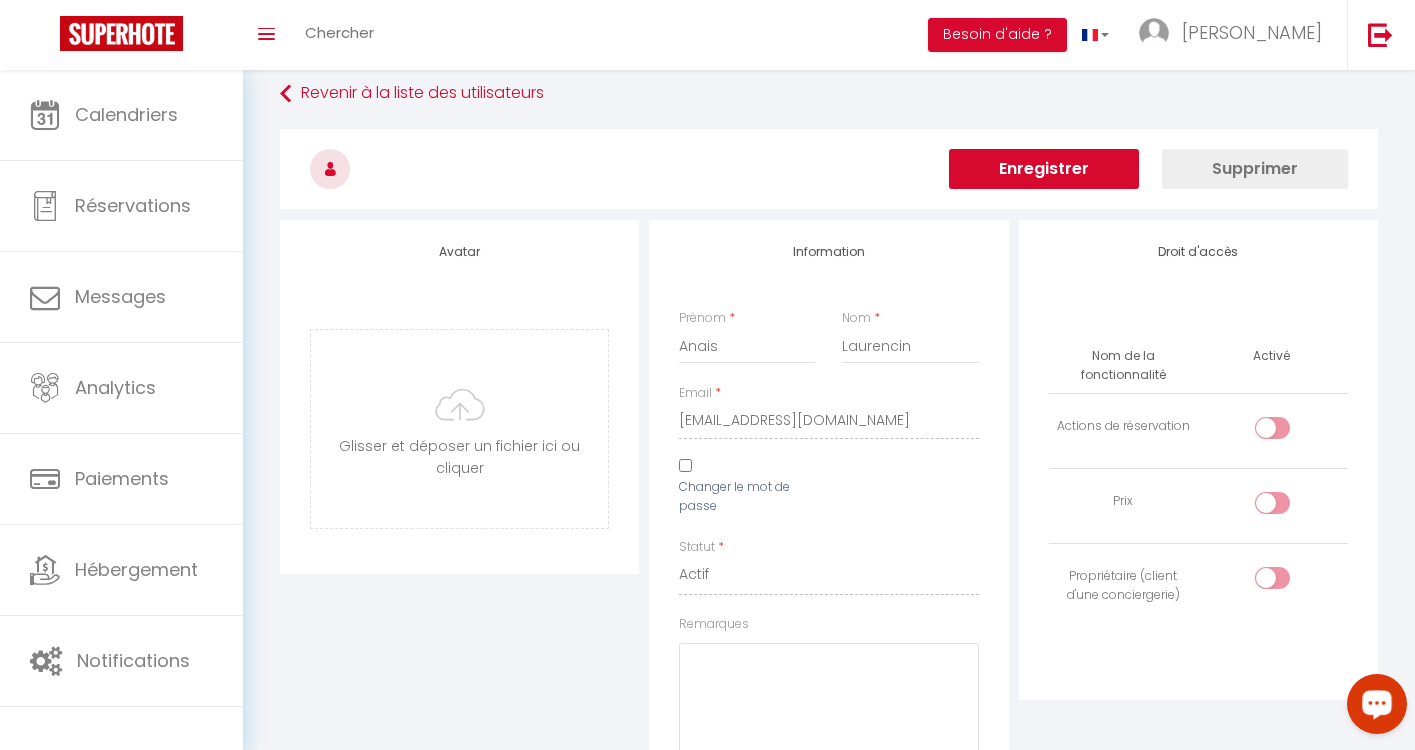 scroll, scrollTop: 23, scrollLeft: 0, axis: vertical 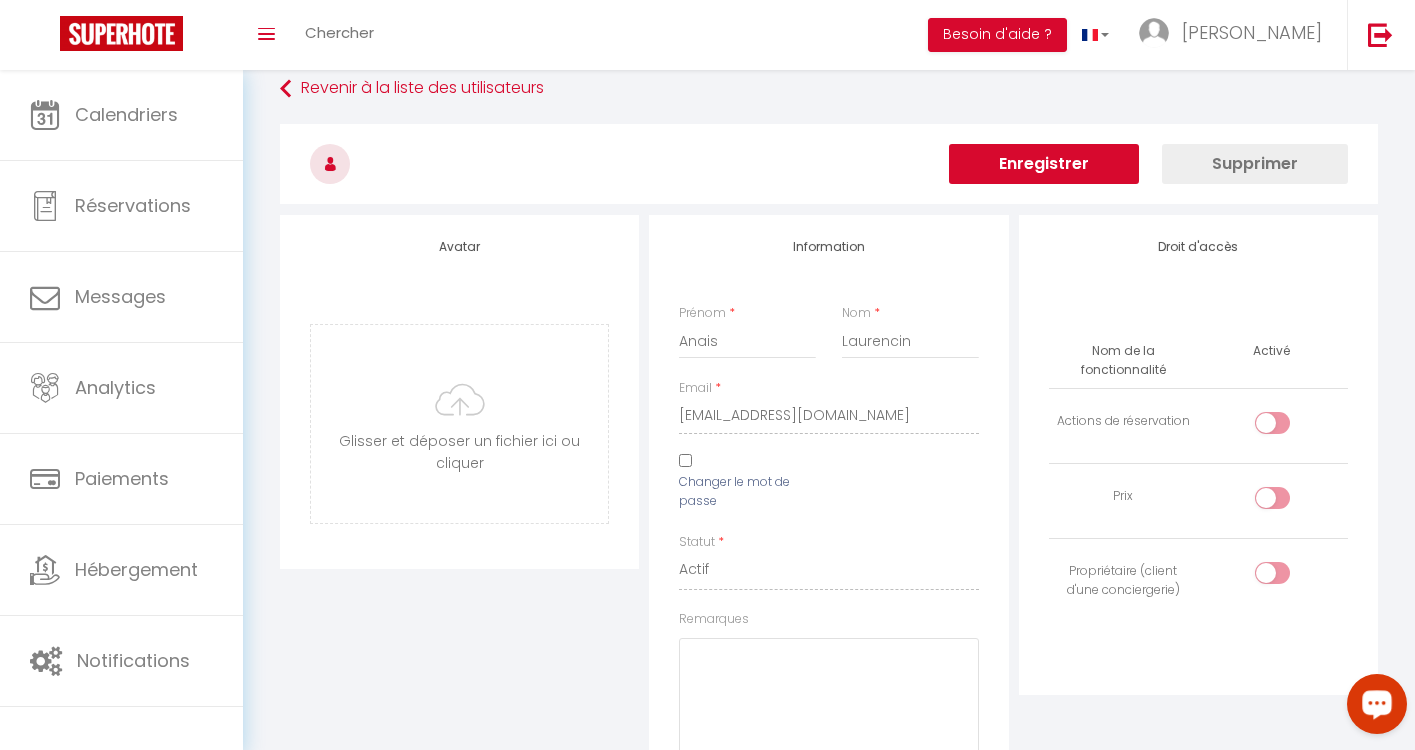 click at bounding box center (1289, 427) 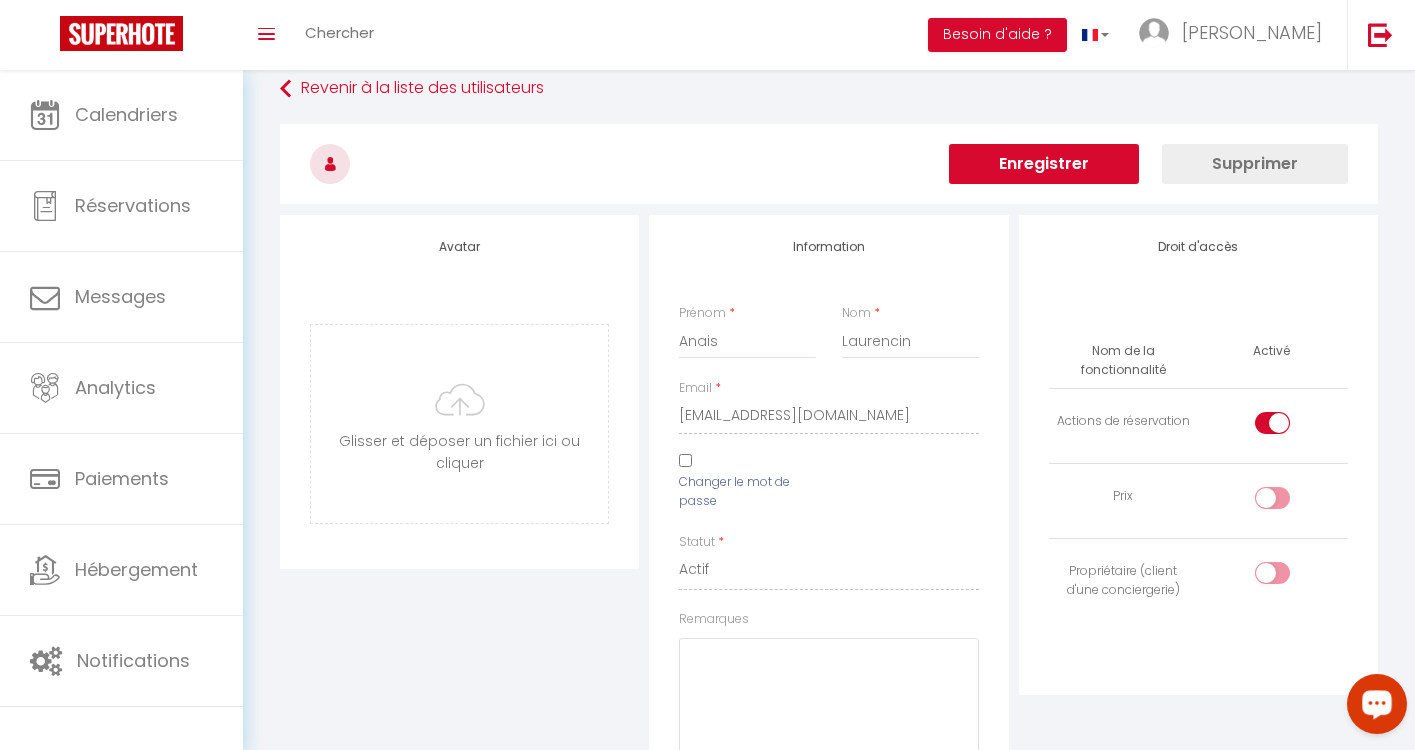 click on "Enregistrer" at bounding box center [1044, 164] 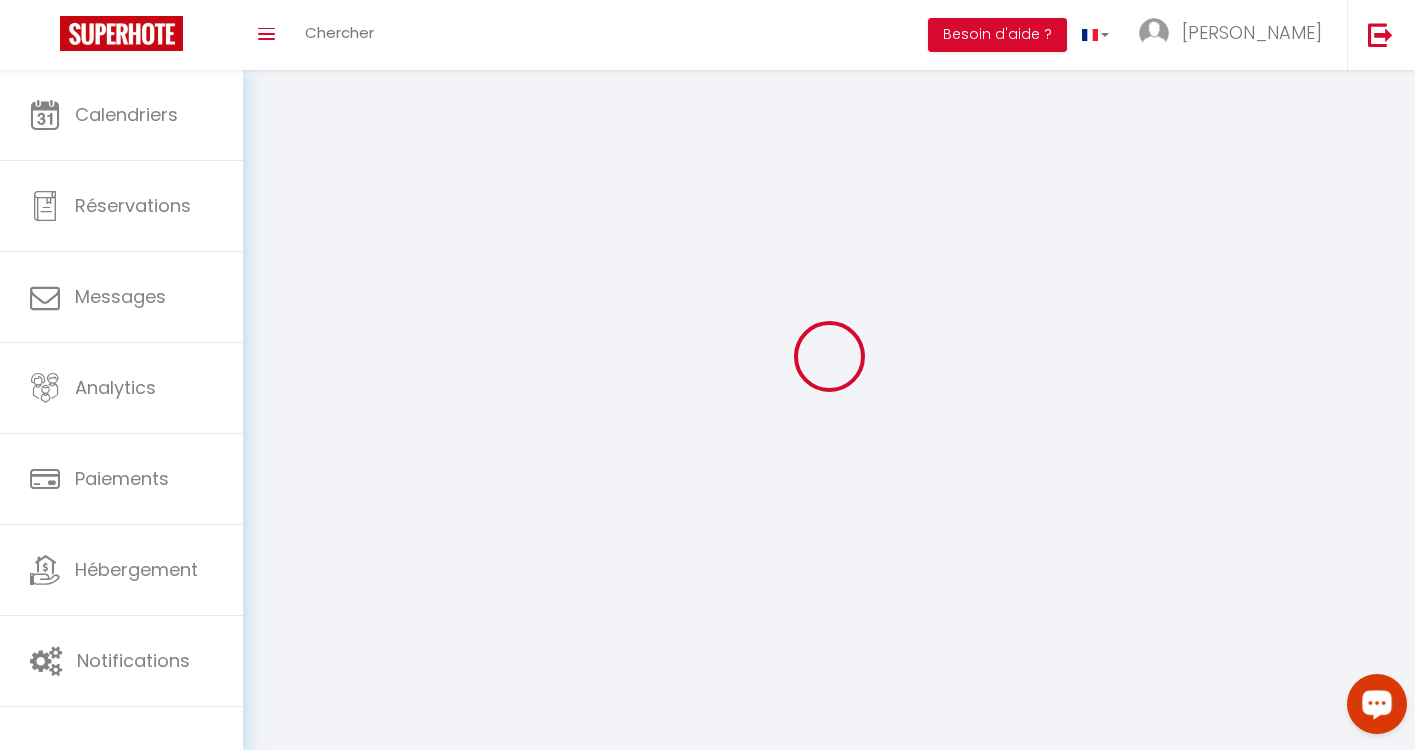 scroll, scrollTop: 0, scrollLeft: 0, axis: both 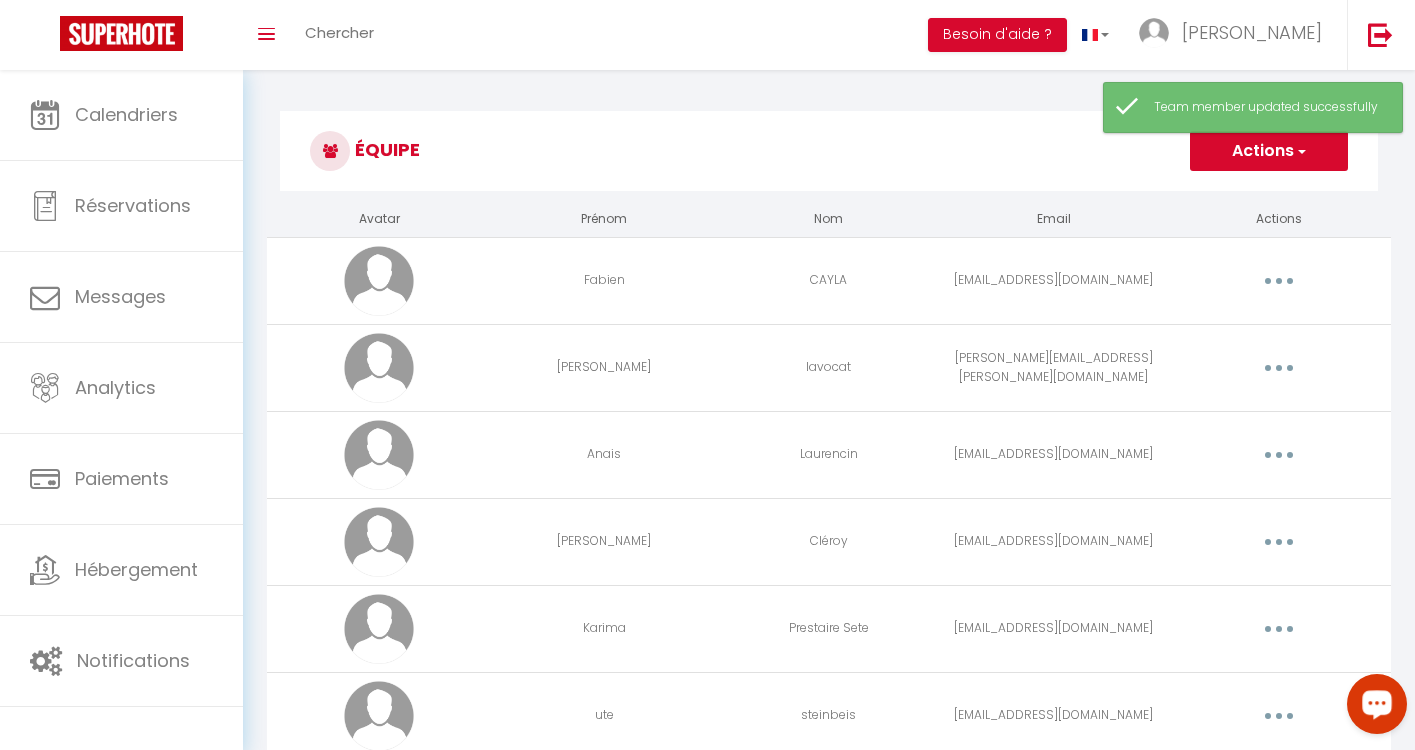 click at bounding box center [1279, 368] 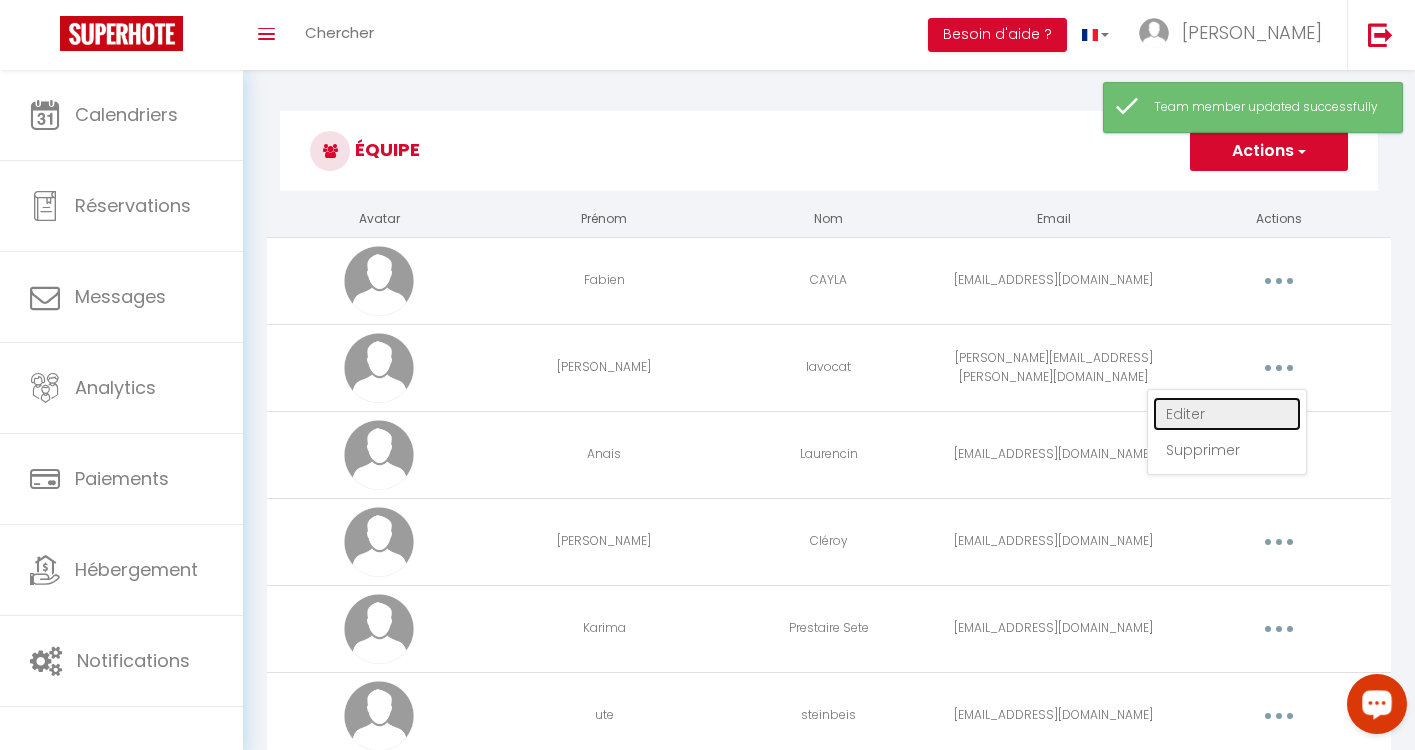 click on "Editer" at bounding box center (1227, 414) 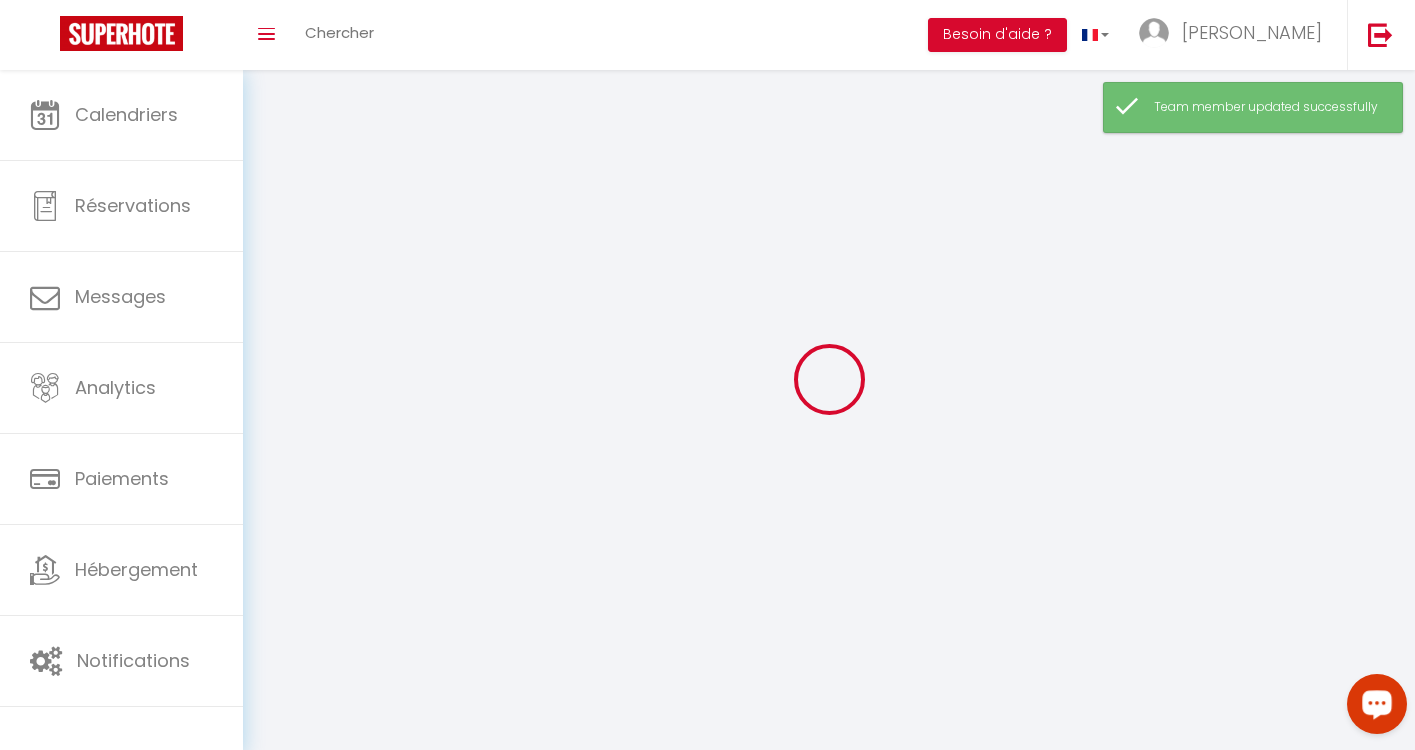 type on "[PERSON_NAME]" 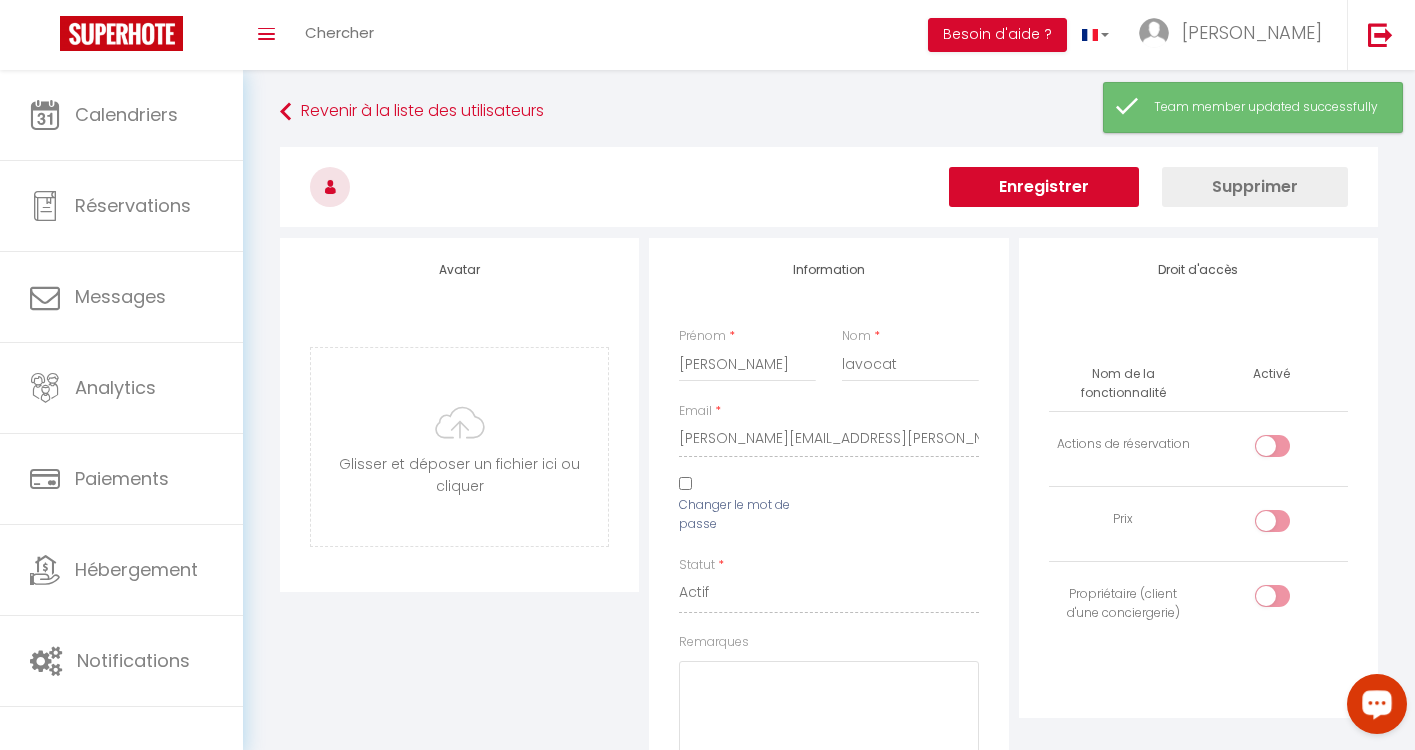 click at bounding box center (1273, 449) 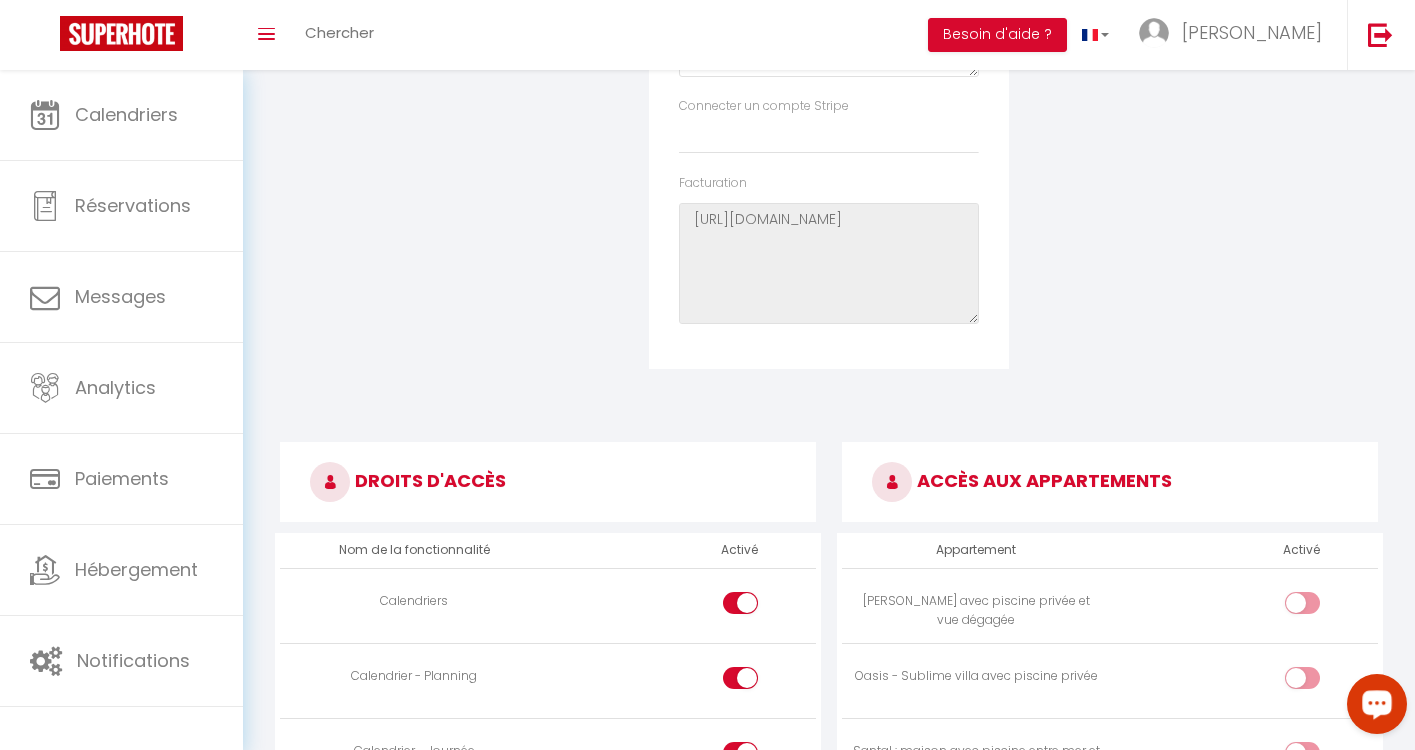 scroll, scrollTop: 0, scrollLeft: 0, axis: both 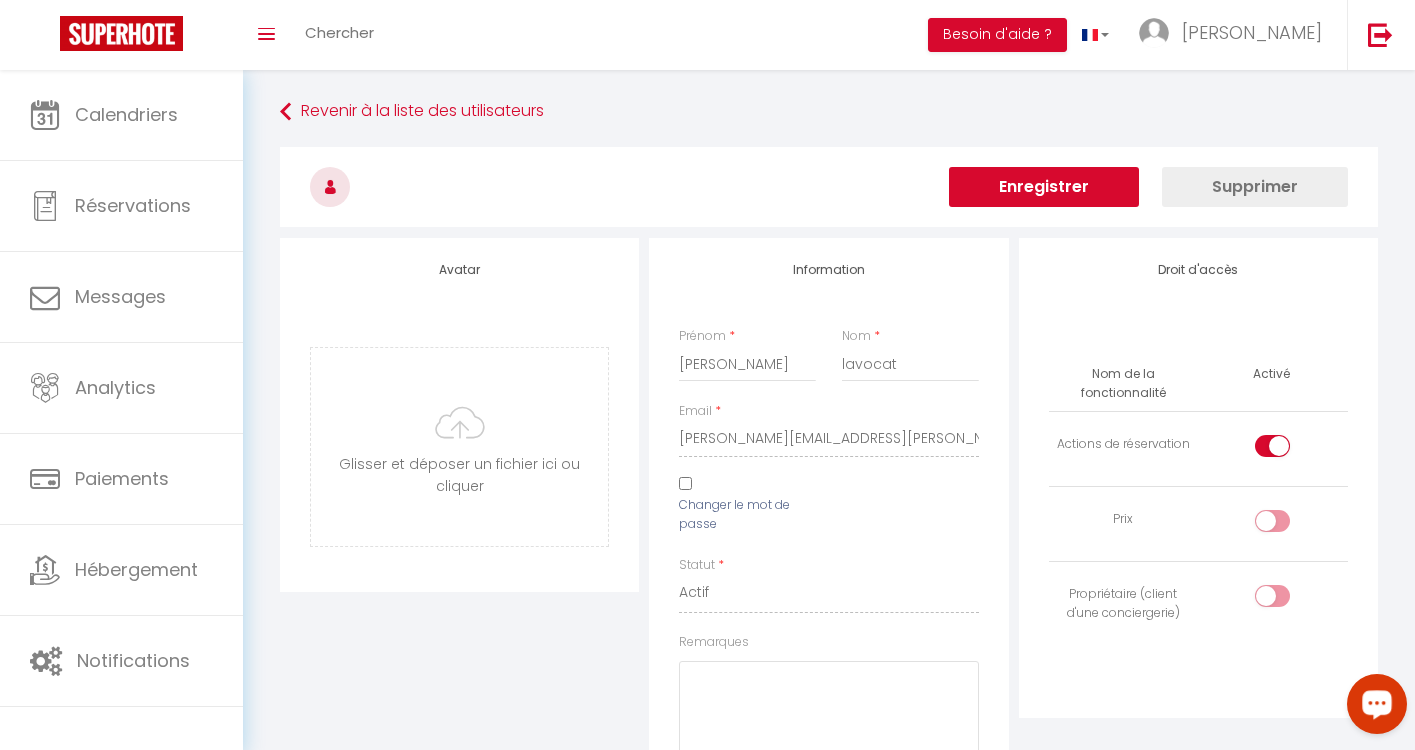 click on "Enregistrer" at bounding box center [1044, 187] 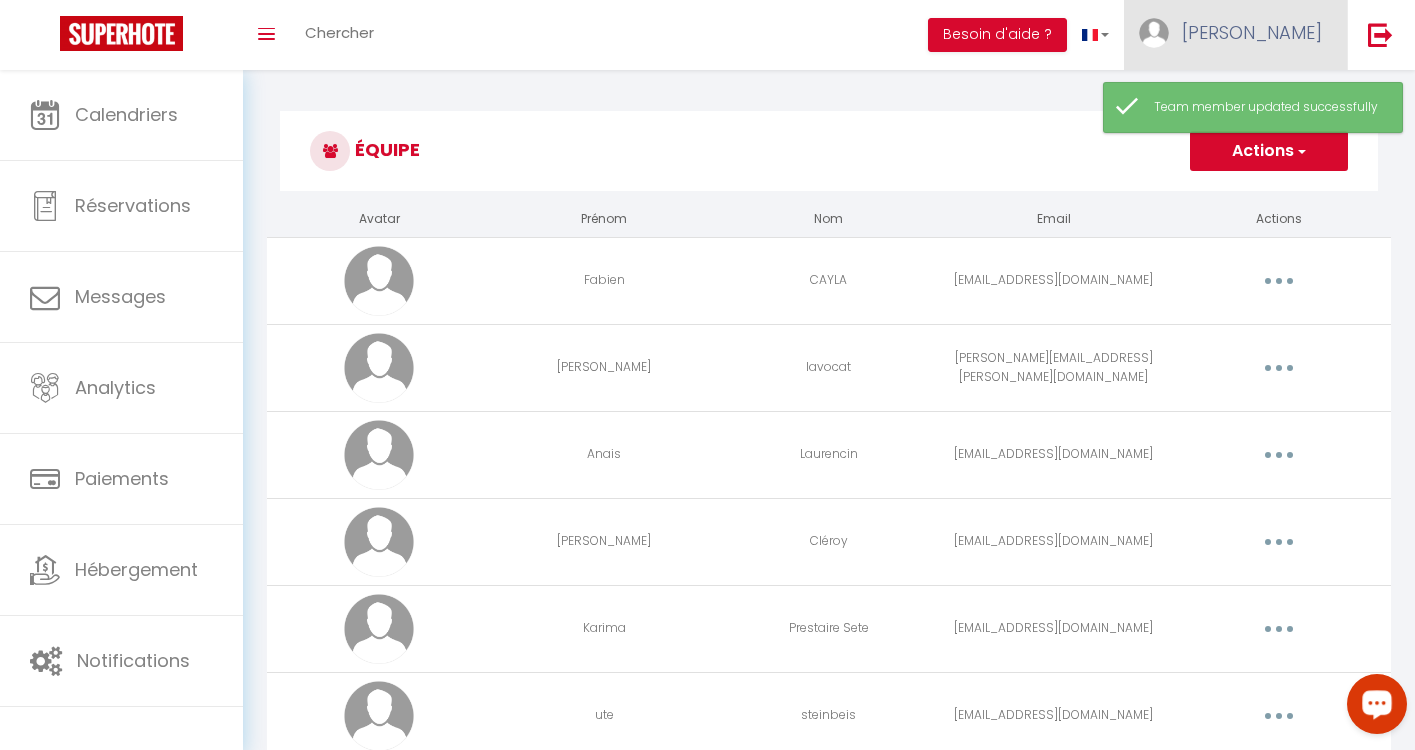click on "[PERSON_NAME]" at bounding box center [1235, 35] 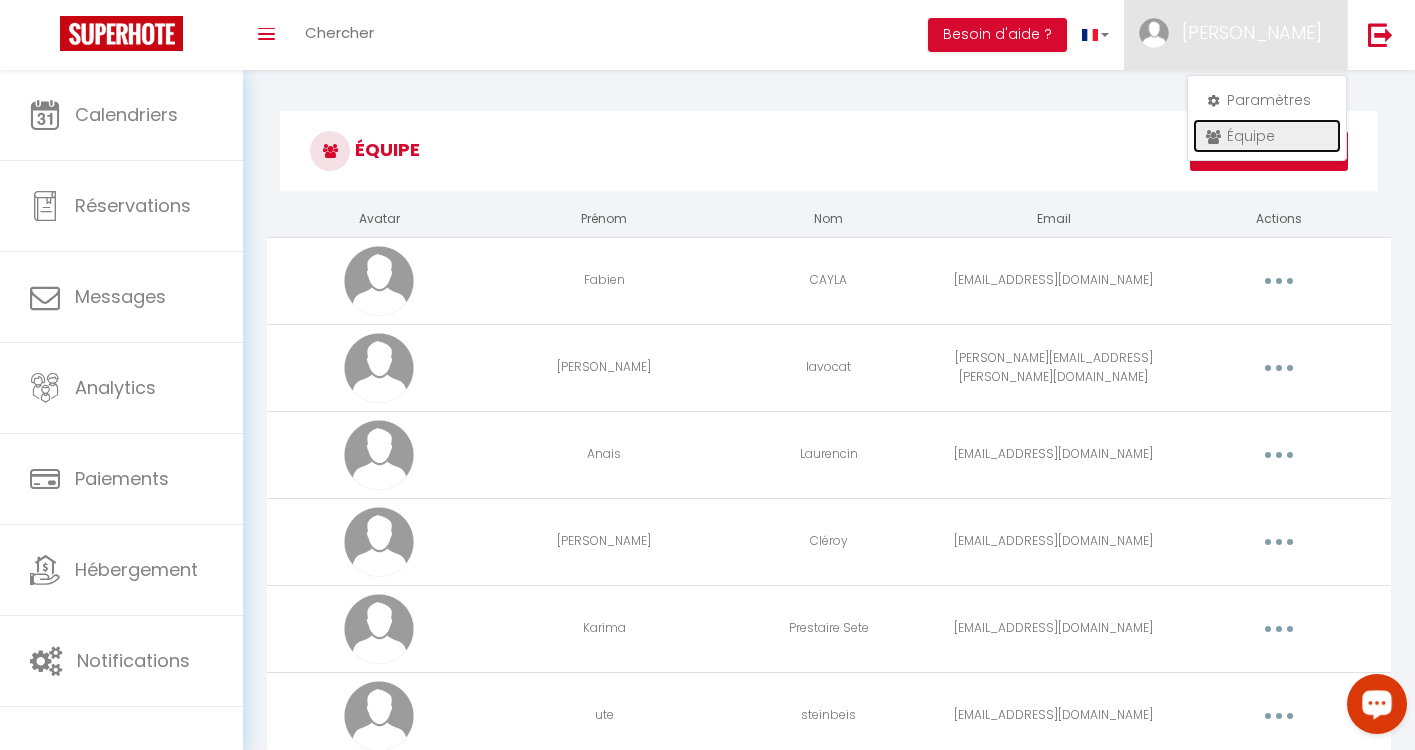 click on "Équipe" at bounding box center [1267, 136] 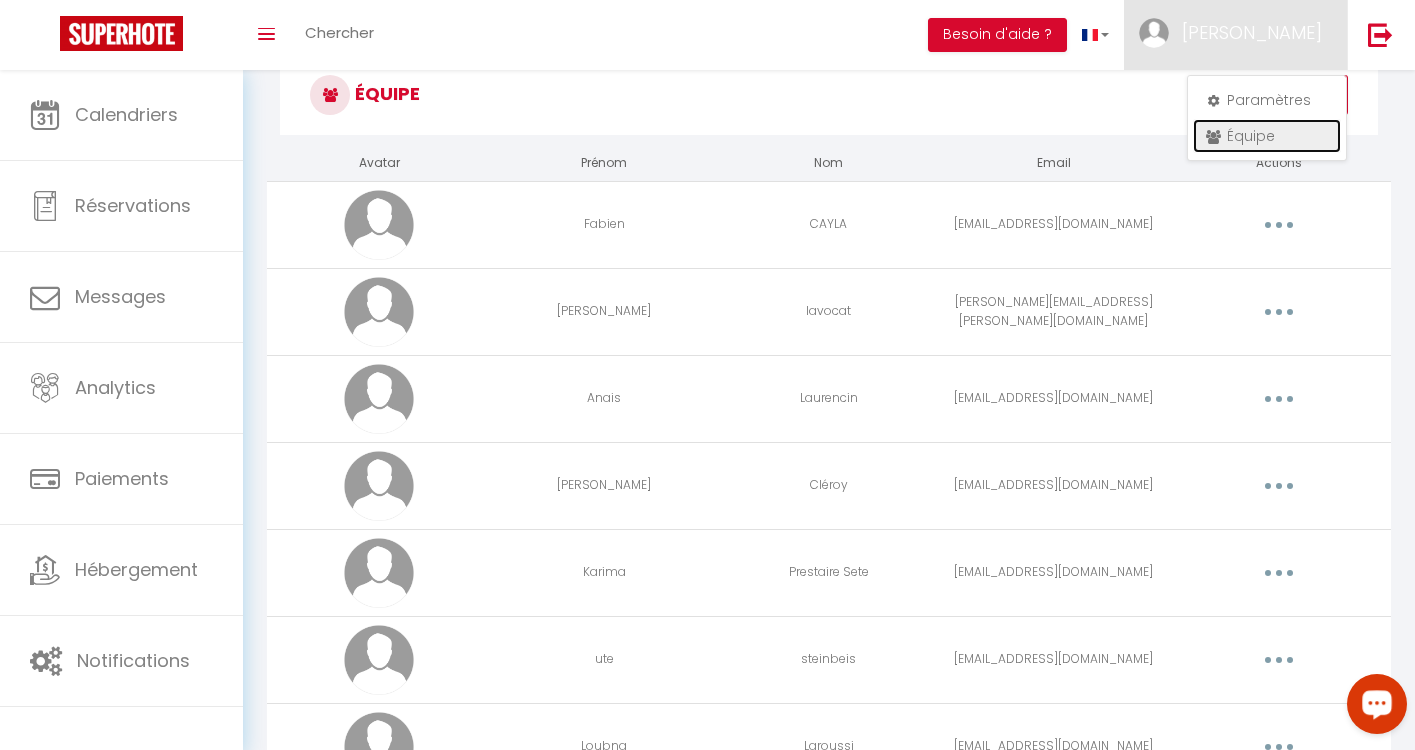 scroll, scrollTop: 43, scrollLeft: 0, axis: vertical 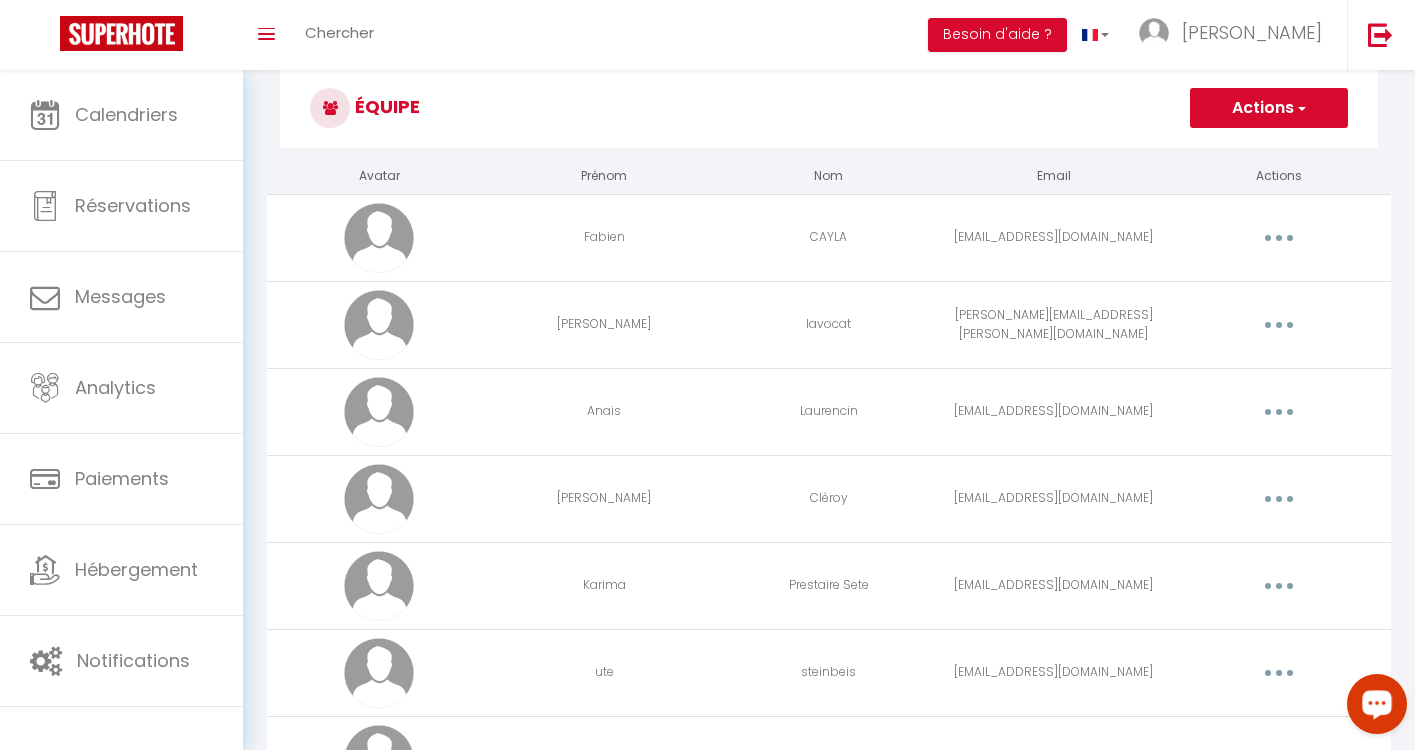 click at bounding box center (1279, 499) 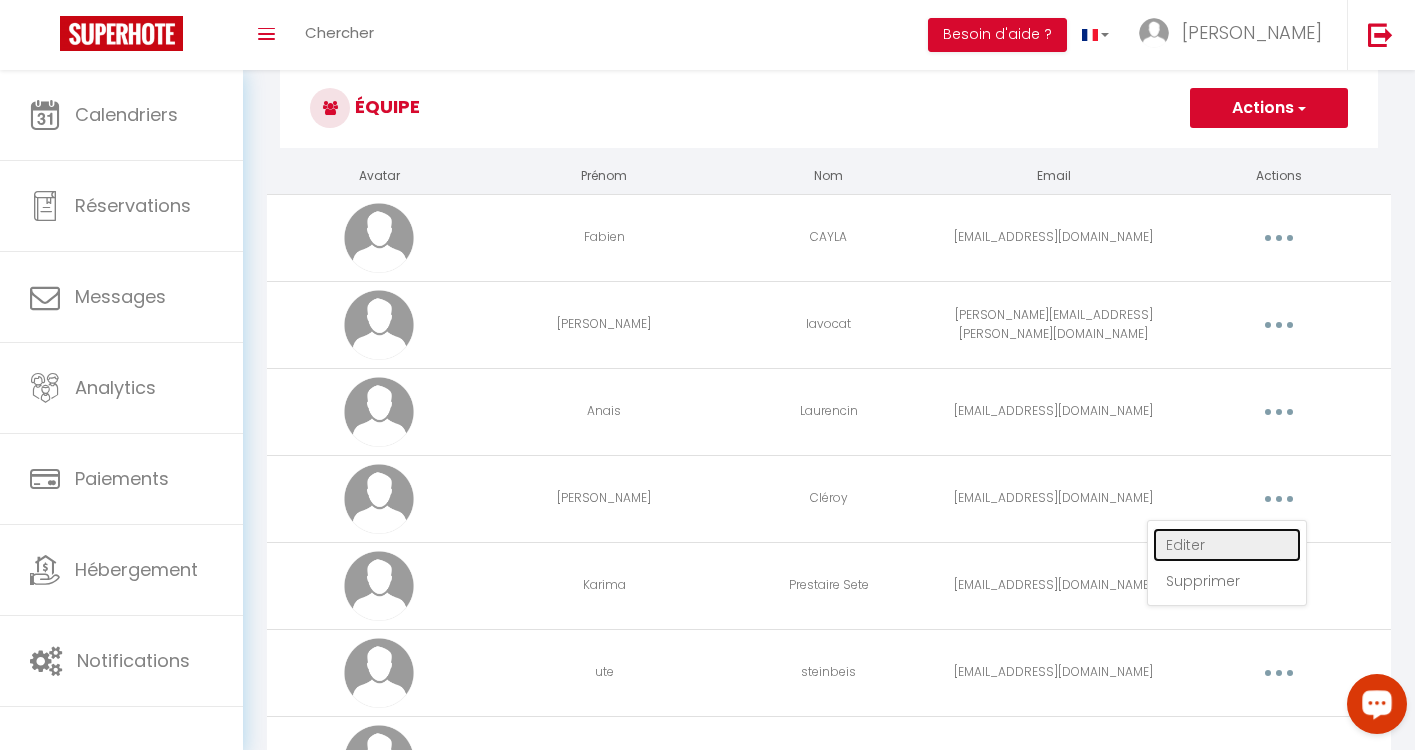 click on "Editer" at bounding box center (1227, 545) 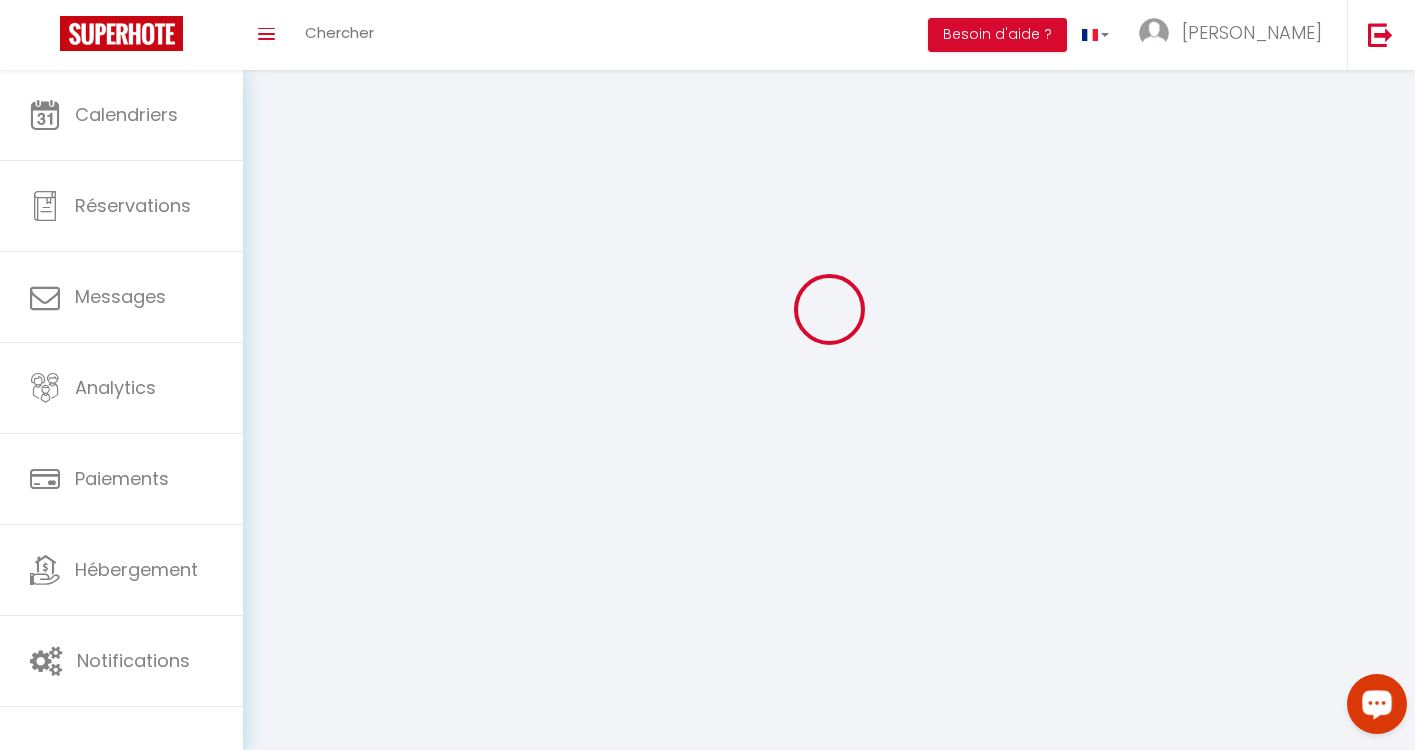 type on "[PERSON_NAME]" 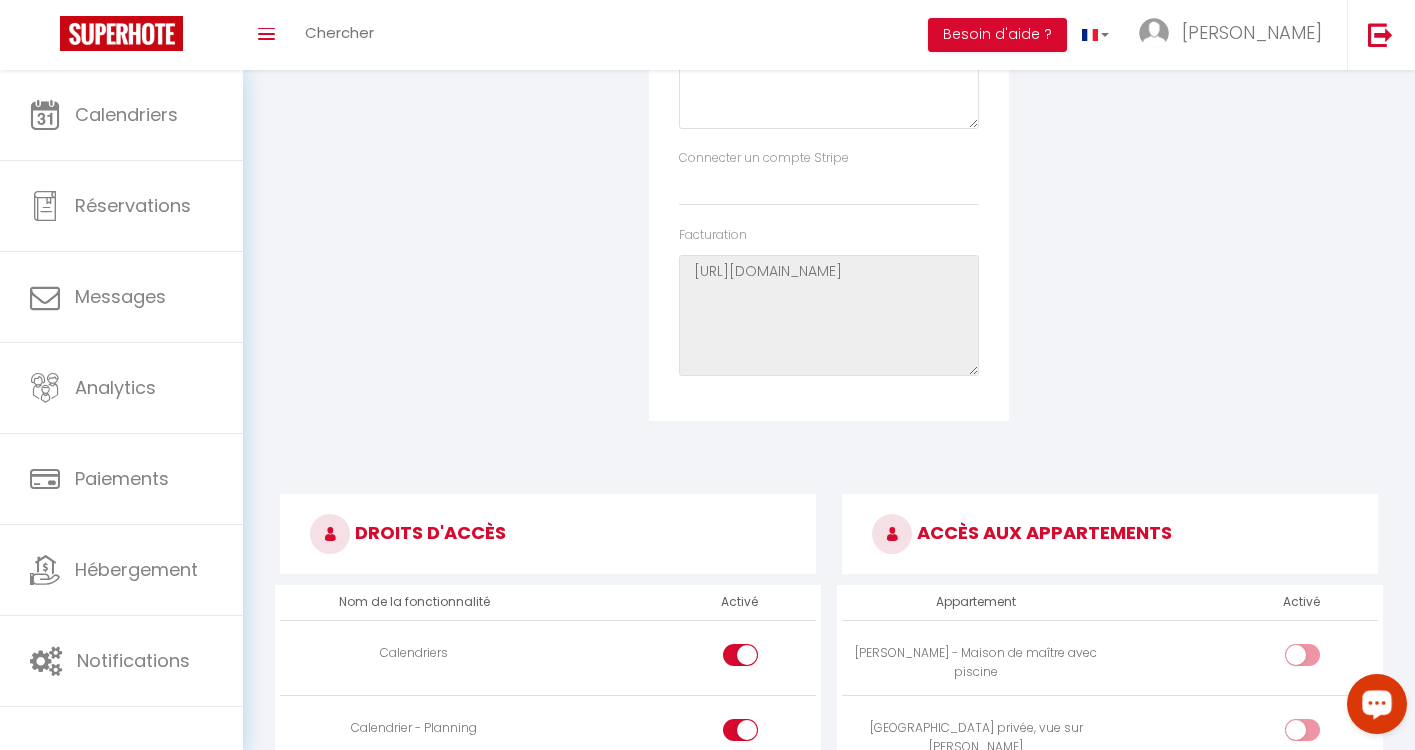 scroll, scrollTop: 33, scrollLeft: 0, axis: vertical 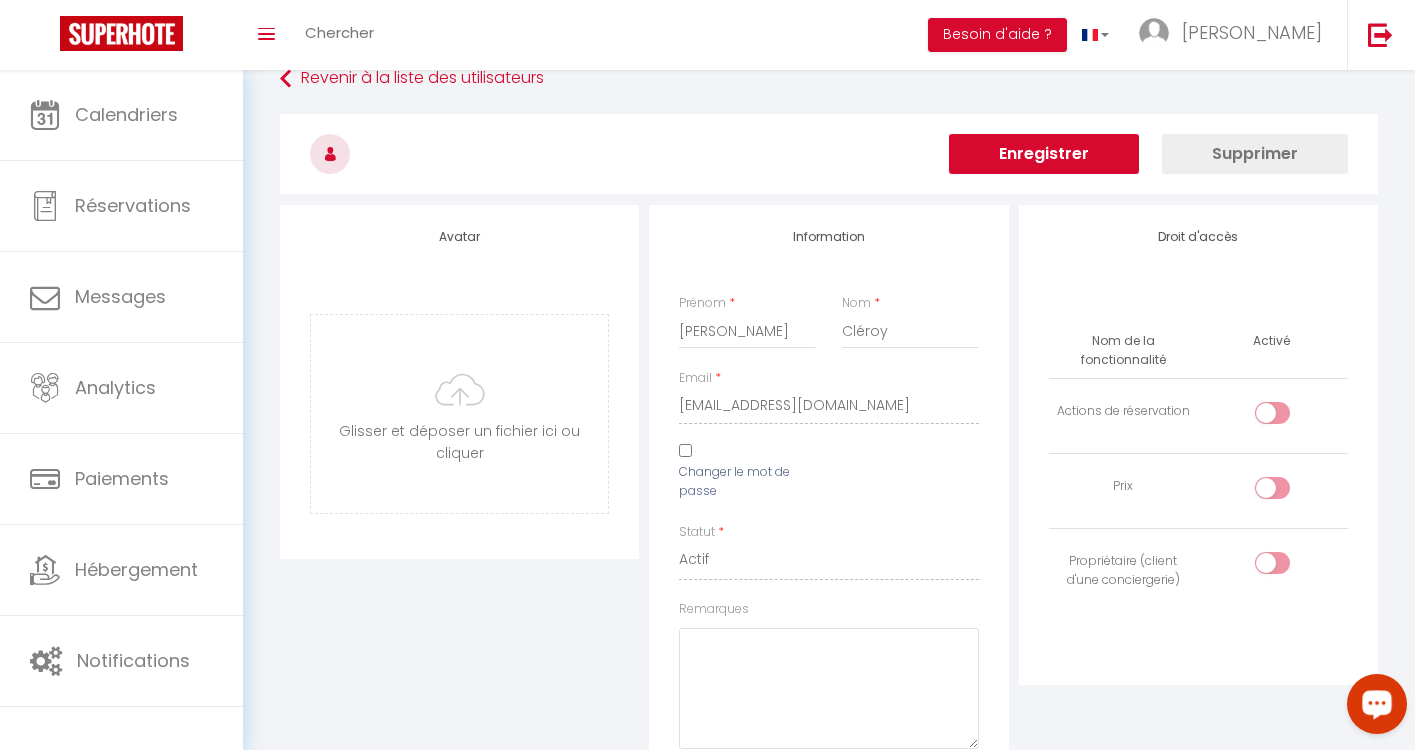 click at bounding box center [1289, 417] 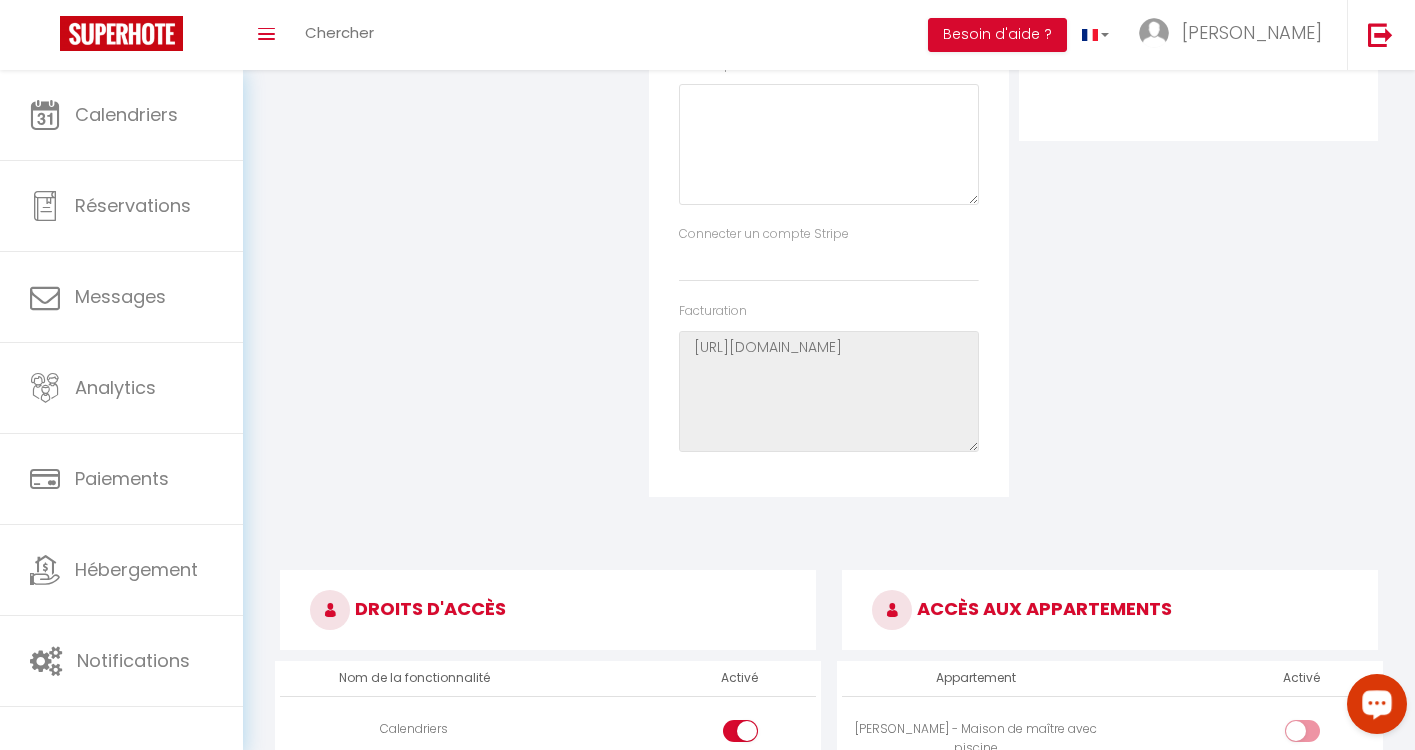 scroll, scrollTop: 0, scrollLeft: 0, axis: both 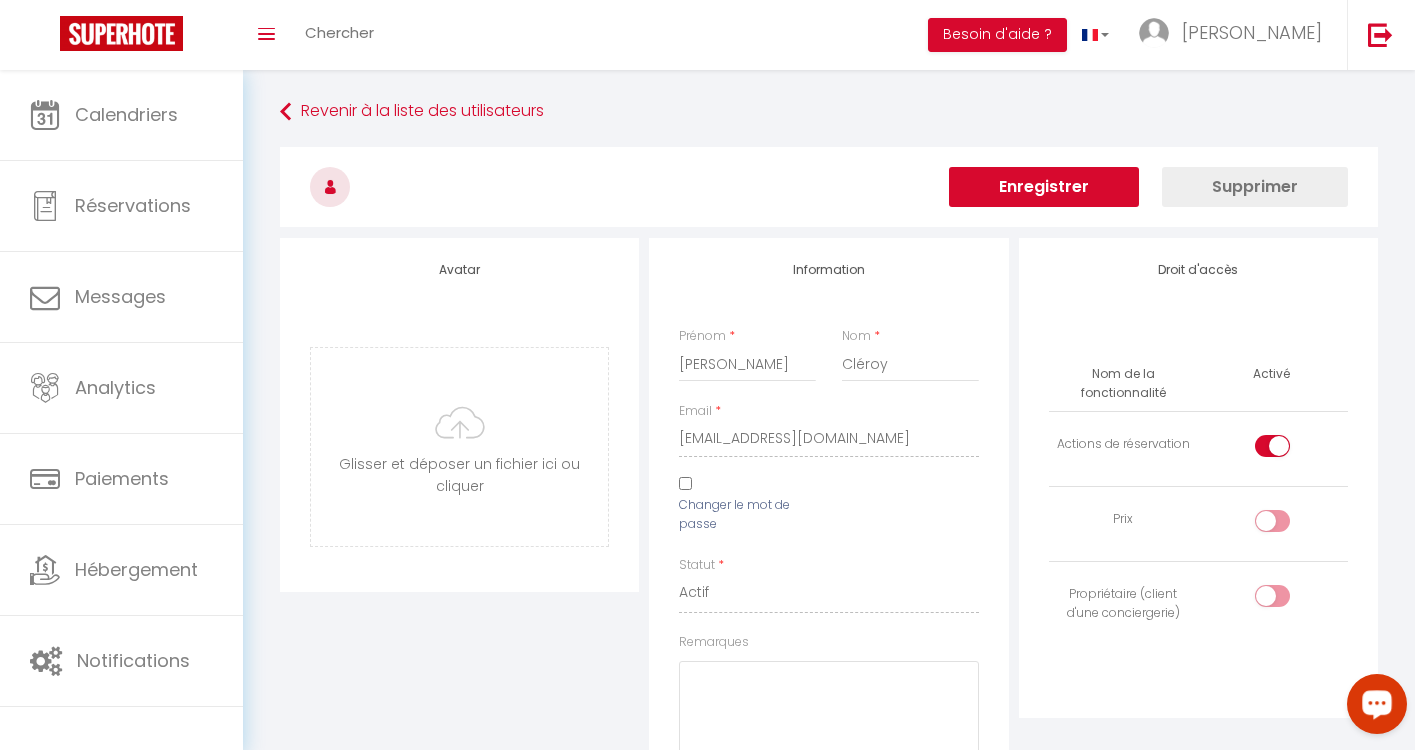 click on "Enregistrer" at bounding box center (1044, 187) 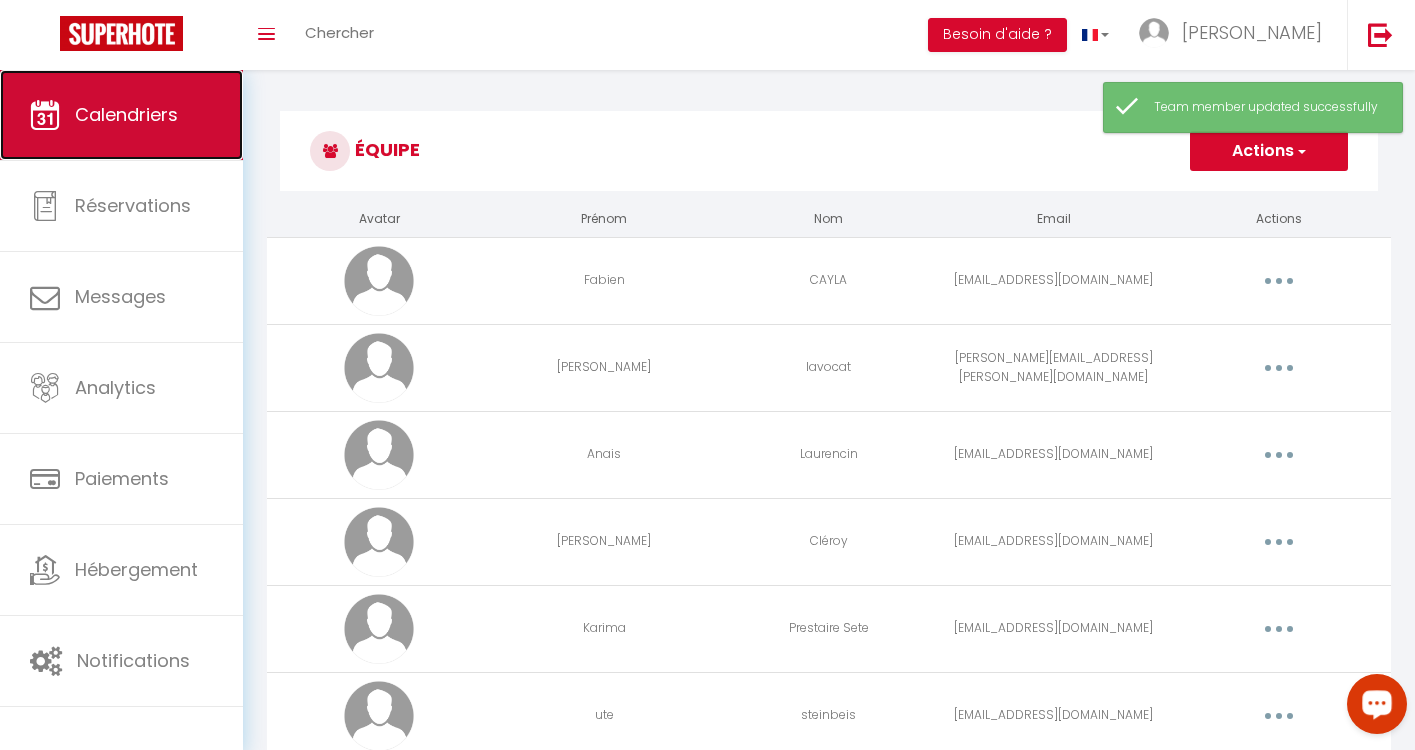 click on "Calendriers" at bounding box center [121, 115] 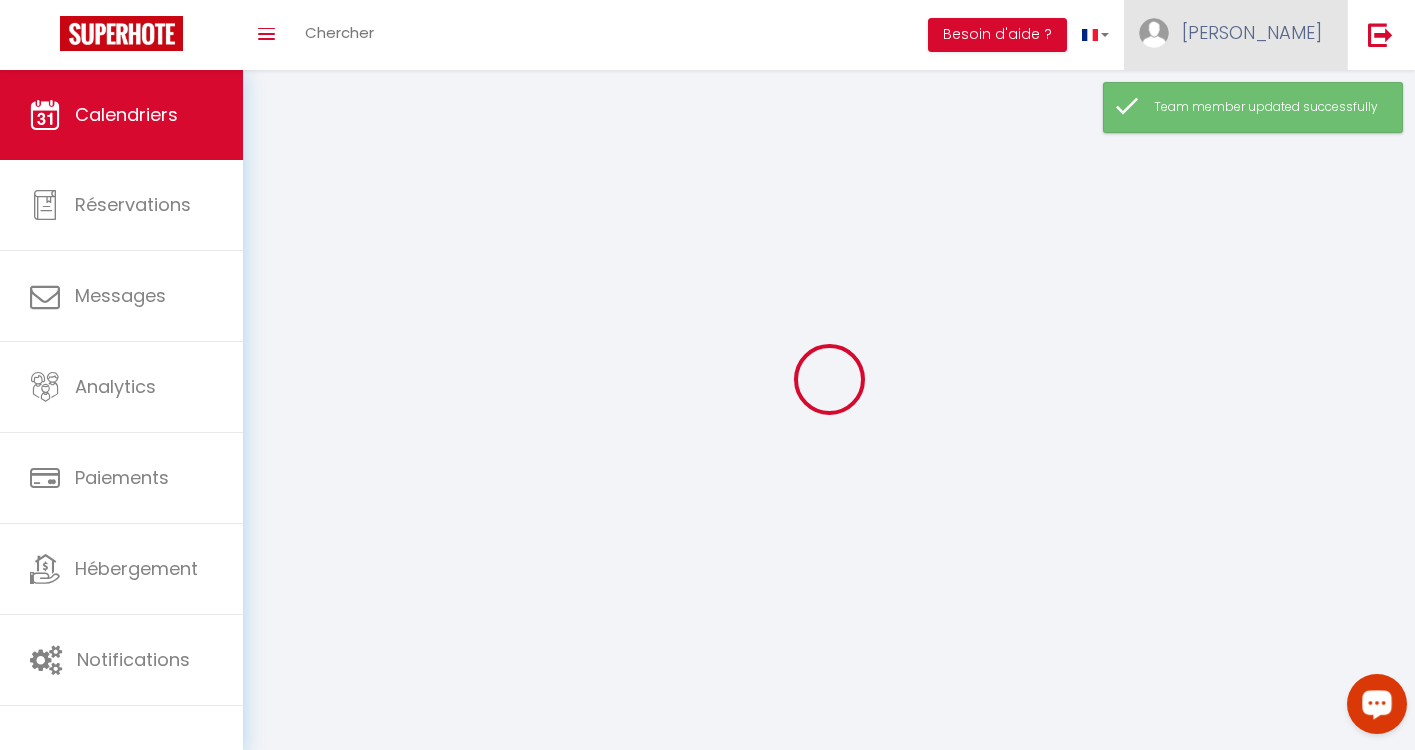 click on "[PERSON_NAME]" at bounding box center (1252, 32) 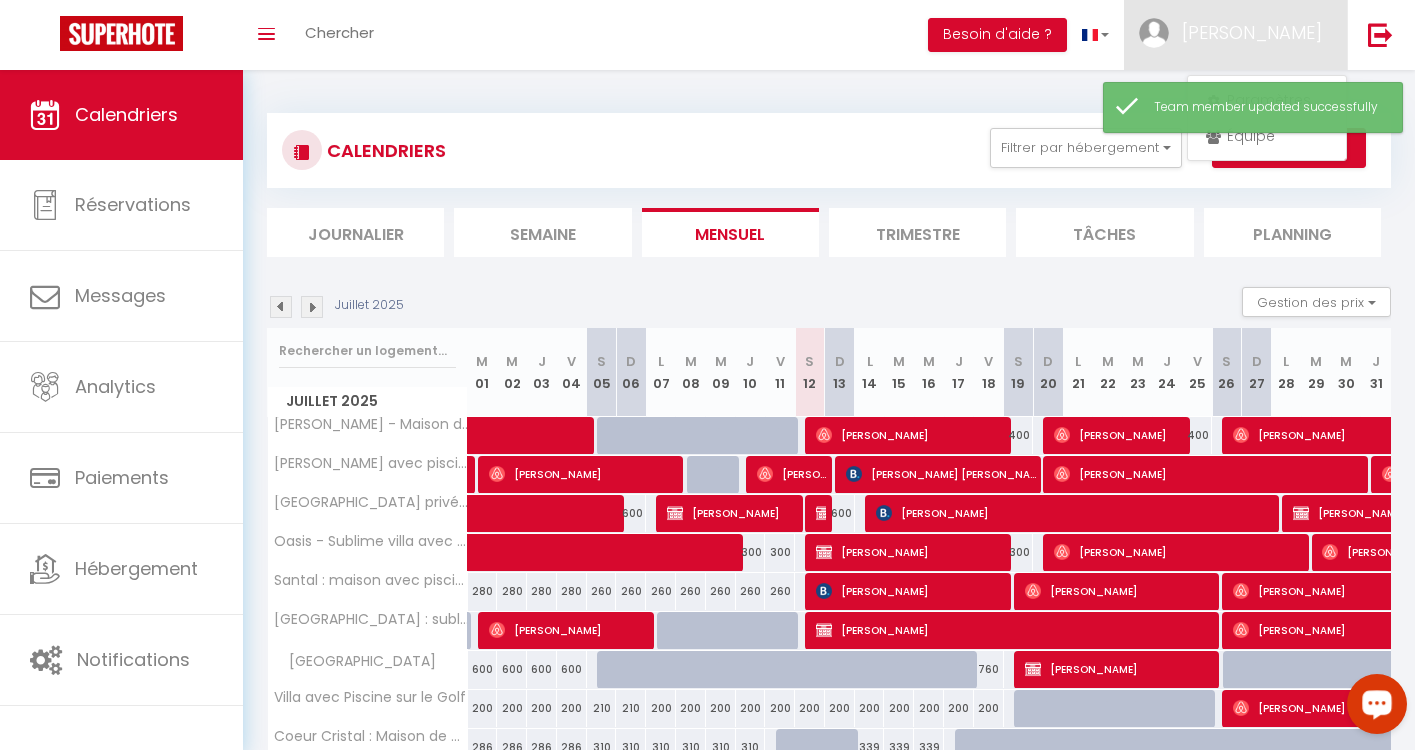 click on "CALENDRIERS
Filtrer par hébergement
Tous       Coeur Cristal : Maison de maître avec piscine     Santal : maison avec piscine entre mer et vignes     [PERSON_NAME] - Maison de maître avec [GEOGRAPHIC_DATA][PERSON_NAME] avec piscine privée et vue dégagée     [GEOGRAPHIC_DATA] privée, vue sur [PERSON_NAME]     [GEOGRAPHIC_DATA] piscine privée sur le [GEOGRAPHIC_DATA]     La villa du [GEOGRAPHIC_DATA] avec Piscine sur le [GEOGRAPHIC_DATA] : sublime Villa vue mer sur le [GEOGRAPHIC_DATA] - Sublime villa avec piscine privée    Effacer   Sauvegarder
Actions
Nouvelle réservation   Exporter les réservations   Importer les réservations" at bounding box center [829, 150] 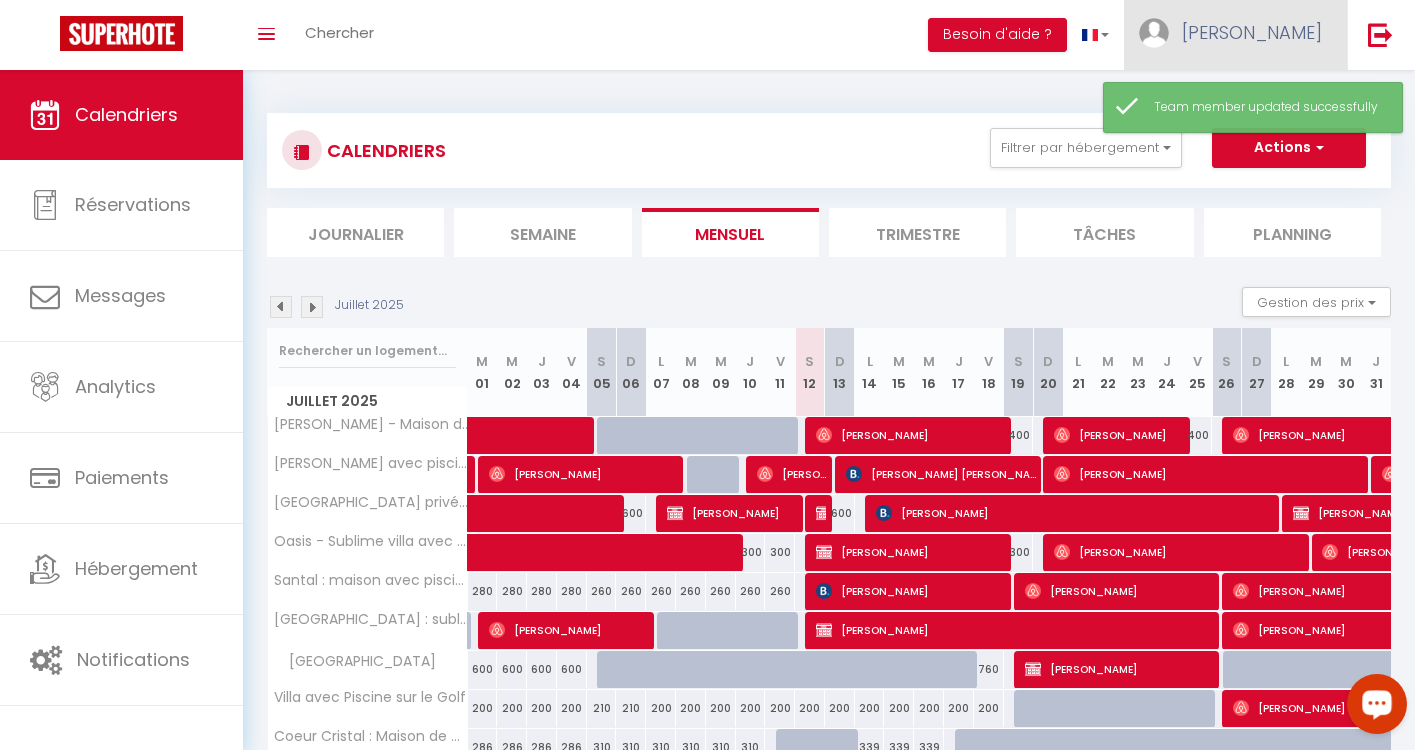 click on "[PERSON_NAME]" at bounding box center (1235, 35) 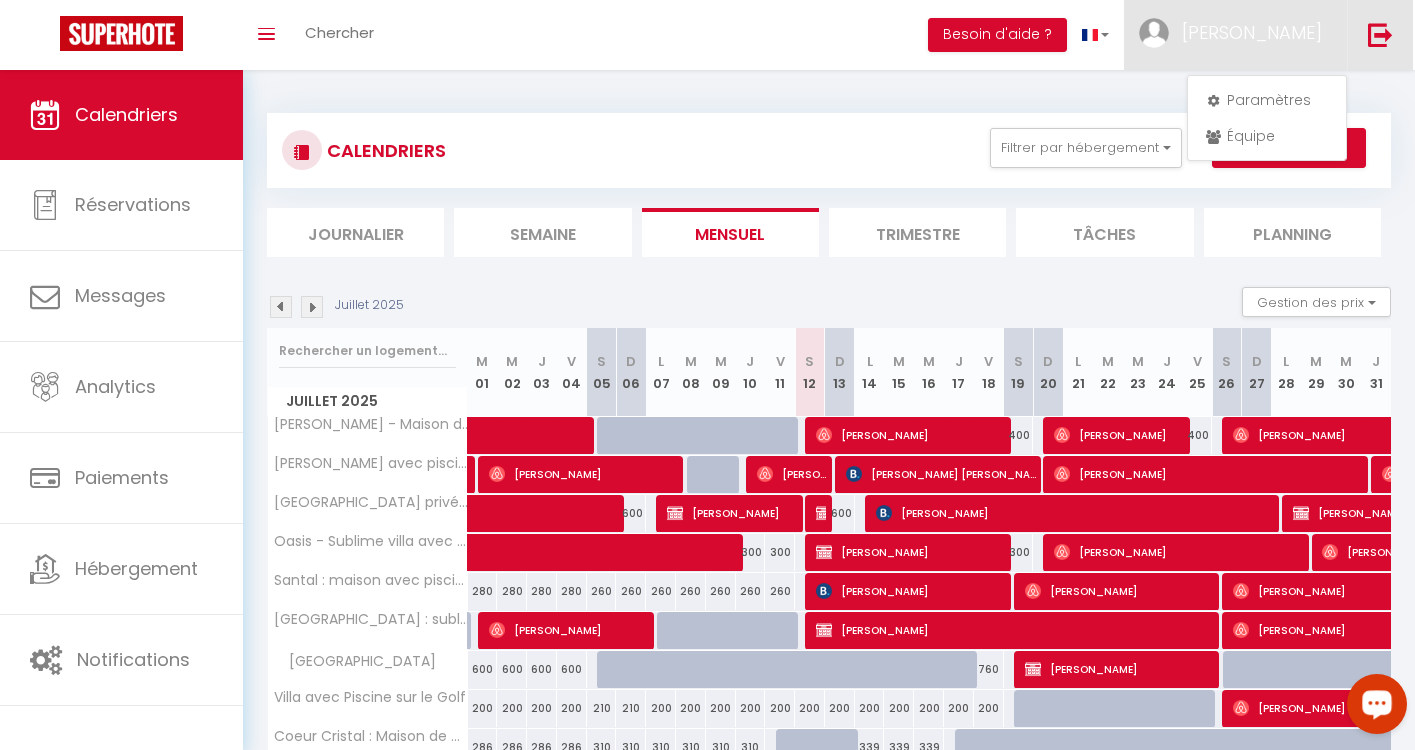 click at bounding box center (1380, 34) 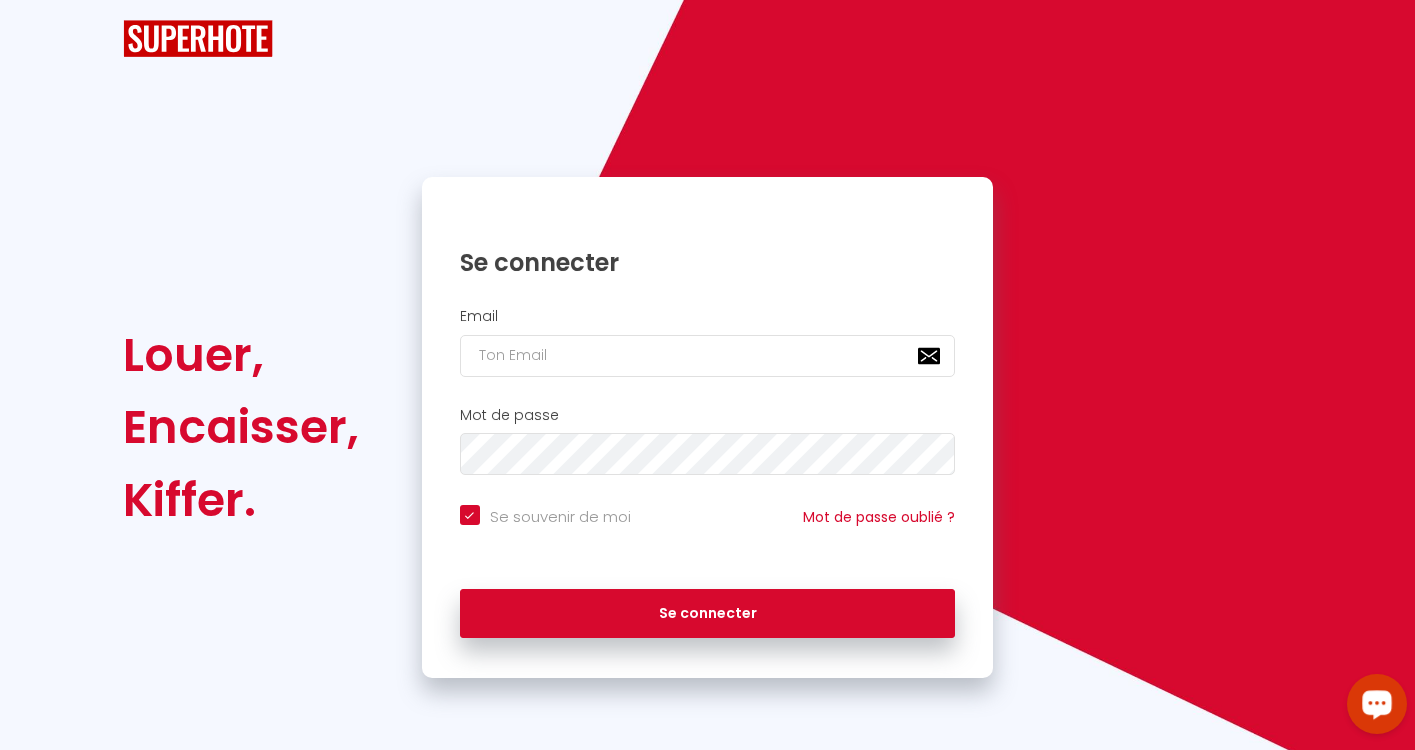 checkbox on "true" 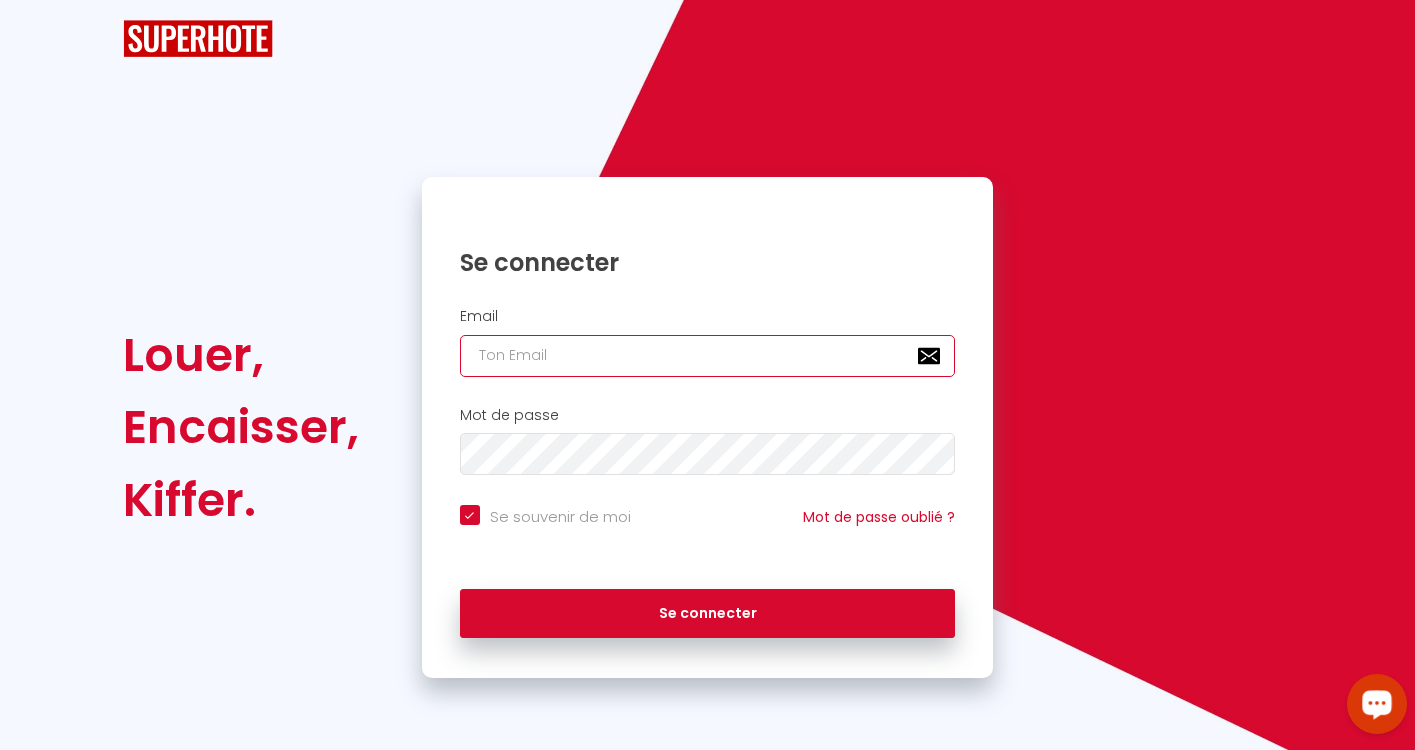 type on "[EMAIL_ADDRESS][PERSON_NAME][DOMAIN_NAME]" 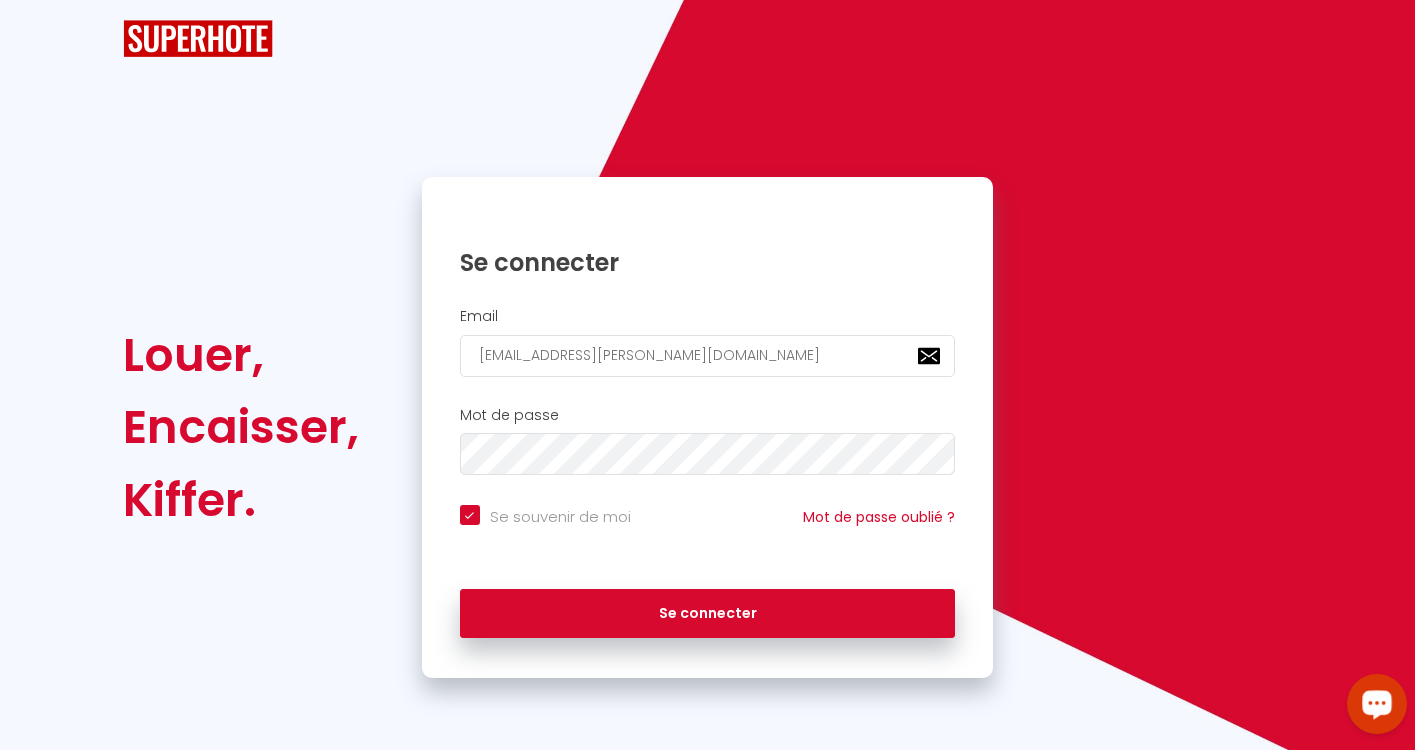 checkbox on "true" 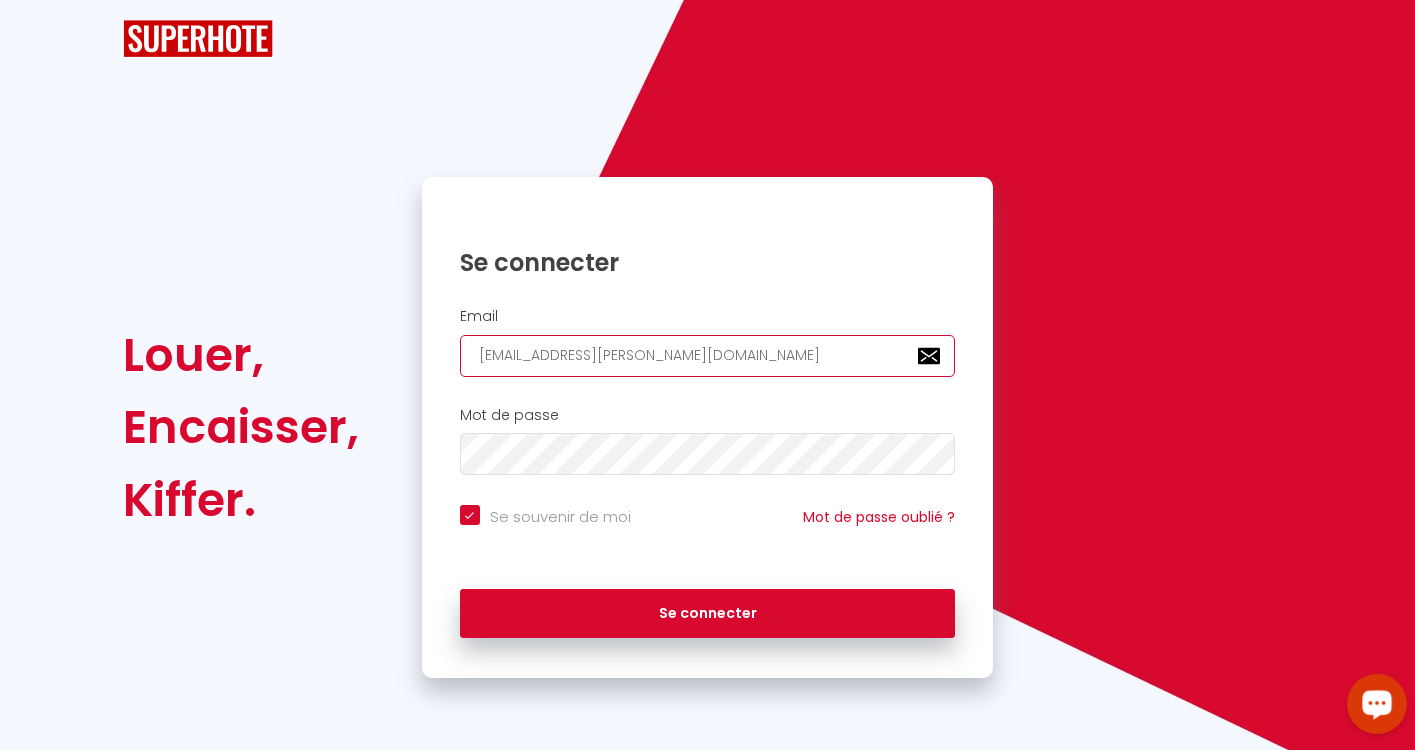 click on "[EMAIL_ADDRESS][PERSON_NAME][DOMAIN_NAME]" at bounding box center [708, 356] 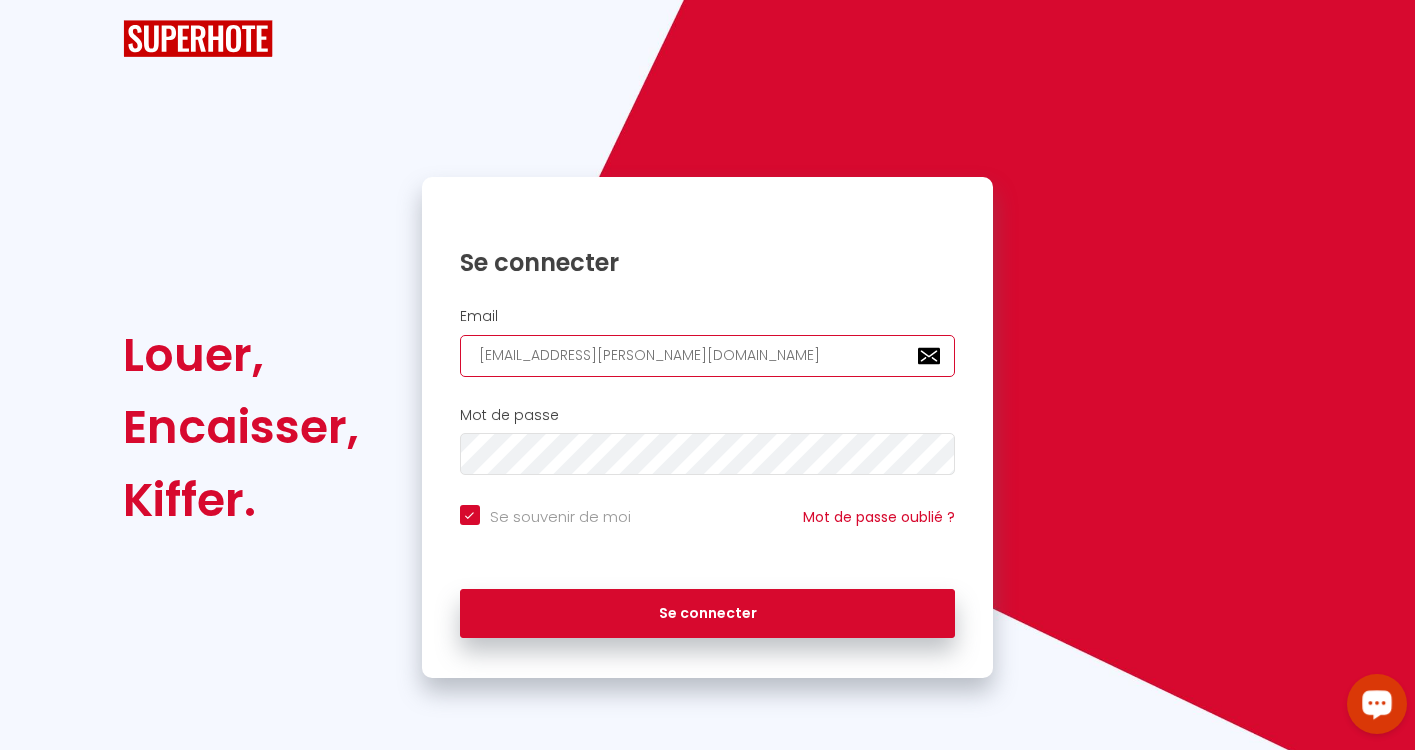 type on "[PERSON_NAME][EMAIL_ADDRESS][PERSON_NAME][DOMAIN_NAME]" 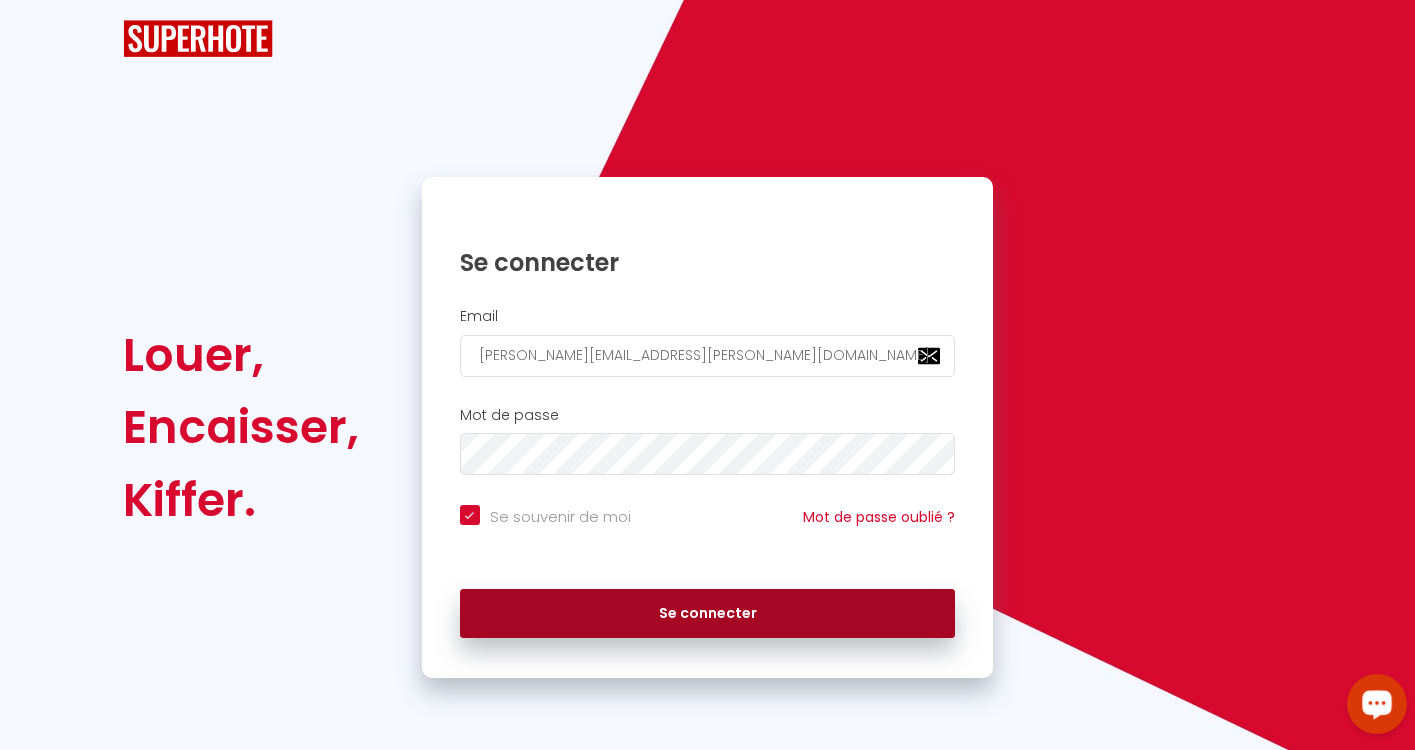 click on "Se connecter" at bounding box center [708, 614] 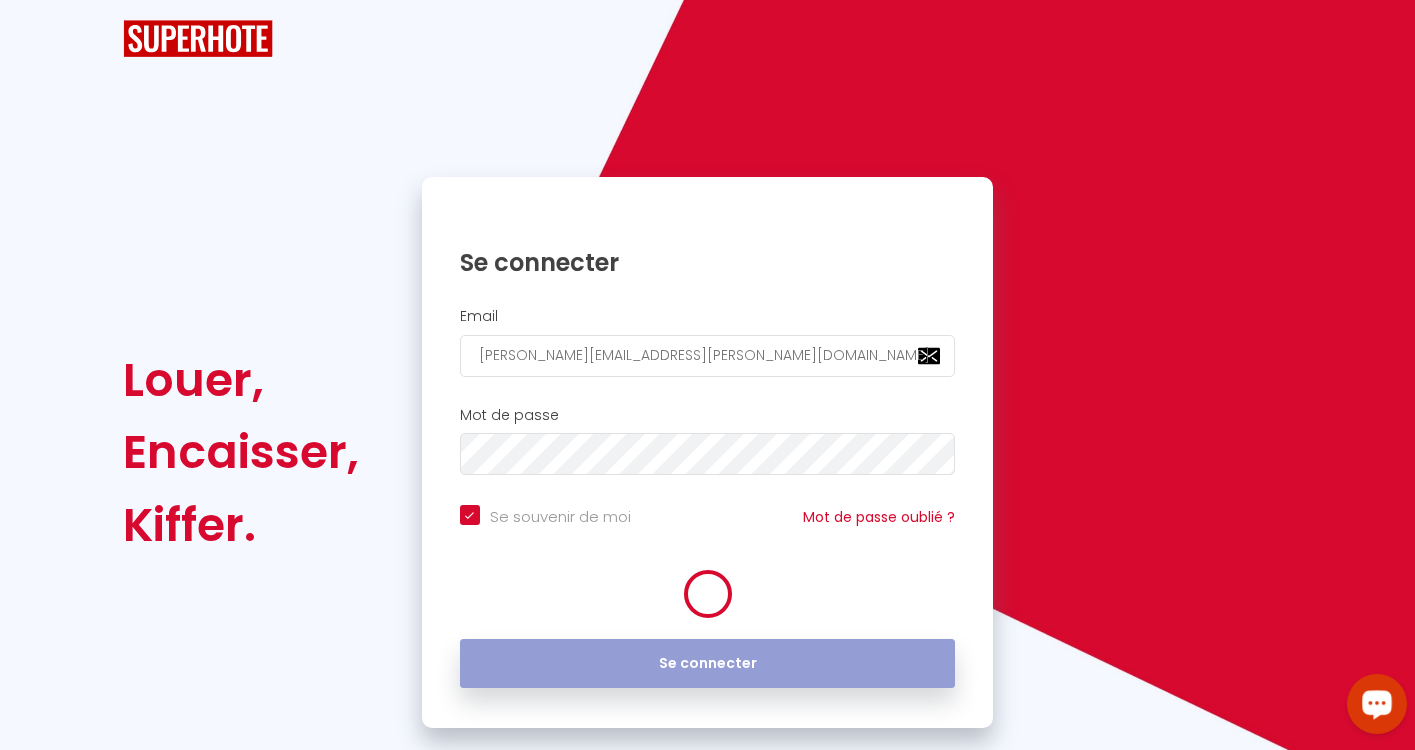 checkbox on "true" 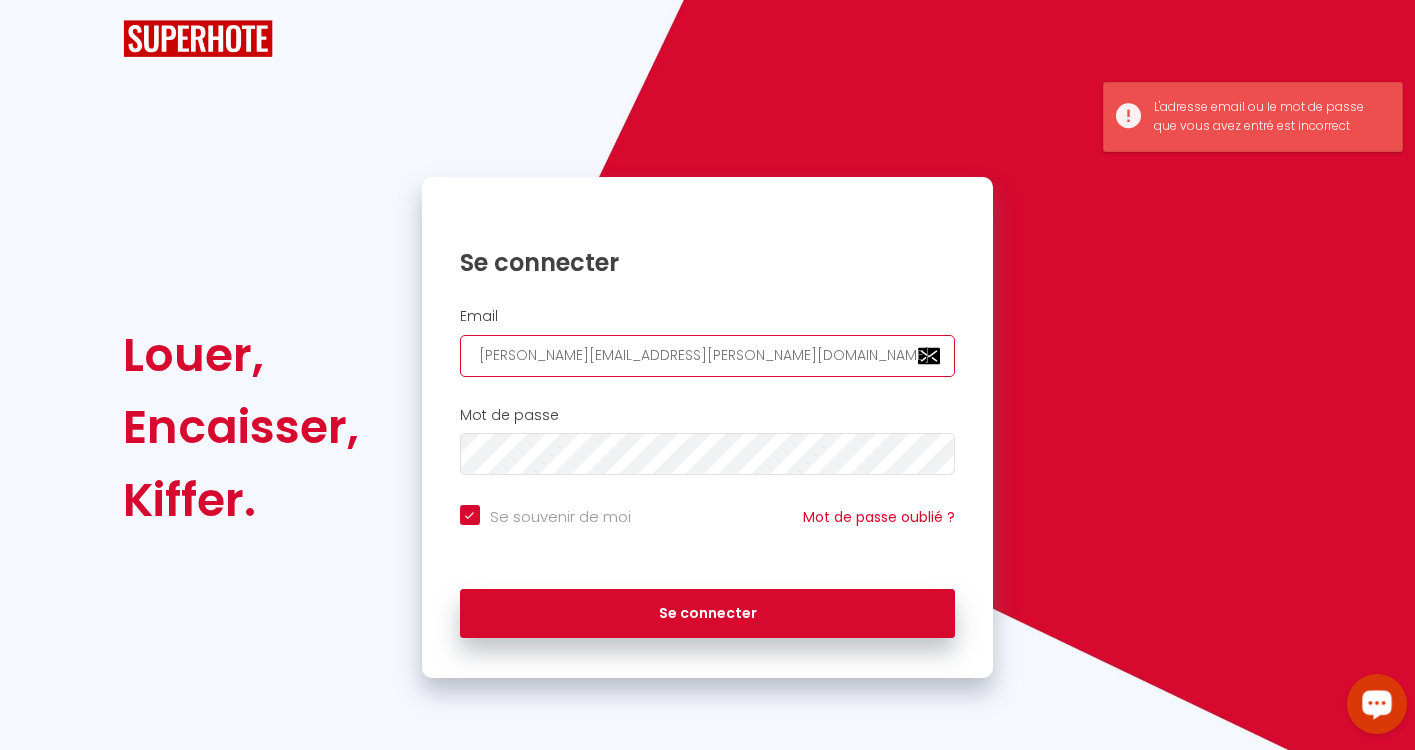 click on "[PERSON_NAME][EMAIL_ADDRESS][PERSON_NAME][DOMAIN_NAME]" at bounding box center [708, 356] 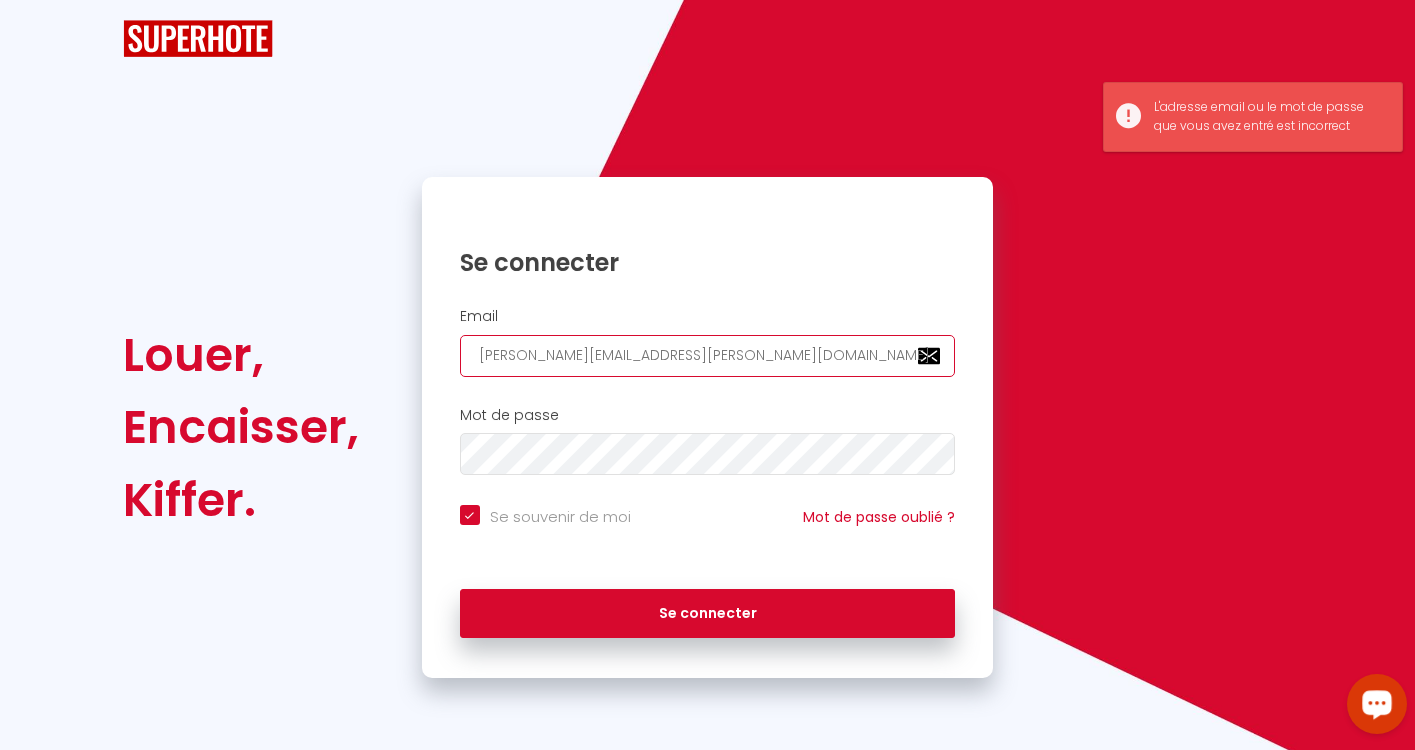 click on "[PERSON_NAME][EMAIL_ADDRESS][PERSON_NAME][DOMAIN_NAME]" at bounding box center (708, 356) 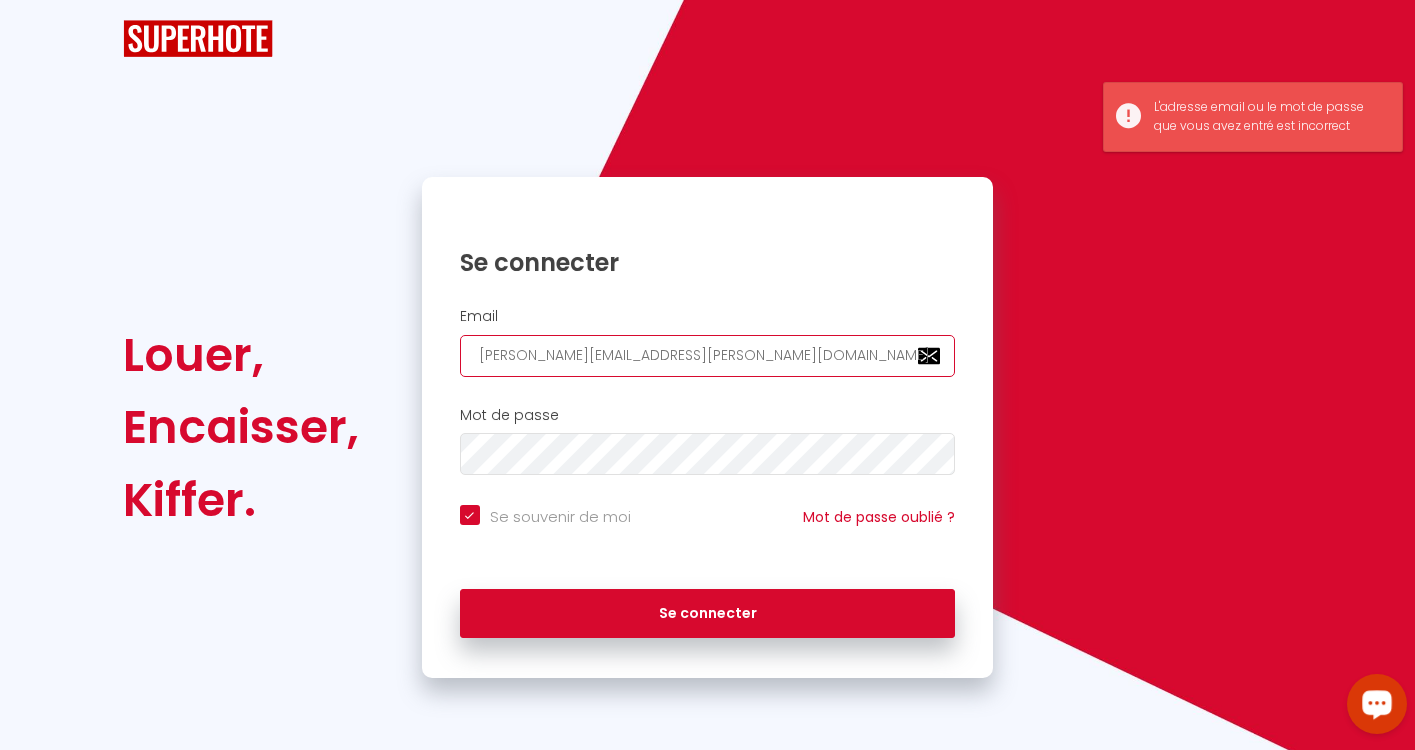 type on "[PERSON_NAME][EMAIL_ADDRESS][PERSON_NAME][DOMAIN_NAME]" 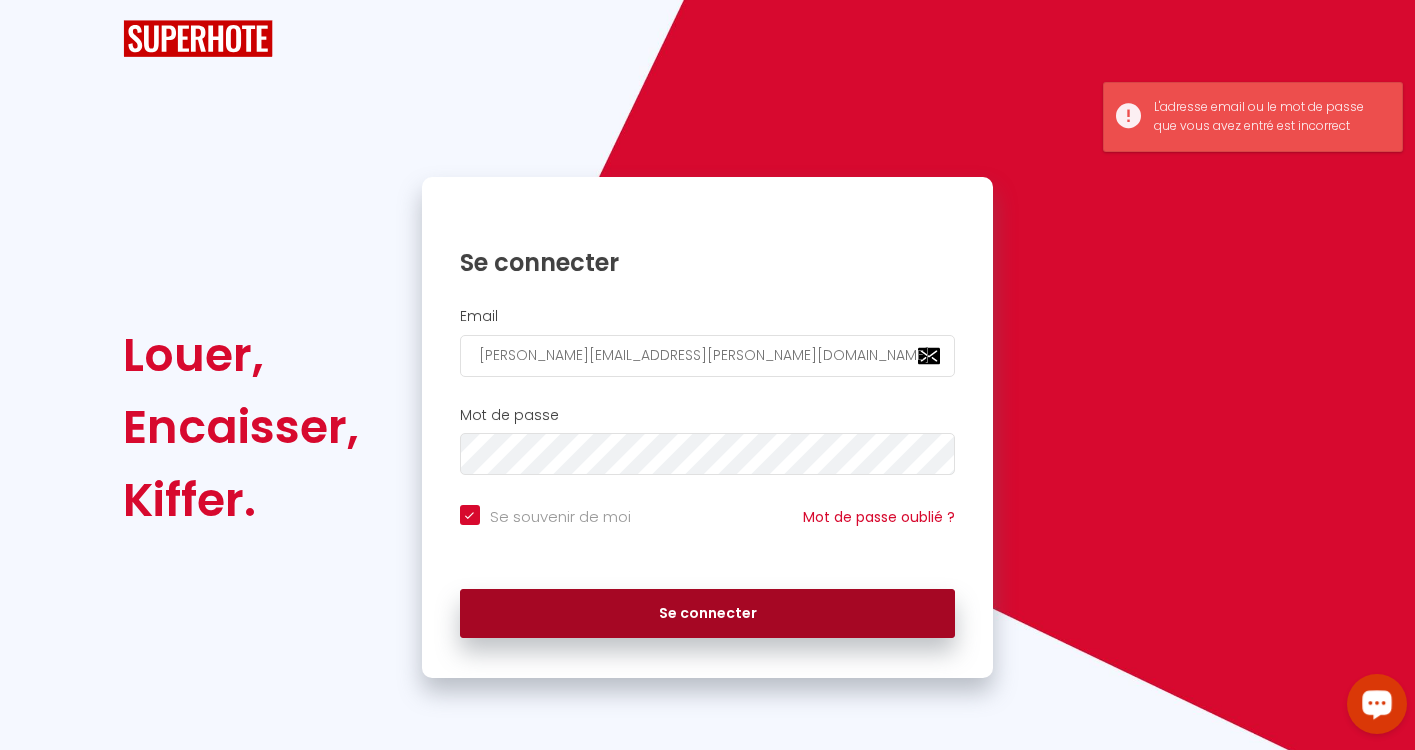 click on "Se connecter" at bounding box center [708, 614] 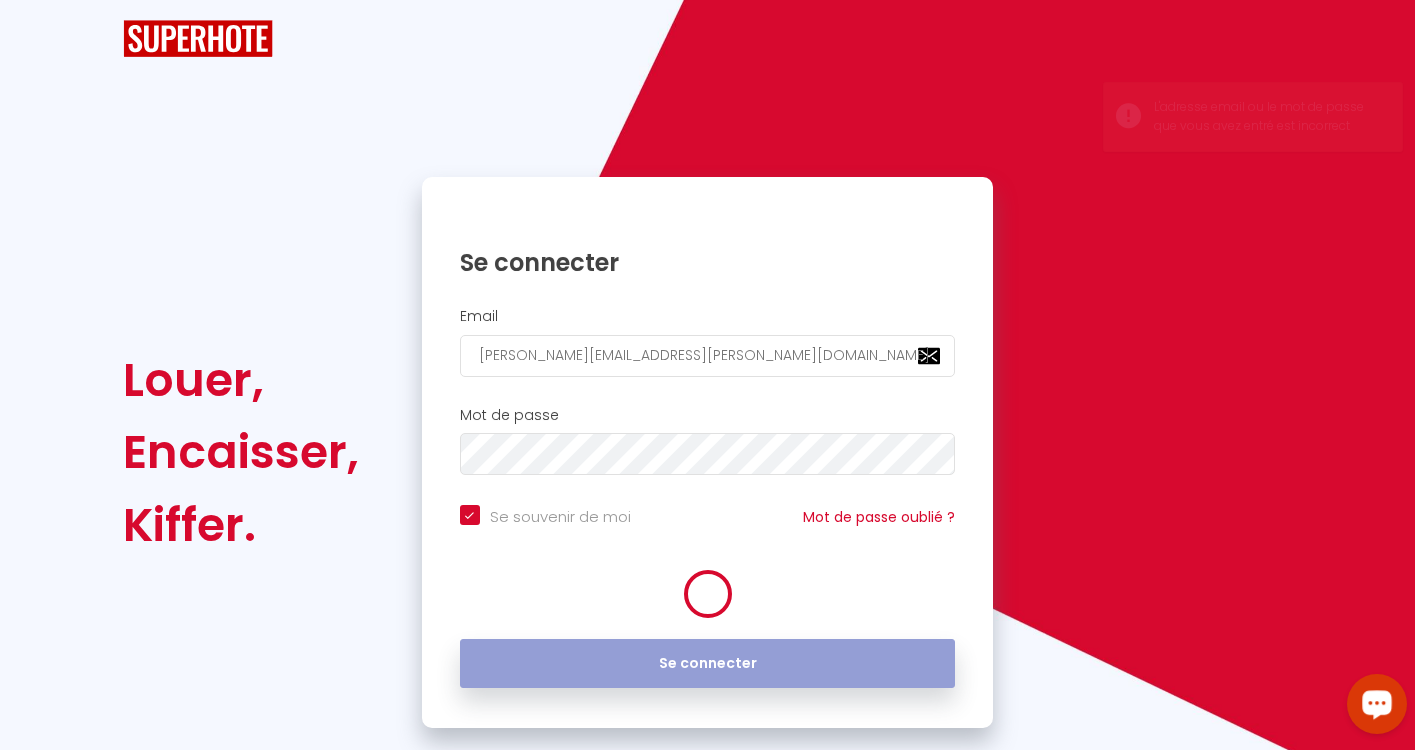 checkbox on "true" 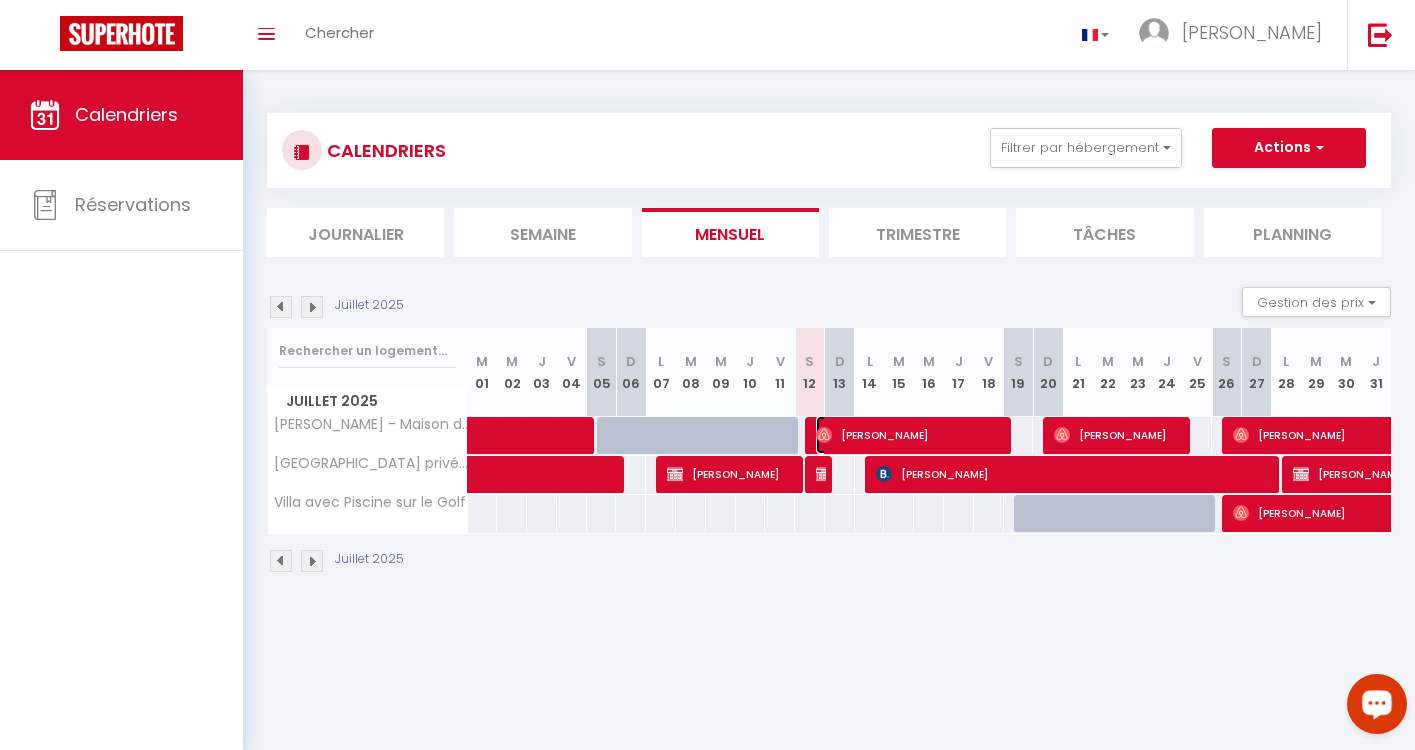 click on "[PERSON_NAME]" at bounding box center (911, 435) 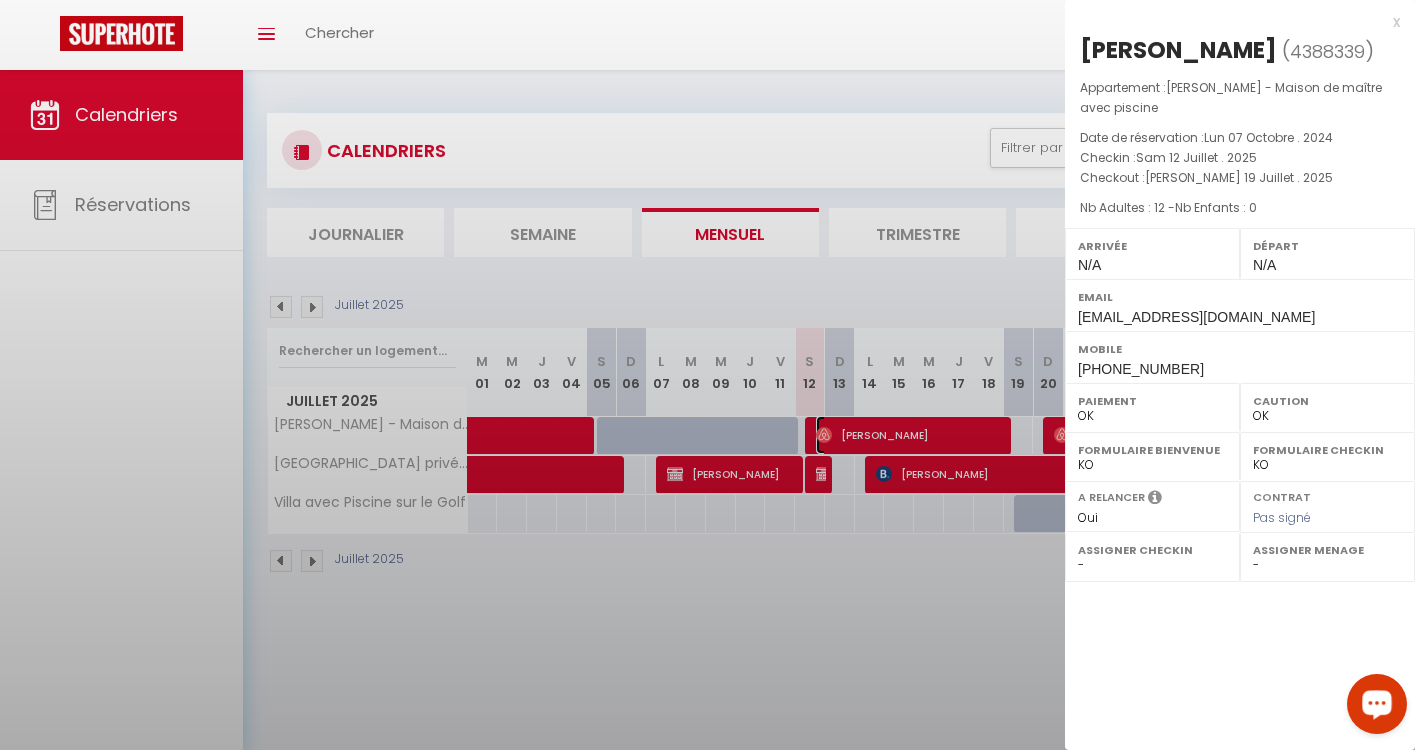select on "45688" 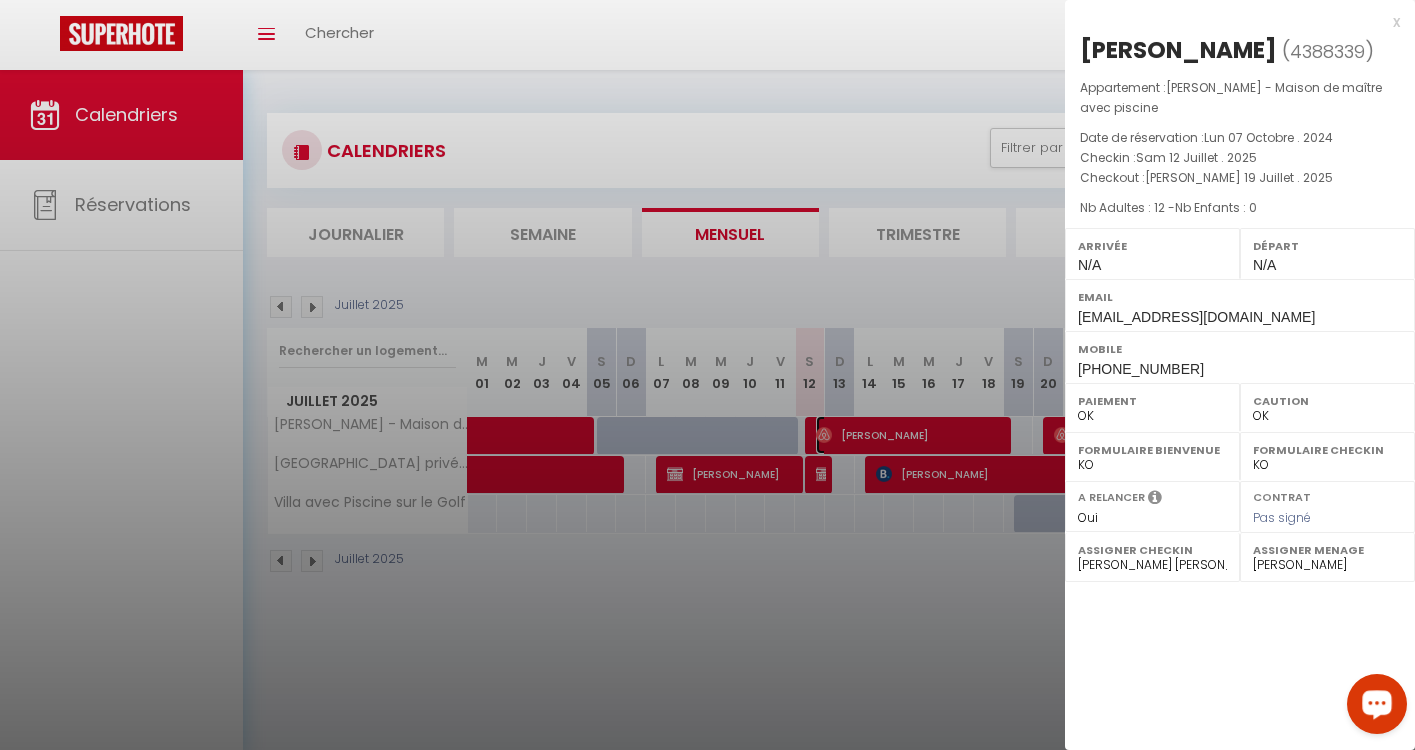 scroll, scrollTop: 70, scrollLeft: 0, axis: vertical 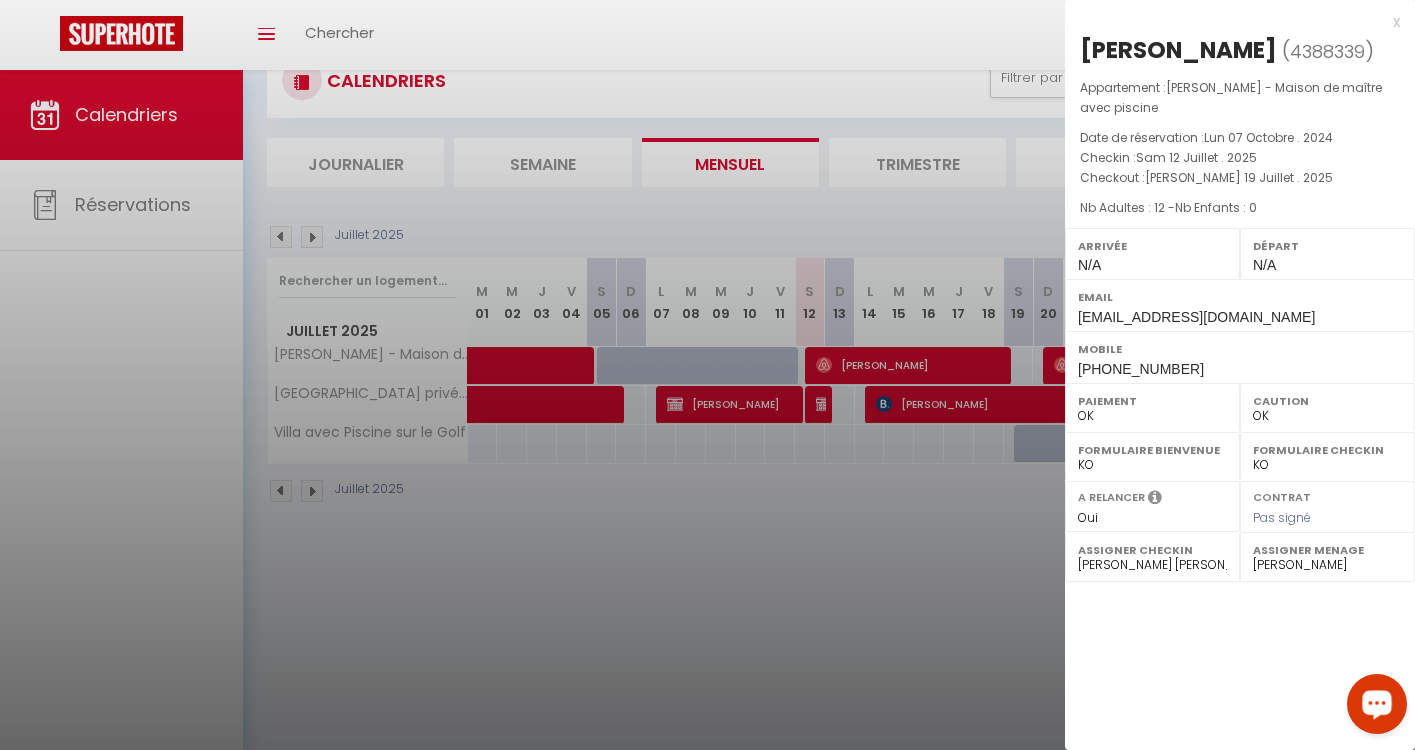 click on "x" at bounding box center (1232, 22) 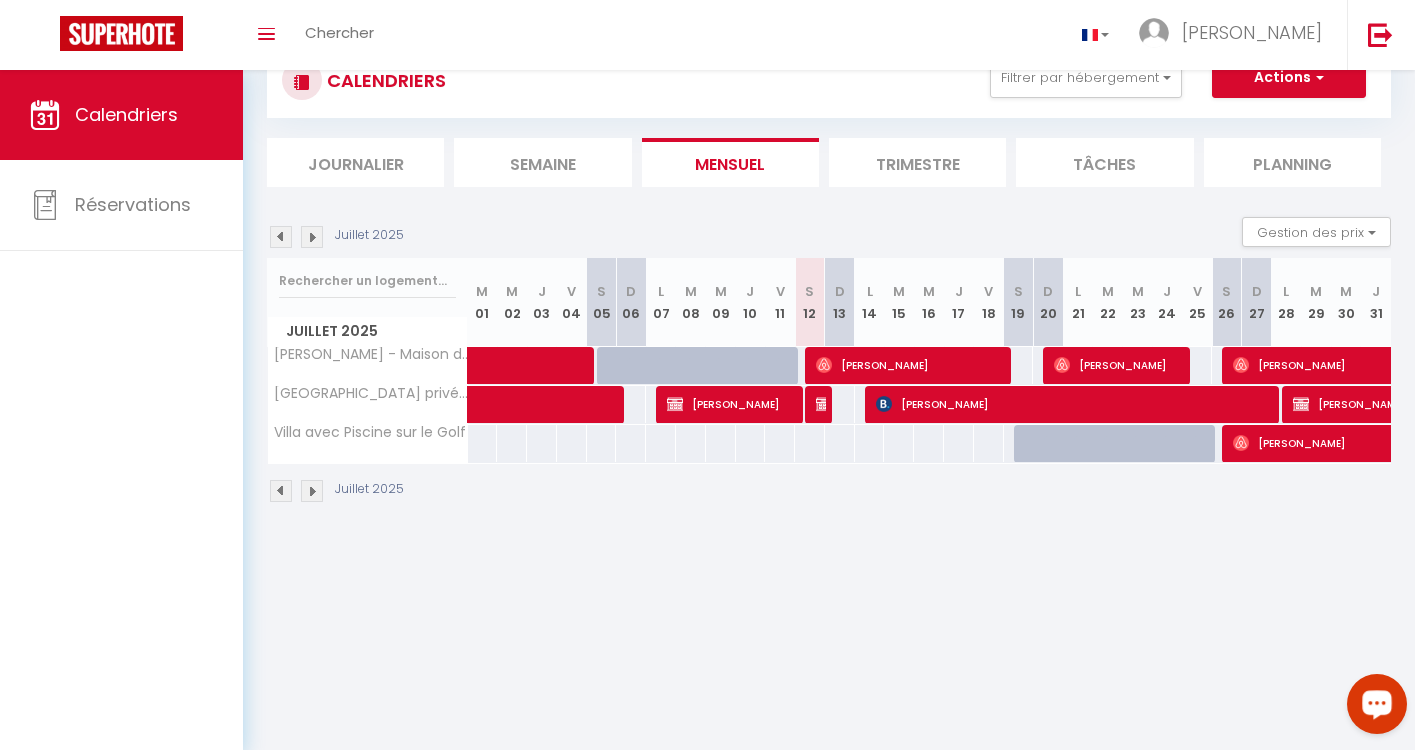 scroll, scrollTop: 0, scrollLeft: 0, axis: both 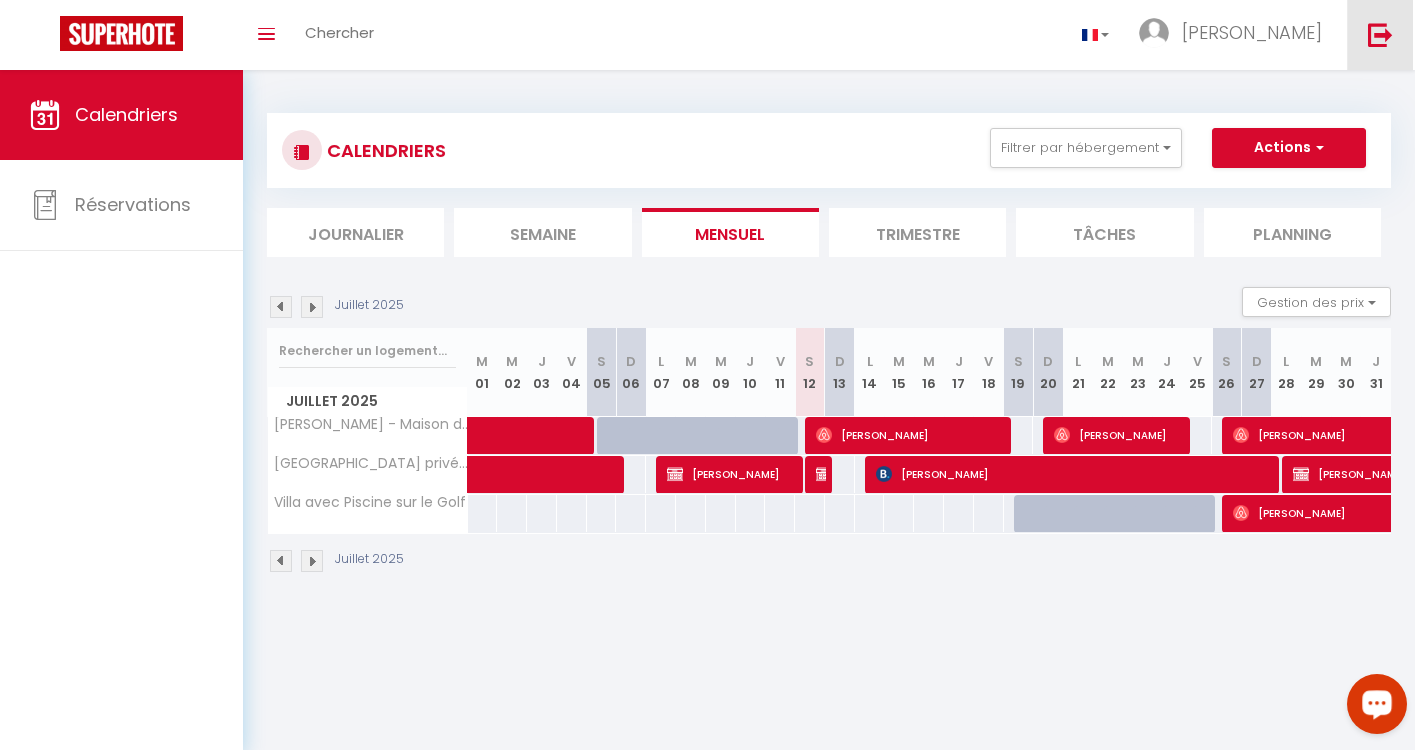 click at bounding box center [1380, 35] 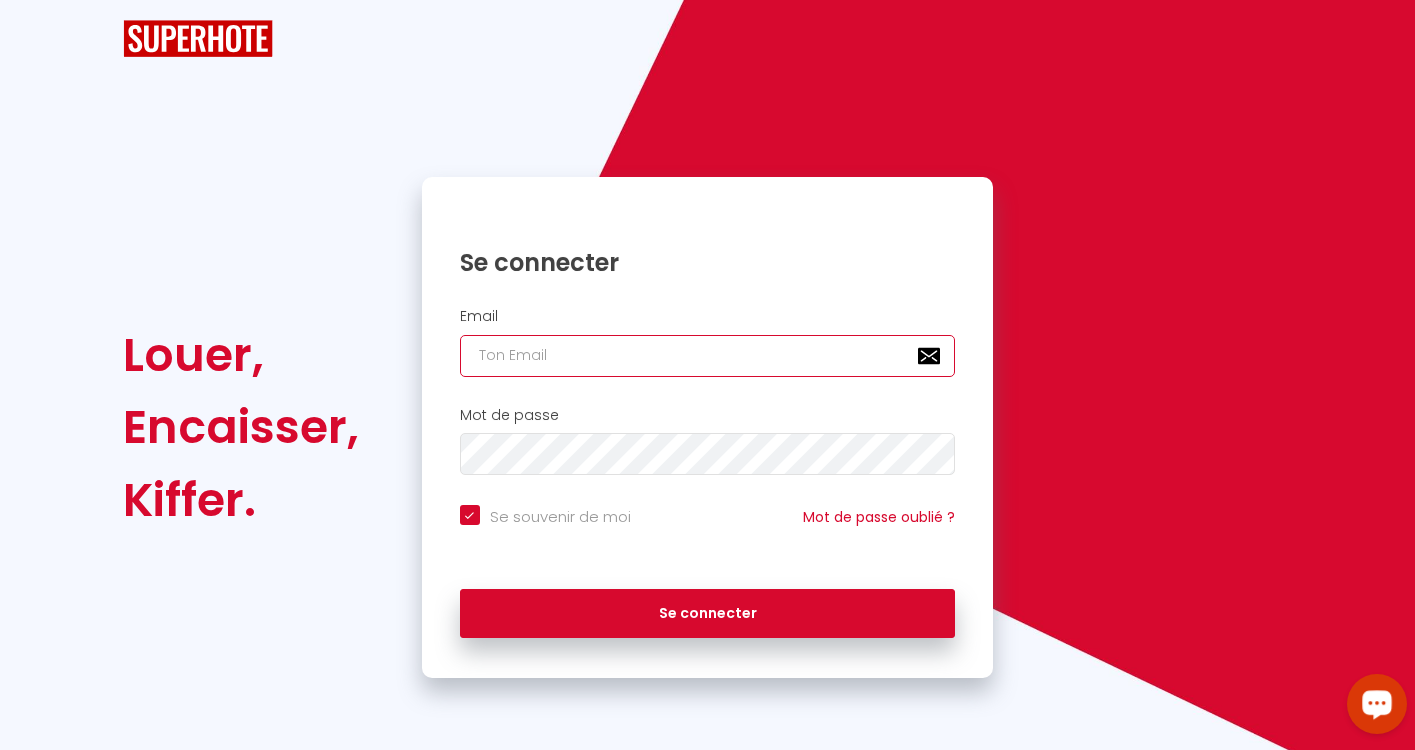 type on "[PERSON_NAME][EMAIL_ADDRESS][PERSON_NAME][DOMAIN_NAME]" 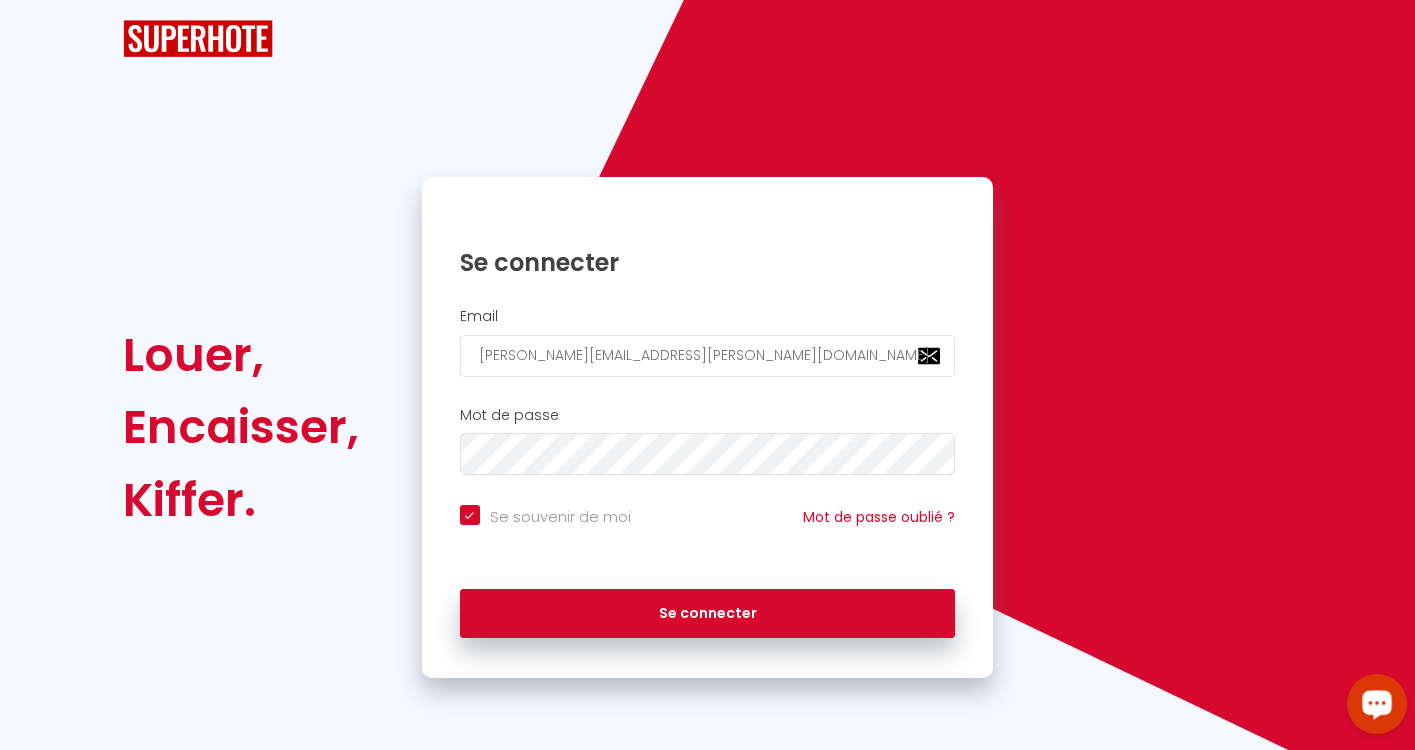 checkbox on "true" 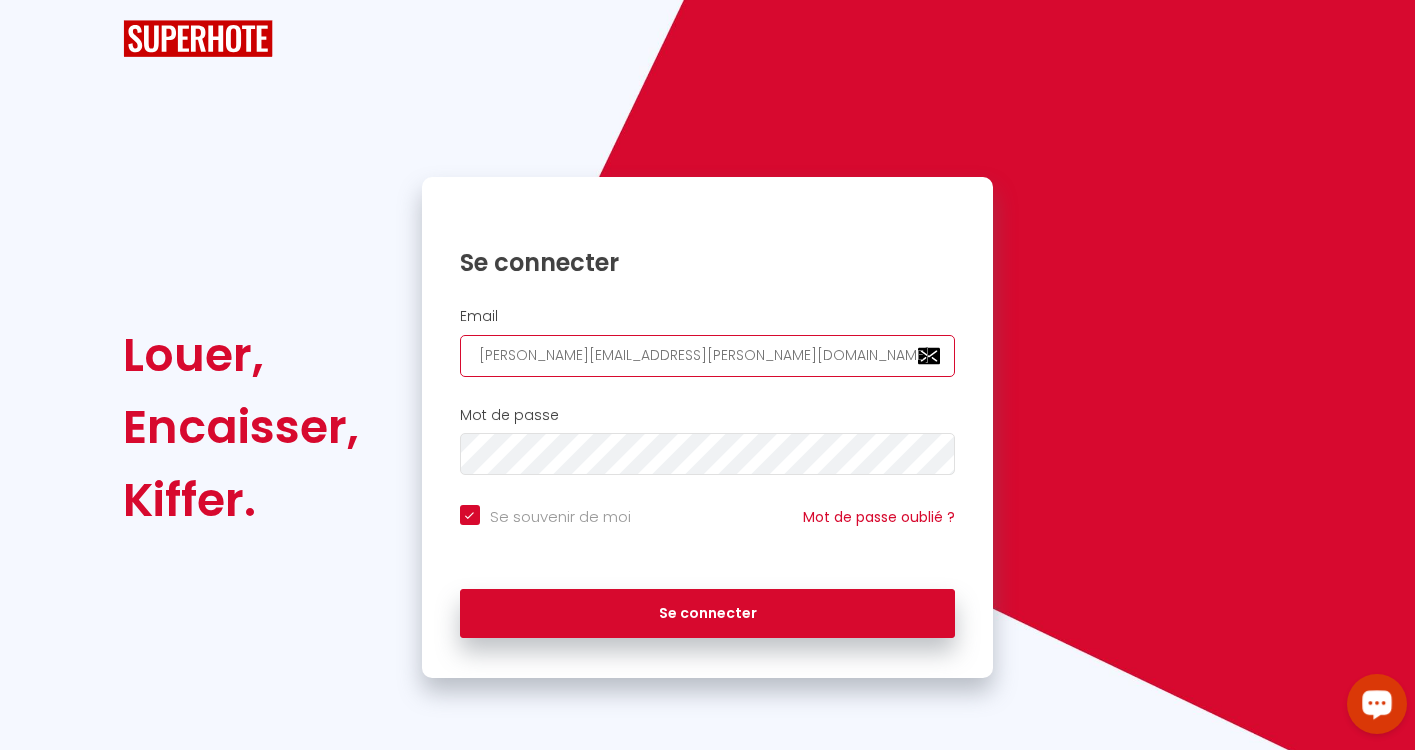 click on "[PERSON_NAME][EMAIL_ADDRESS][PERSON_NAME][DOMAIN_NAME]" at bounding box center [708, 356] 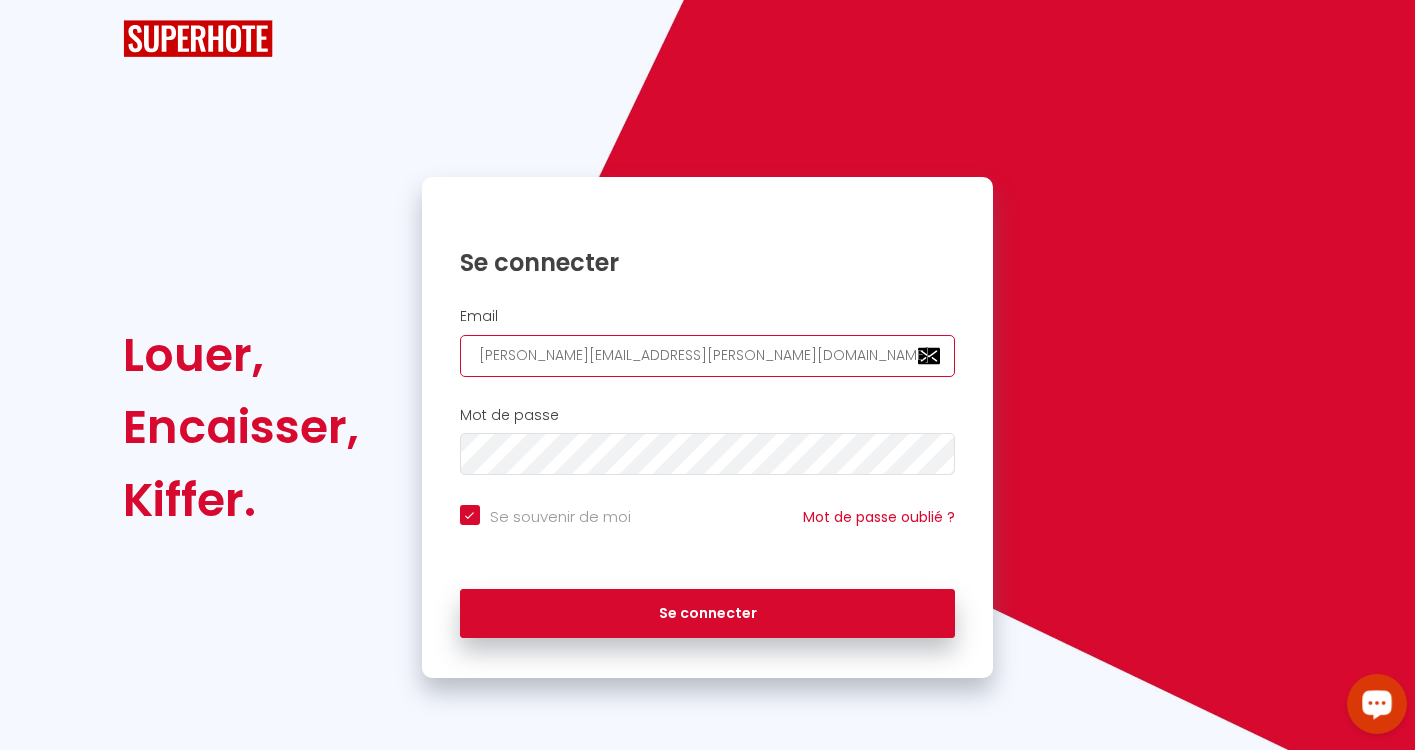click on "[PERSON_NAME][EMAIL_ADDRESS][PERSON_NAME][DOMAIN_NAME]" at bounding box center (708, 356) 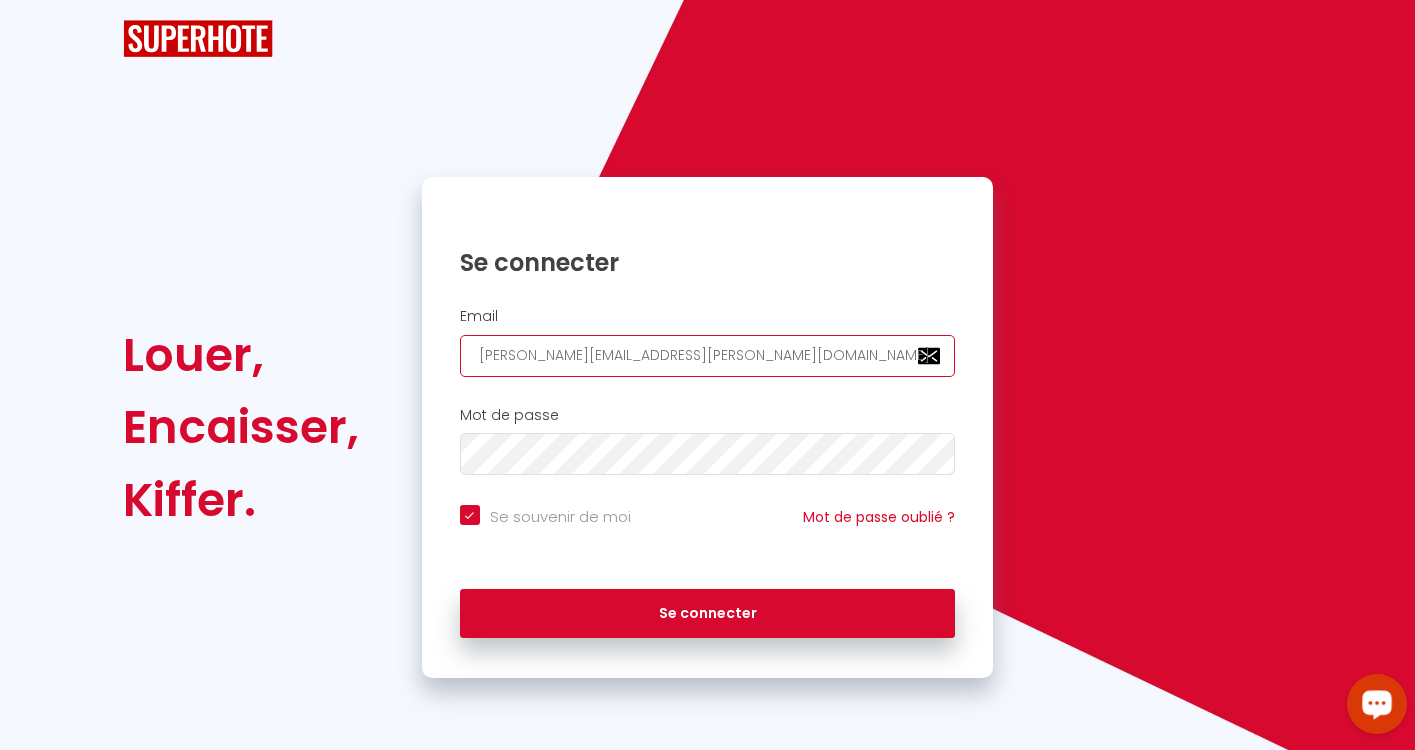 type on "[EMAIL_ADDRESS][PERSON_NAME][DOMAIN_NAME]" 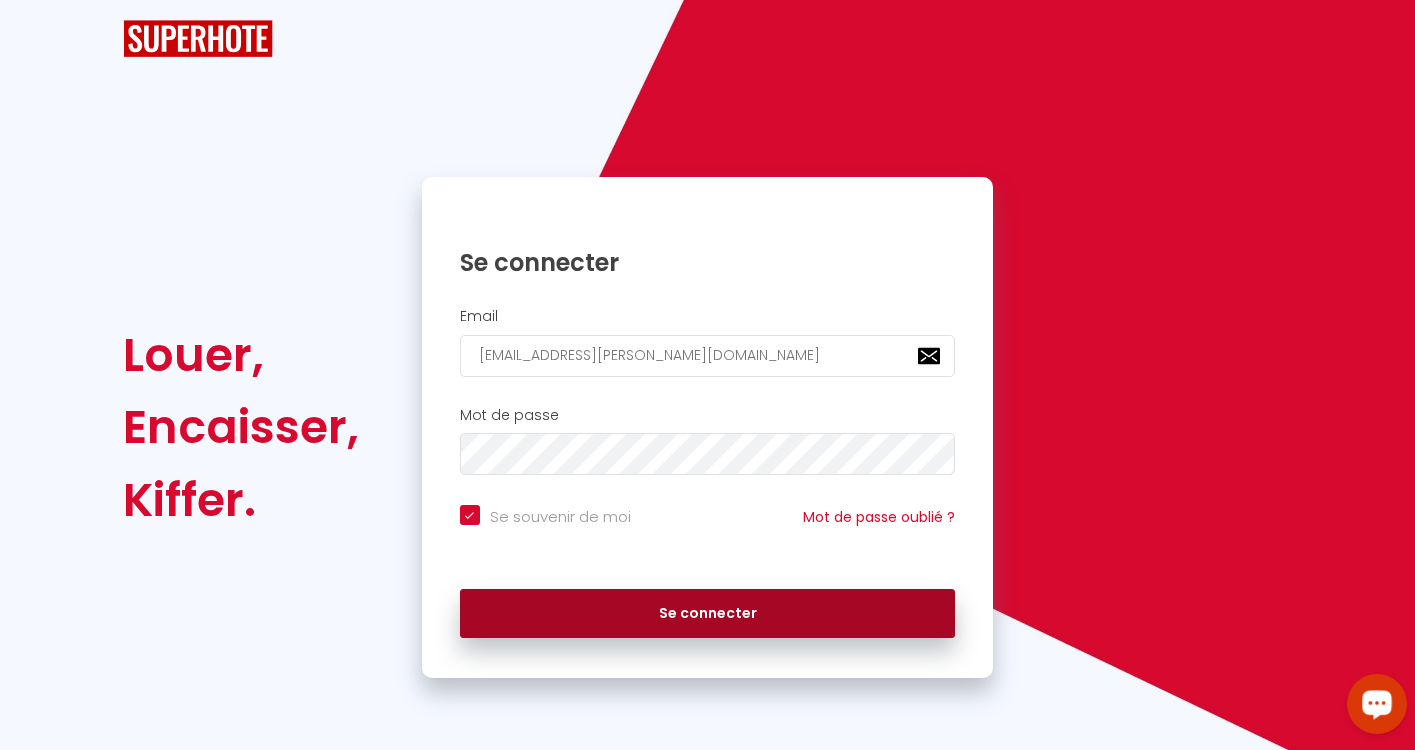 click on "Se connecter" at bounding box center (708, 614) 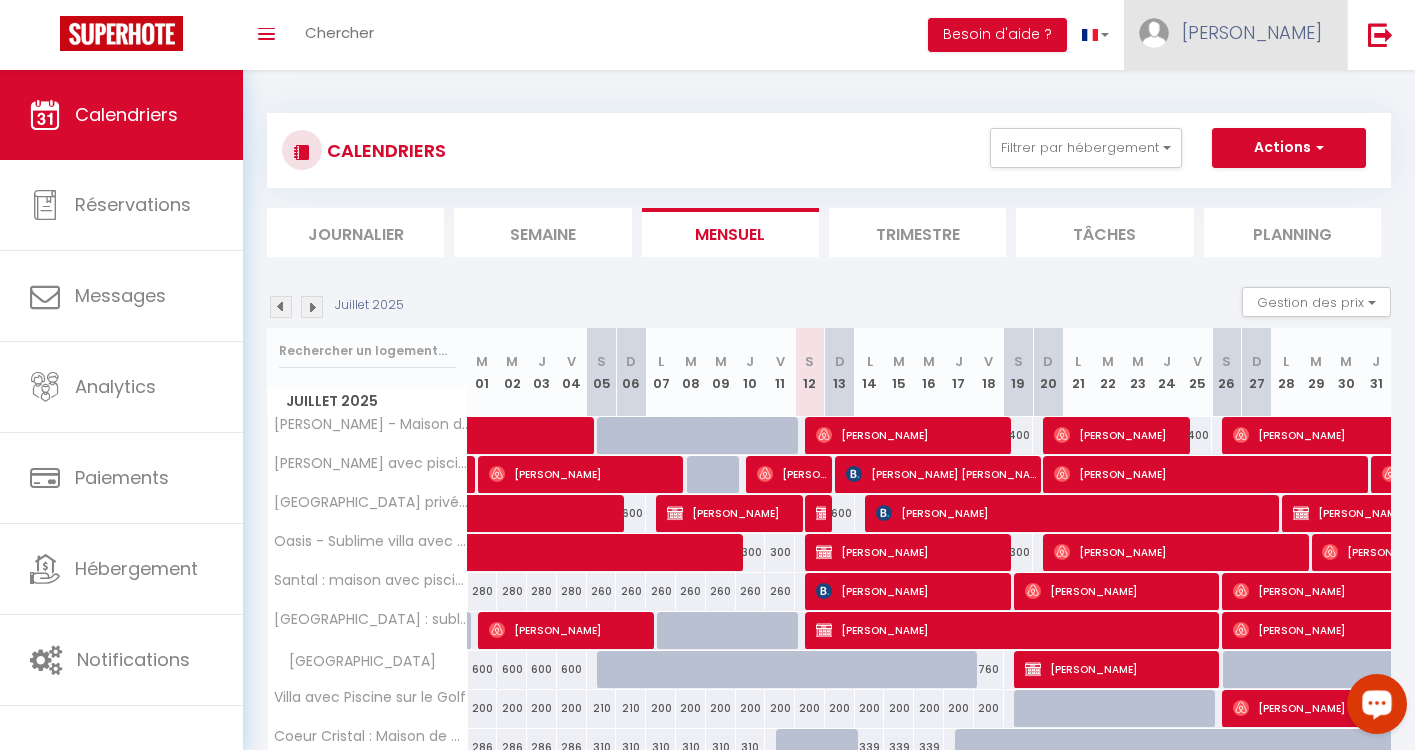 click on "[PERSON_NAME]" at bounding box center (1252, 32) 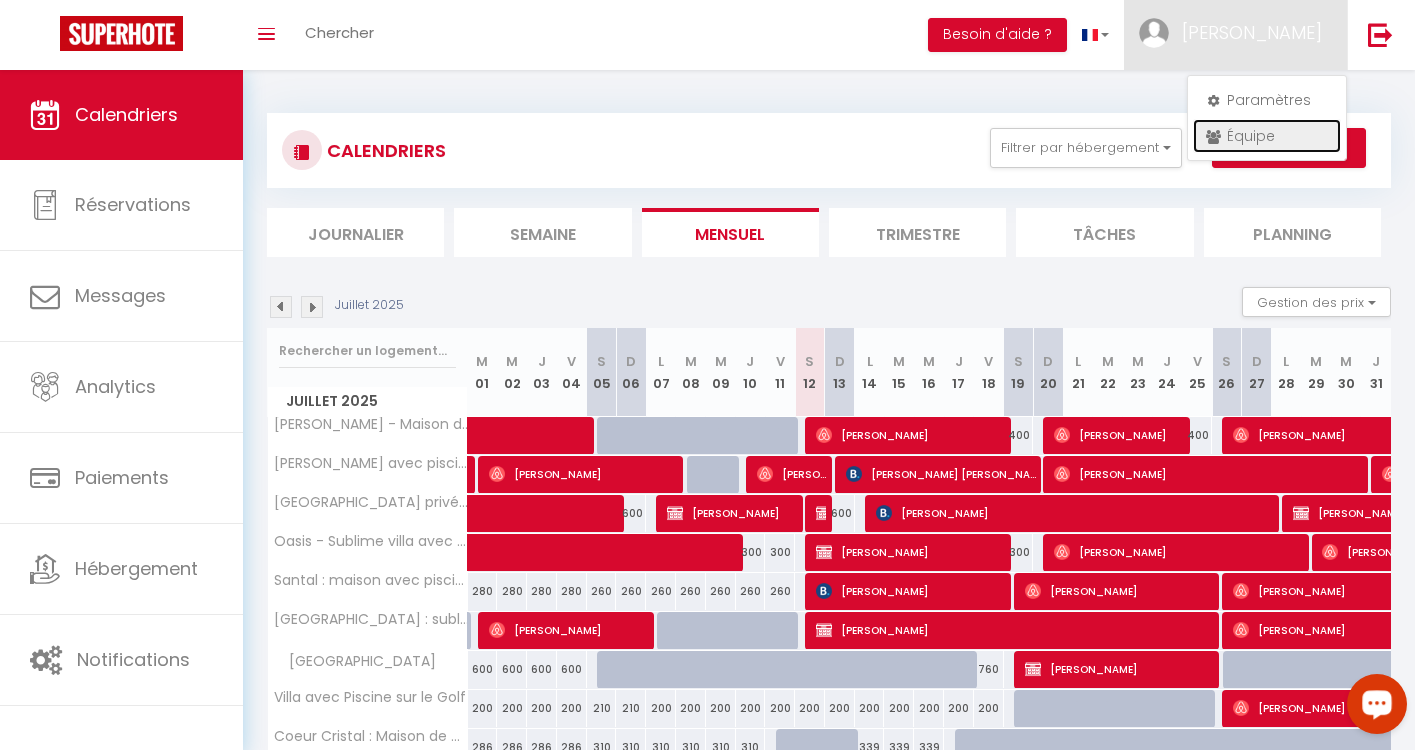 click on "Équipe" at bounding box center (1267, 136) 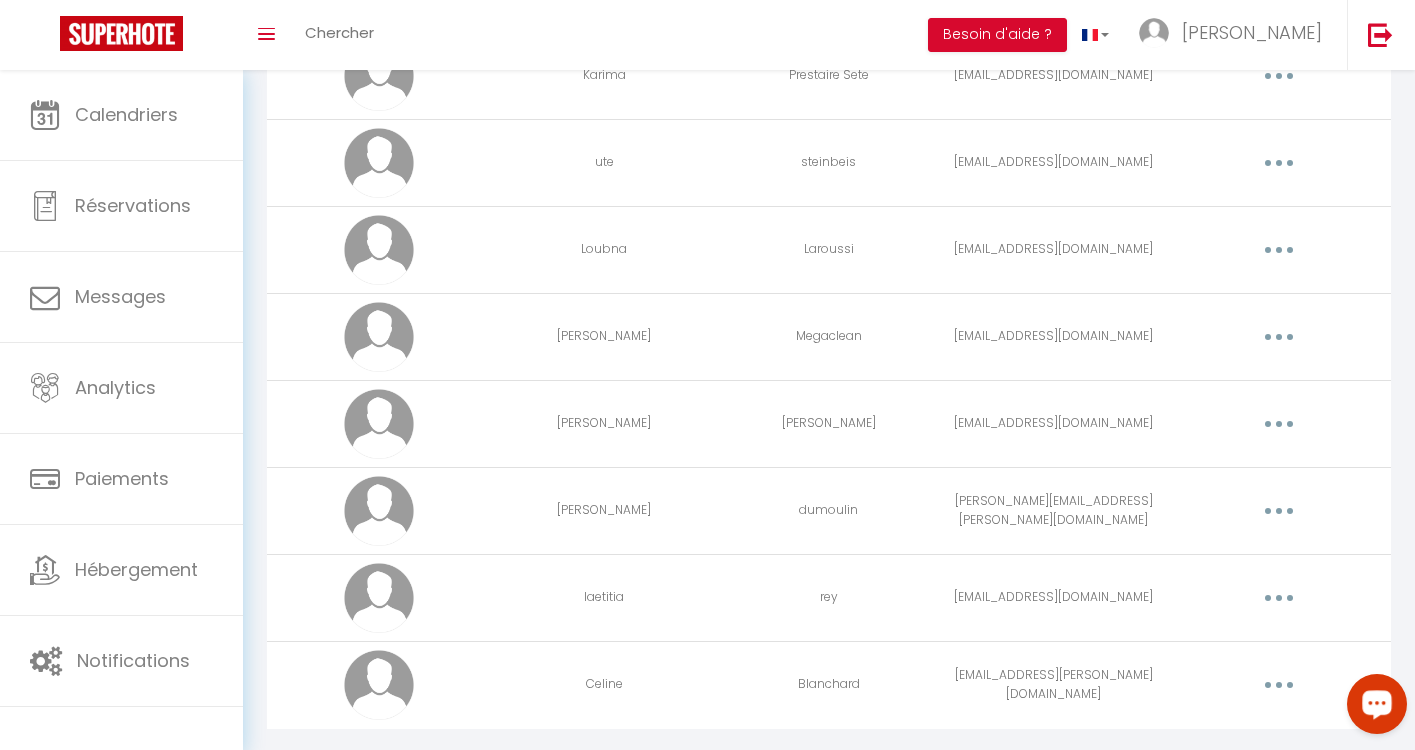 scroll, scrollTop: 596, scrollLeft: 0, axis: vertical 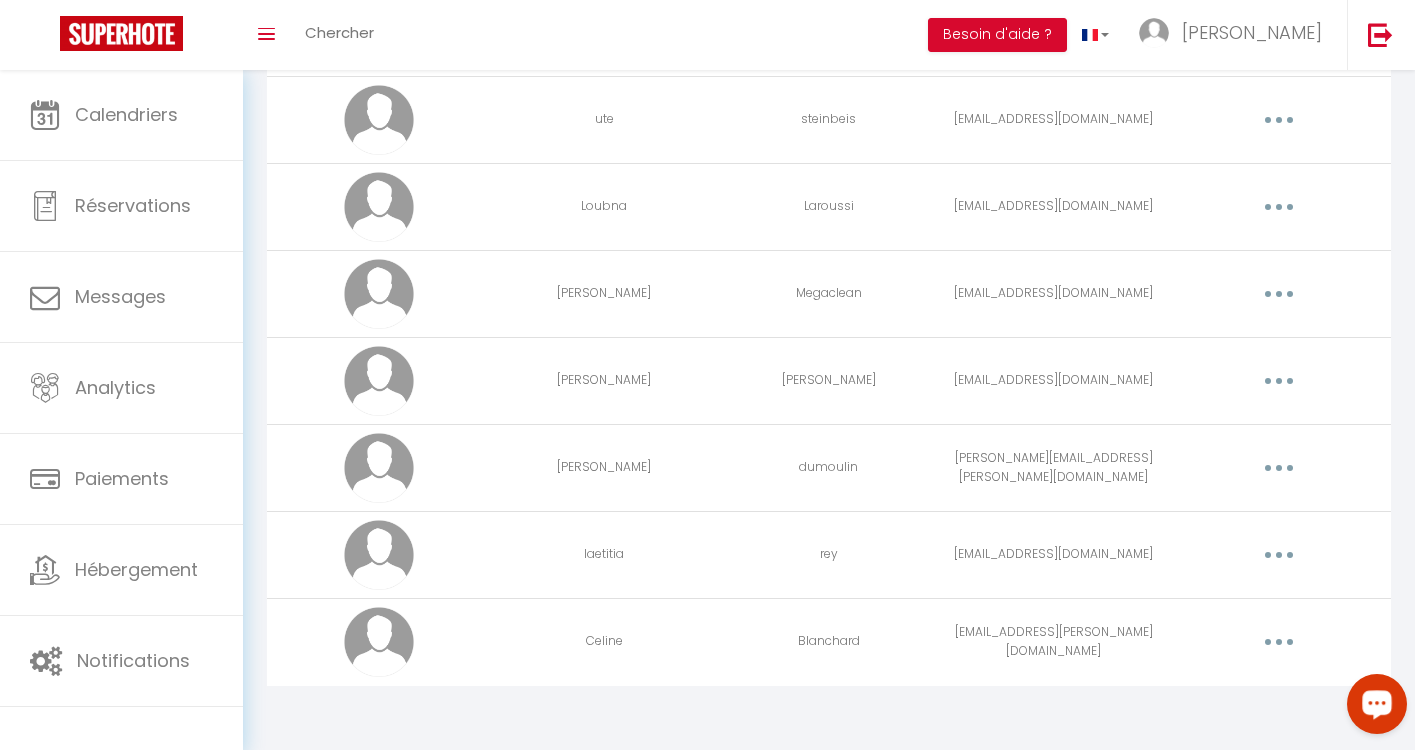 click at bounding box center (1279, 468) 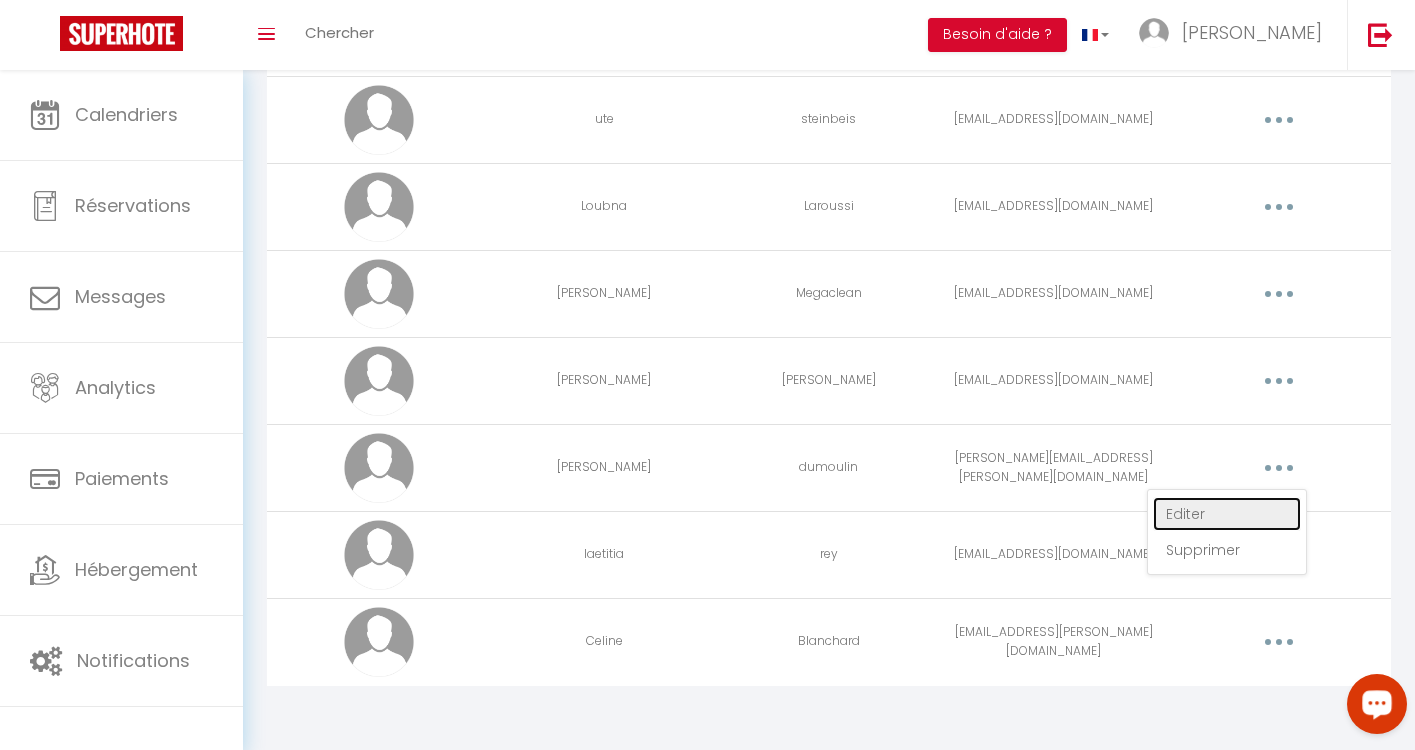 click on "Editer" at bounding box center [1227, 514] 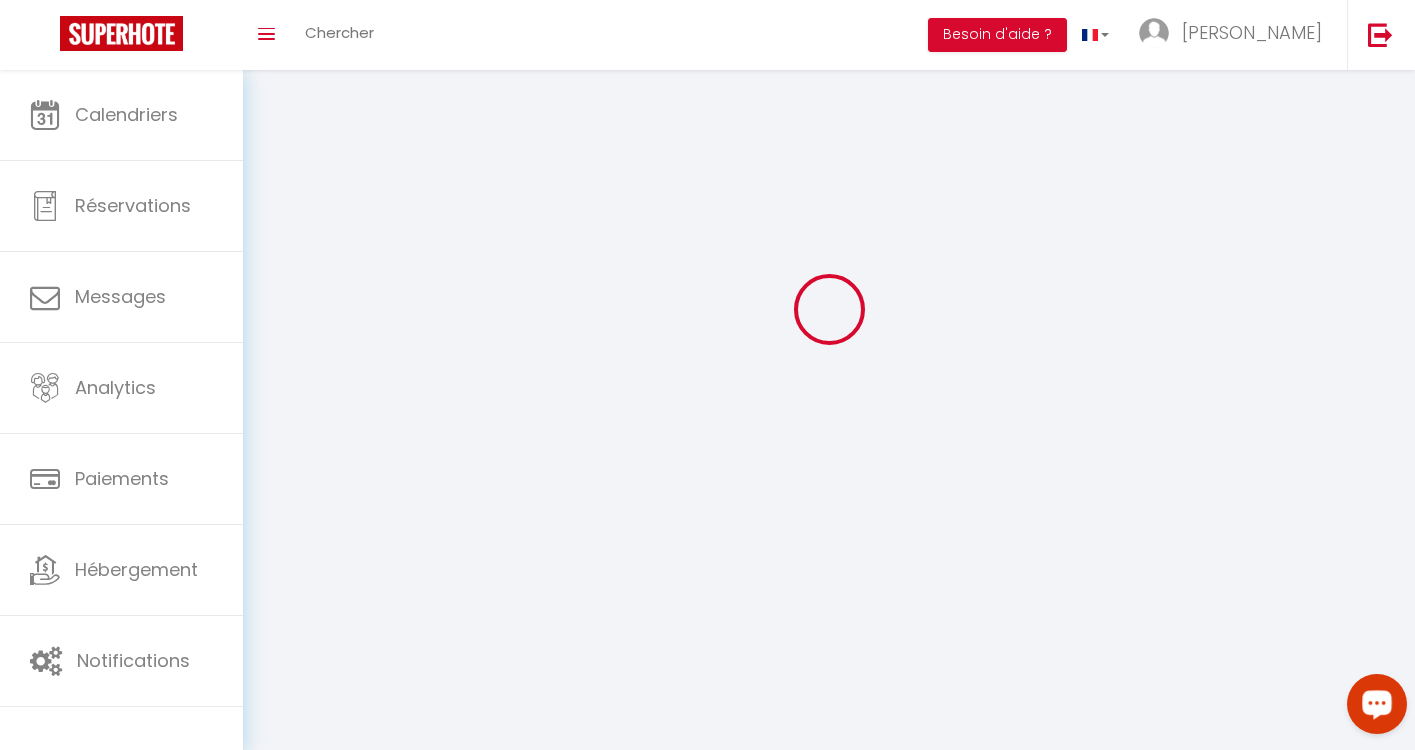 type on "[PERSON_NAME]" 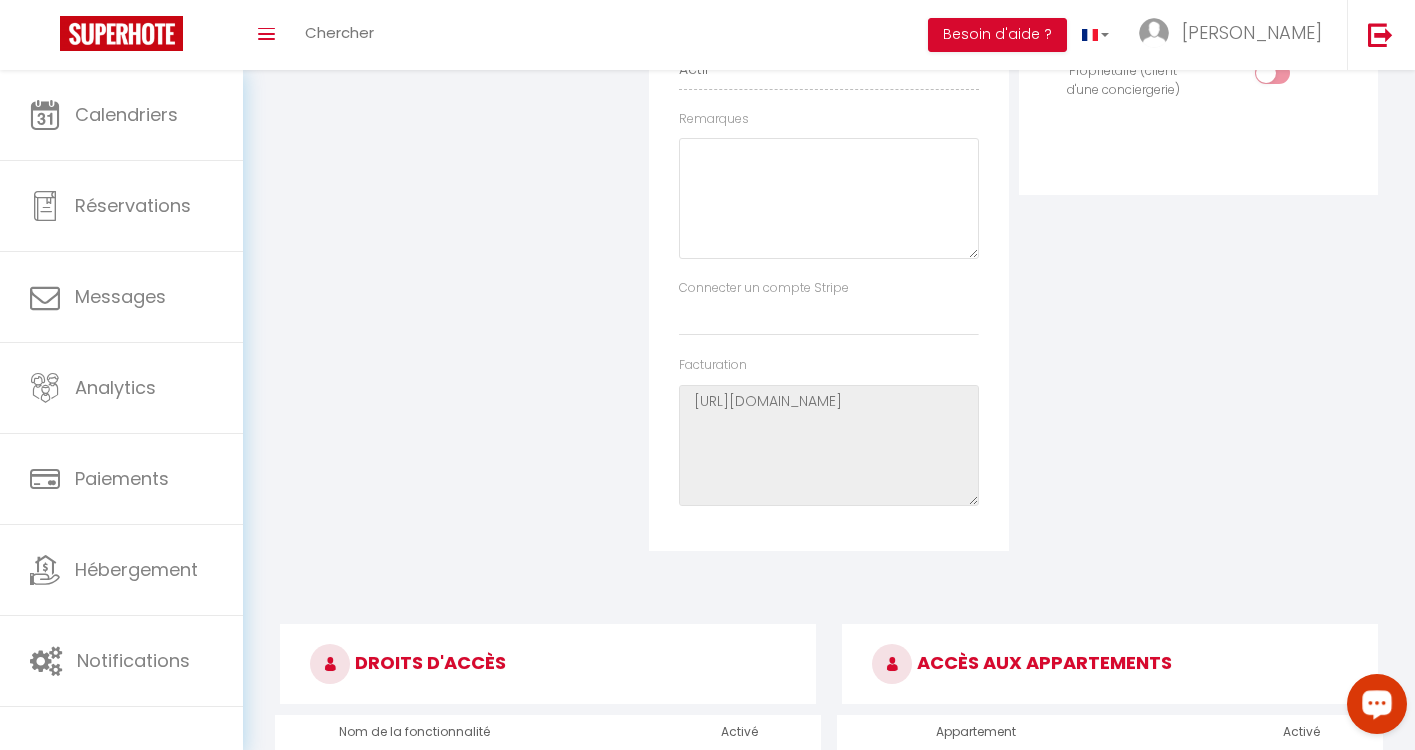 scroll, scrollTop: 24, scrollLeft: 0, axis: vertical 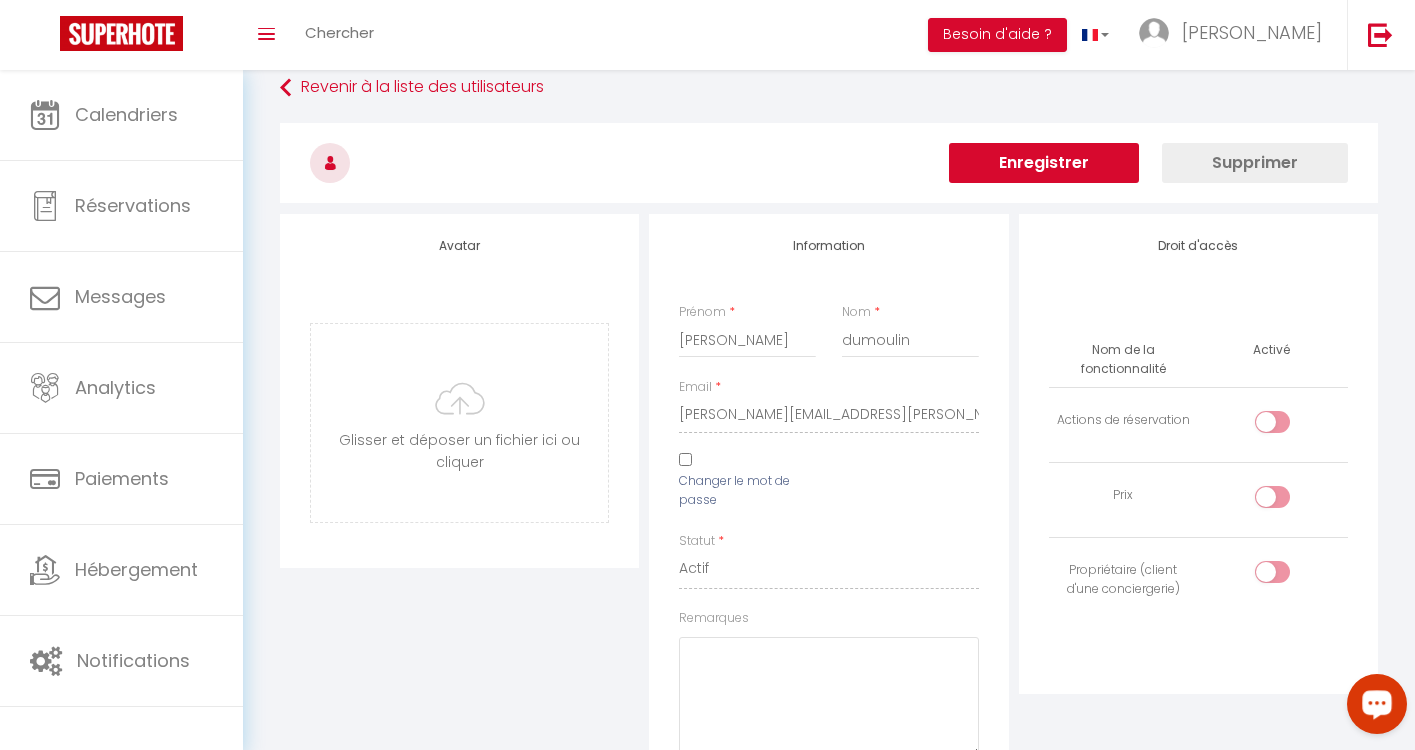 click at bounding box center (1272, 422) 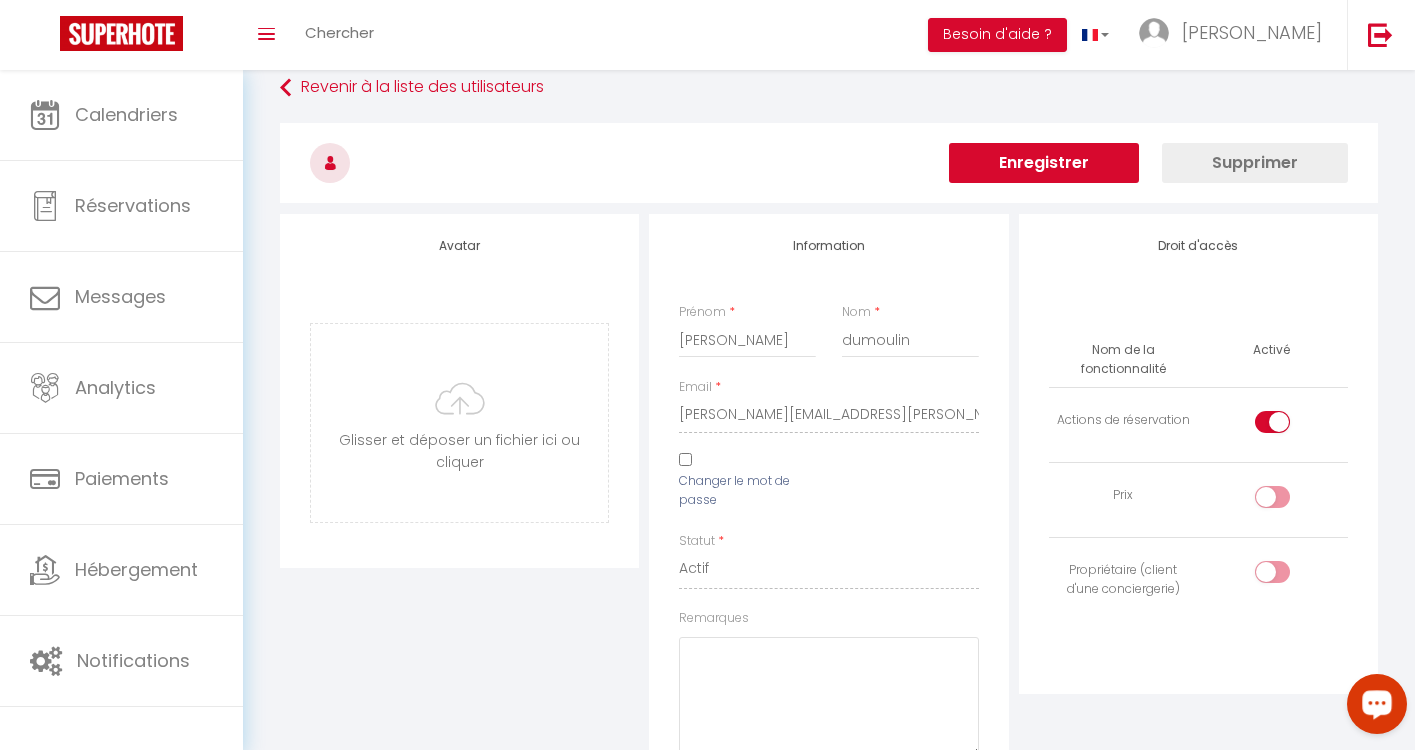click on "Enregistrer" at bounding box center [1044, 163] 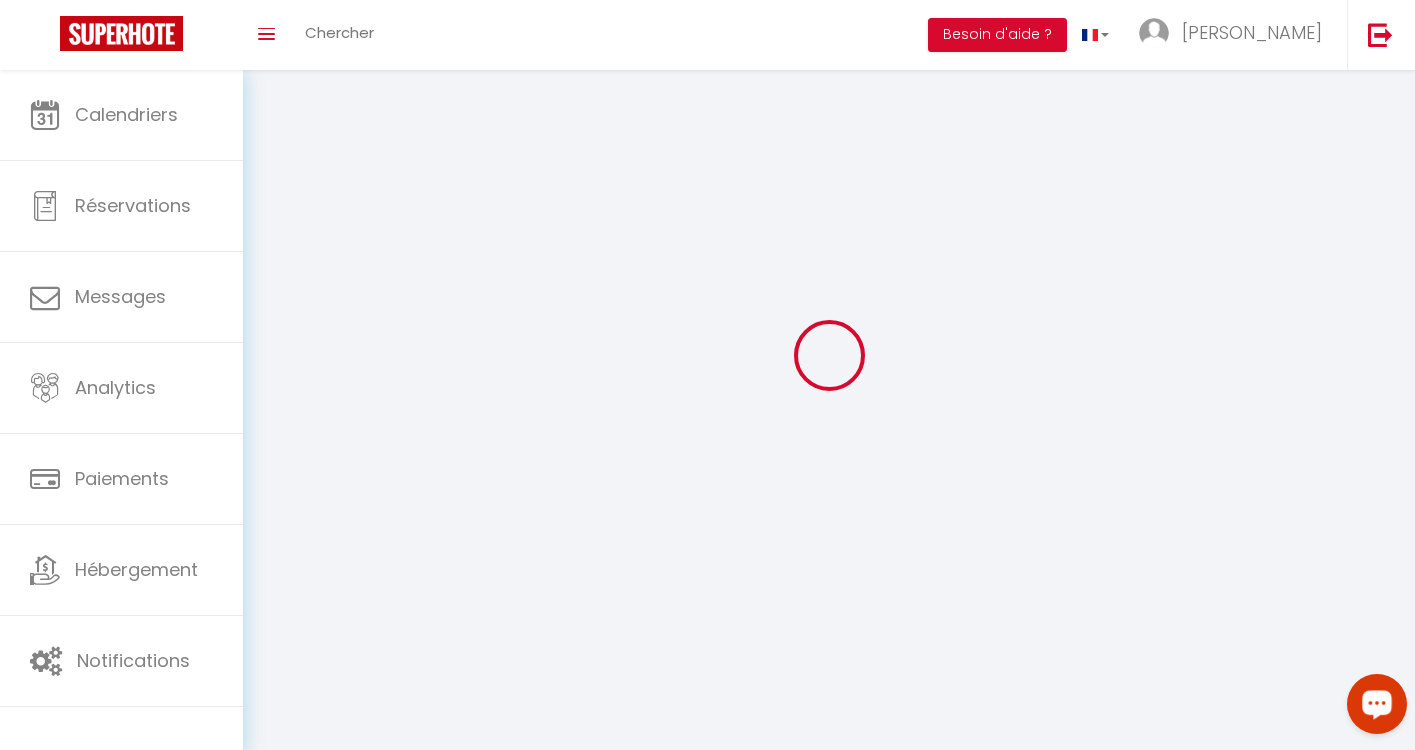 scroll, scrollTop: 0, scrollLeft: 0, axis: both 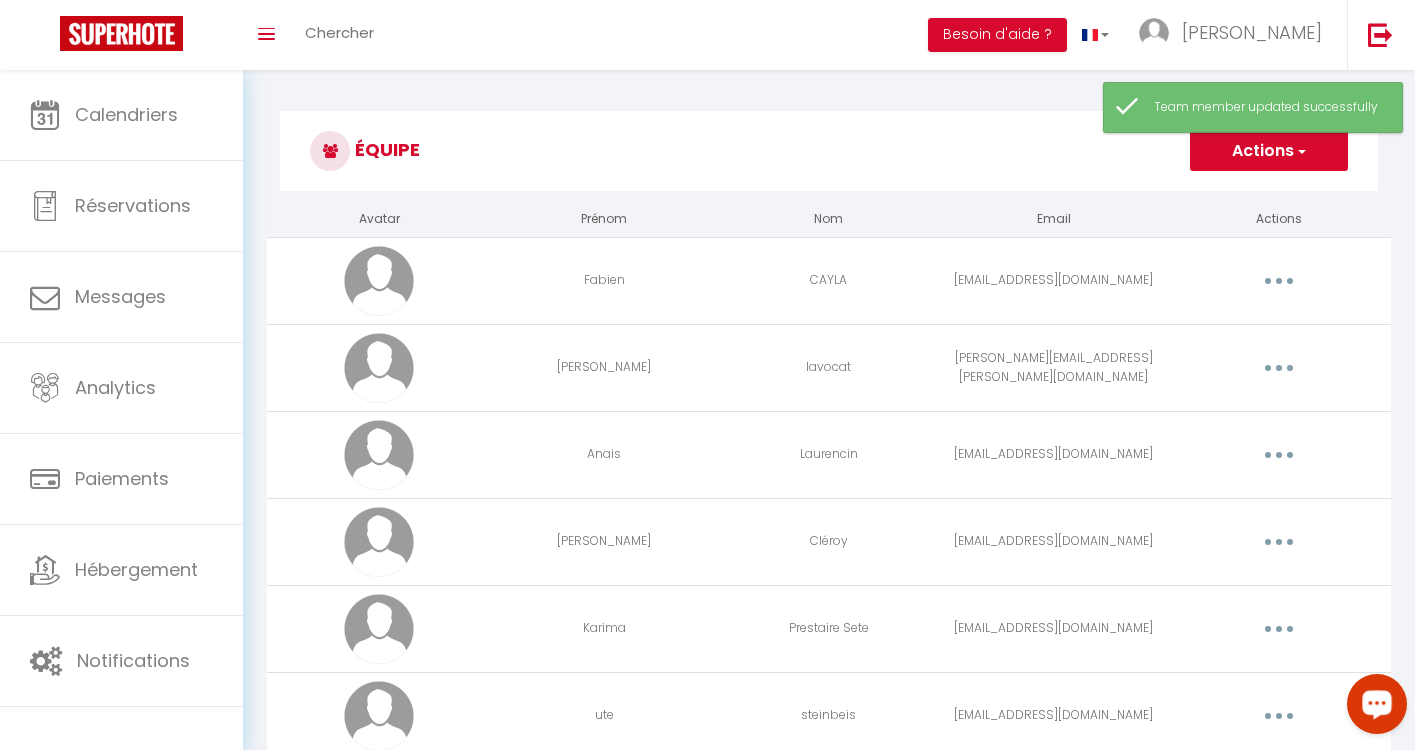 click on "Toggle menubar     Chercher   BUTTON
Besoin d'aide ?
[PERSON_NAME]   Paramètres        Équipe" at bounding box center (772, 35) 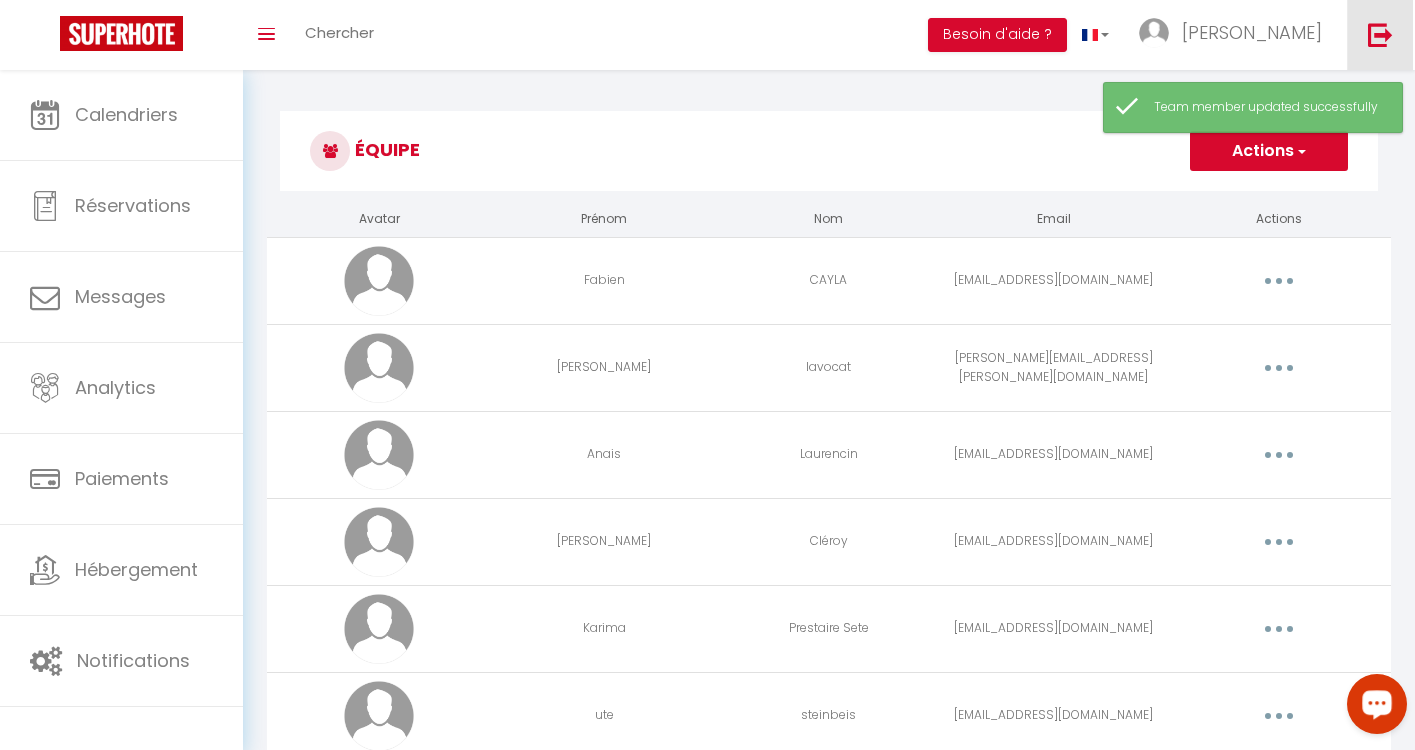 click at bounding box center [1380, 34] 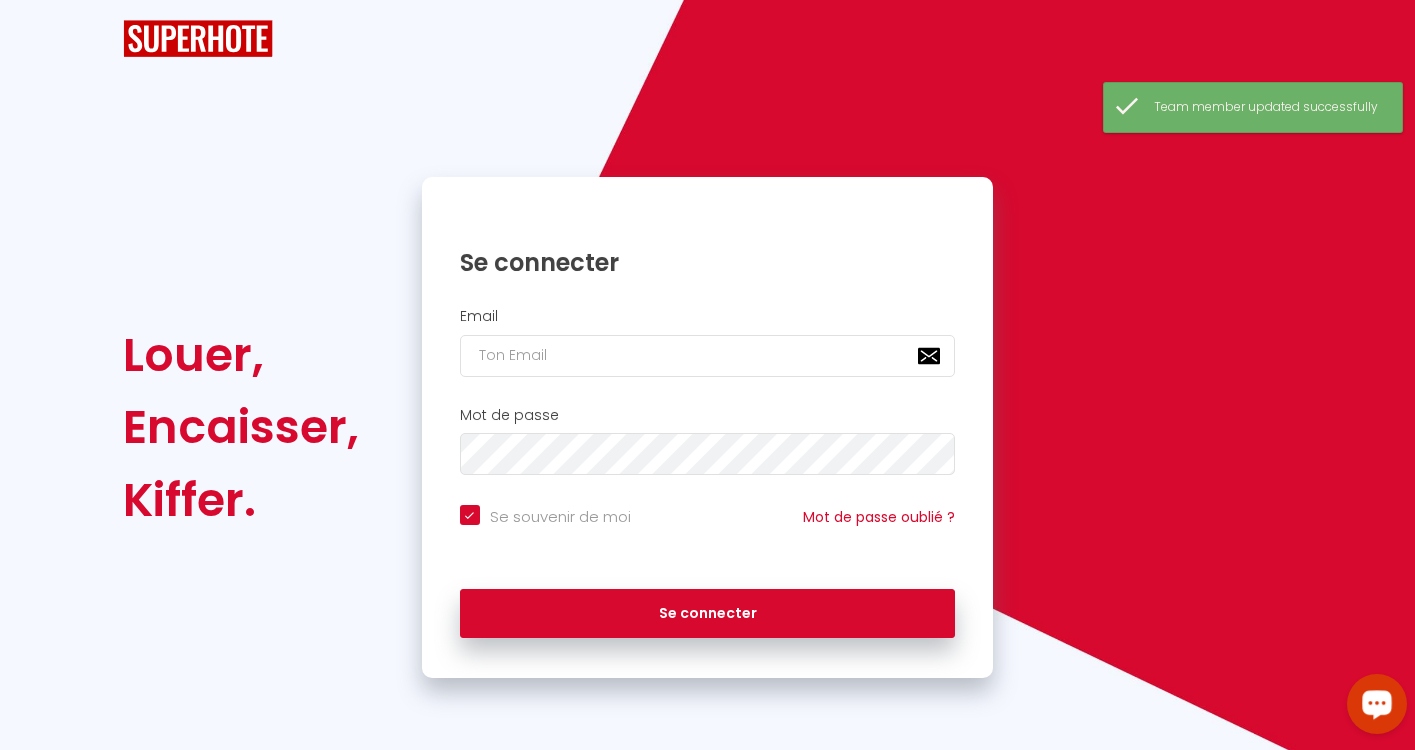 checkbox on "true" 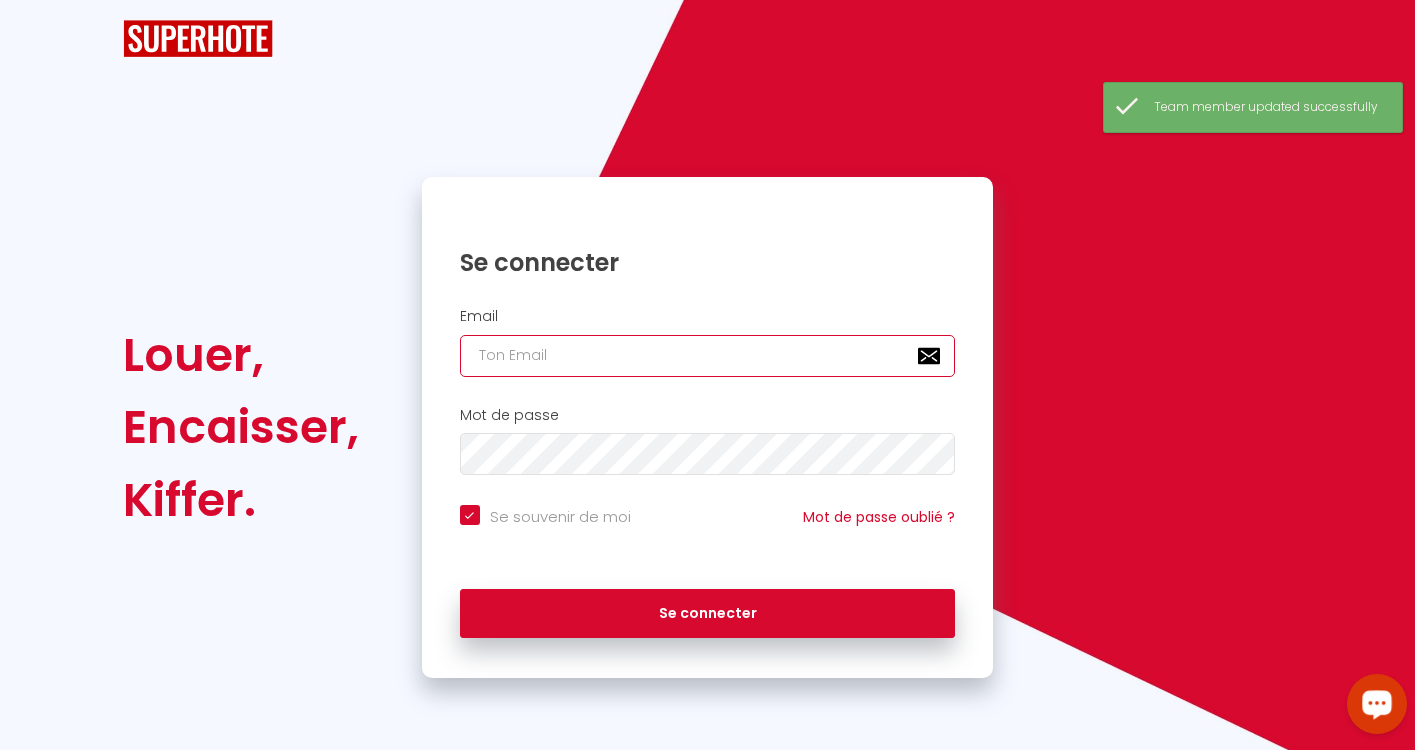 type on "[EMAIL_ADDRESS][PERSON_NAME][DOMAIN_NAME]" 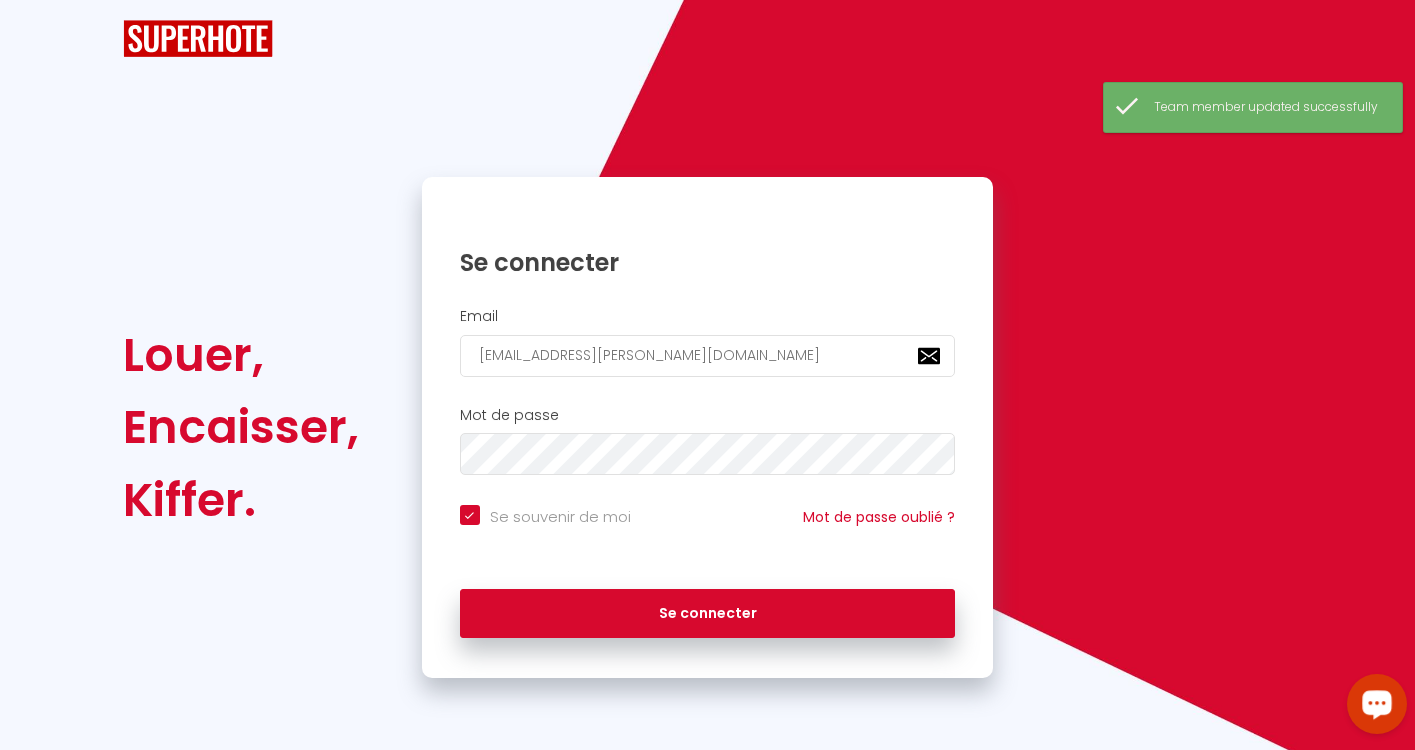 checkbox on "true" 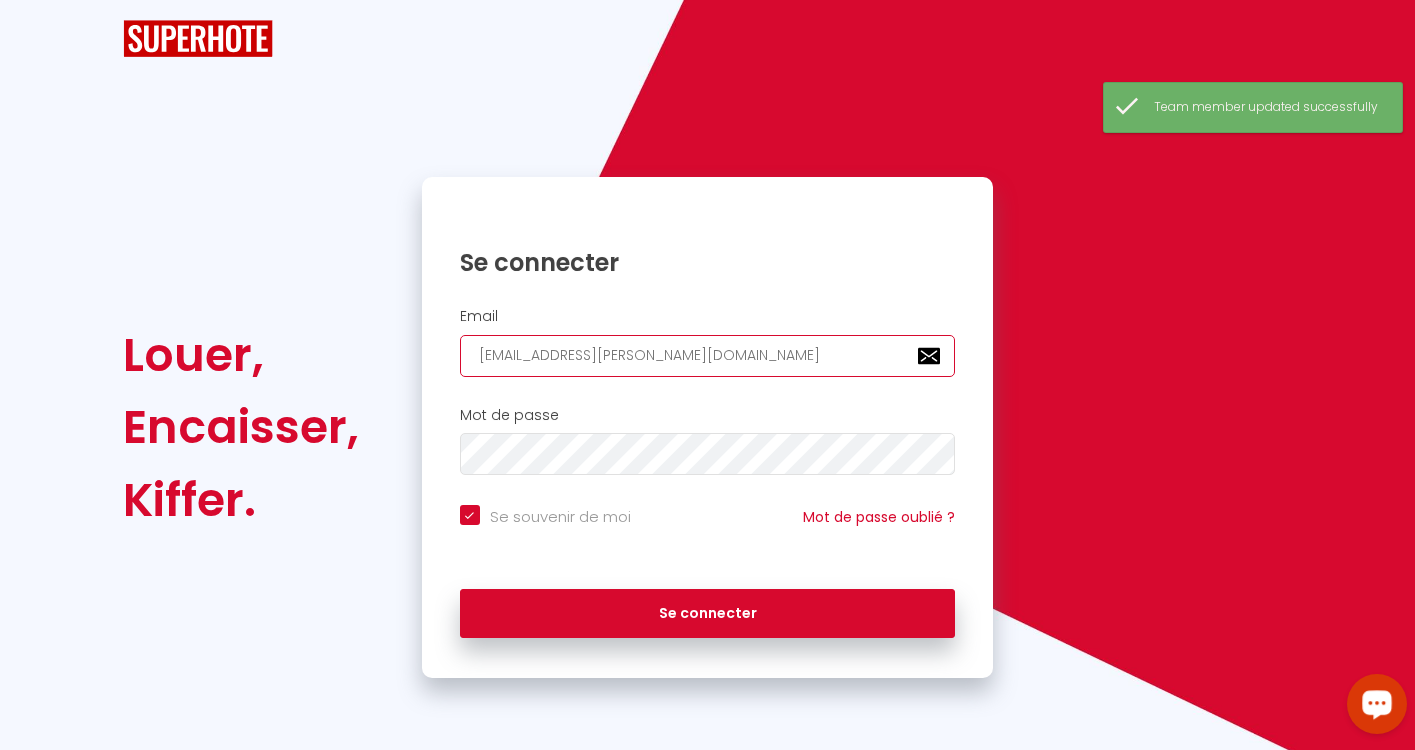 click on "[EMAIL_ADDRESS][PERSON_NAME][DOMAIN_NAME]" at bounding box center (708, 356) 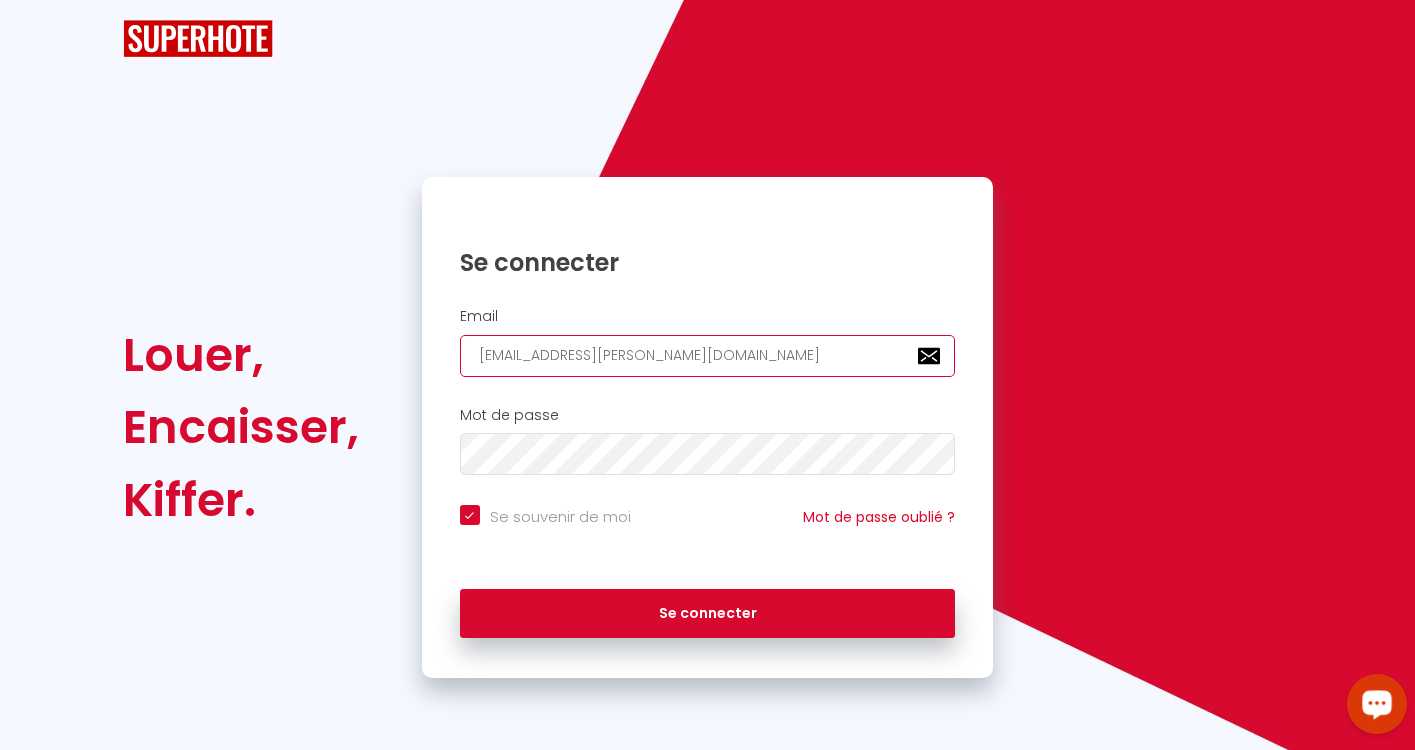 type on "[PERSON_NAME][EMAIL_ADDRESS][PERSON_NAME][DOMAIN_NAME]" 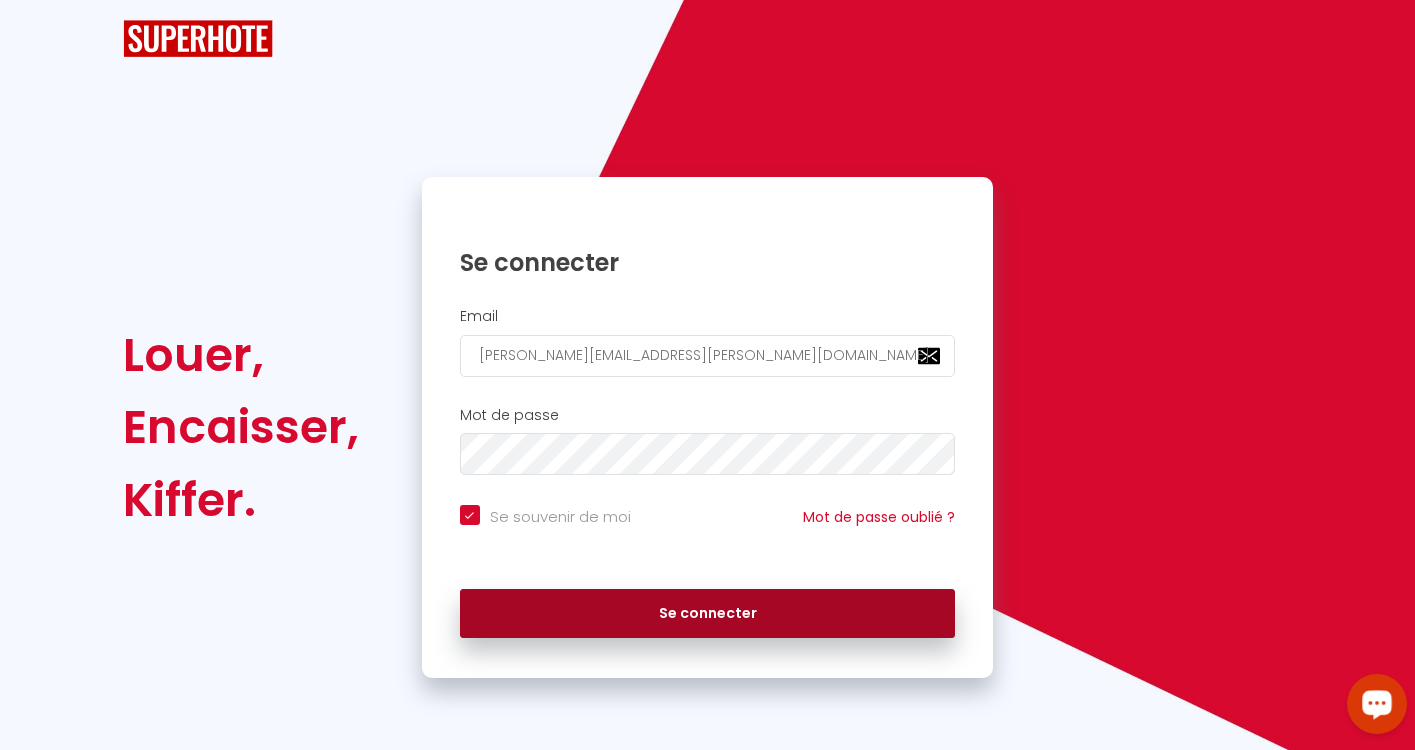 click on "Se connecter" at bounding box center [708, 614] 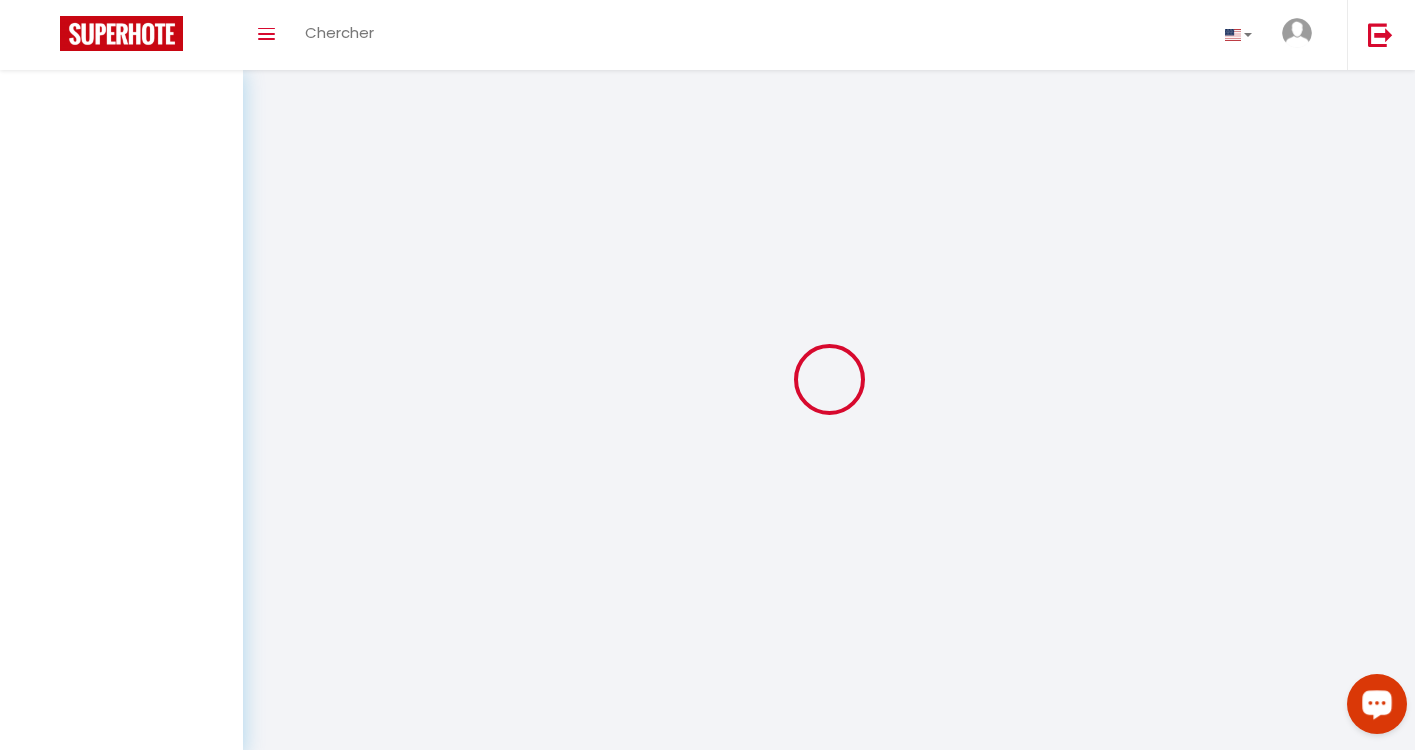 select 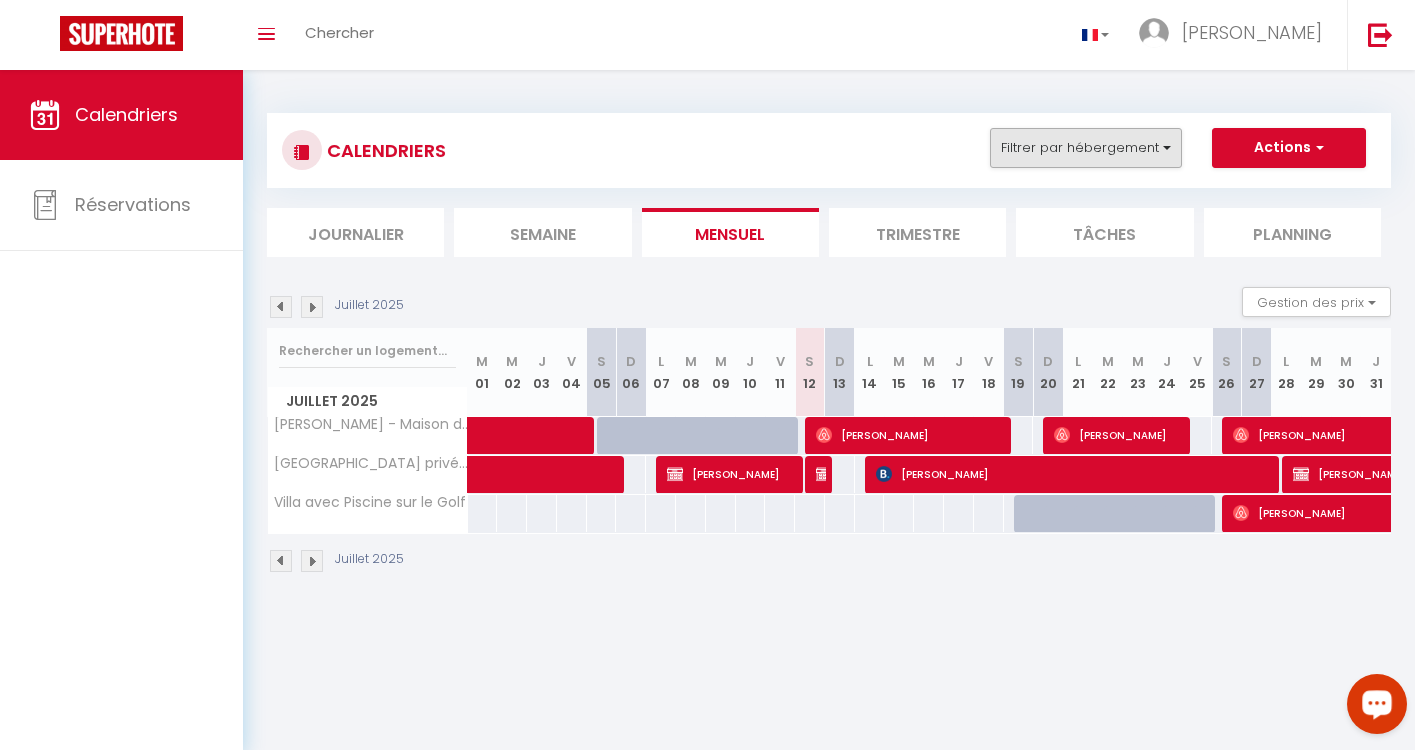 select 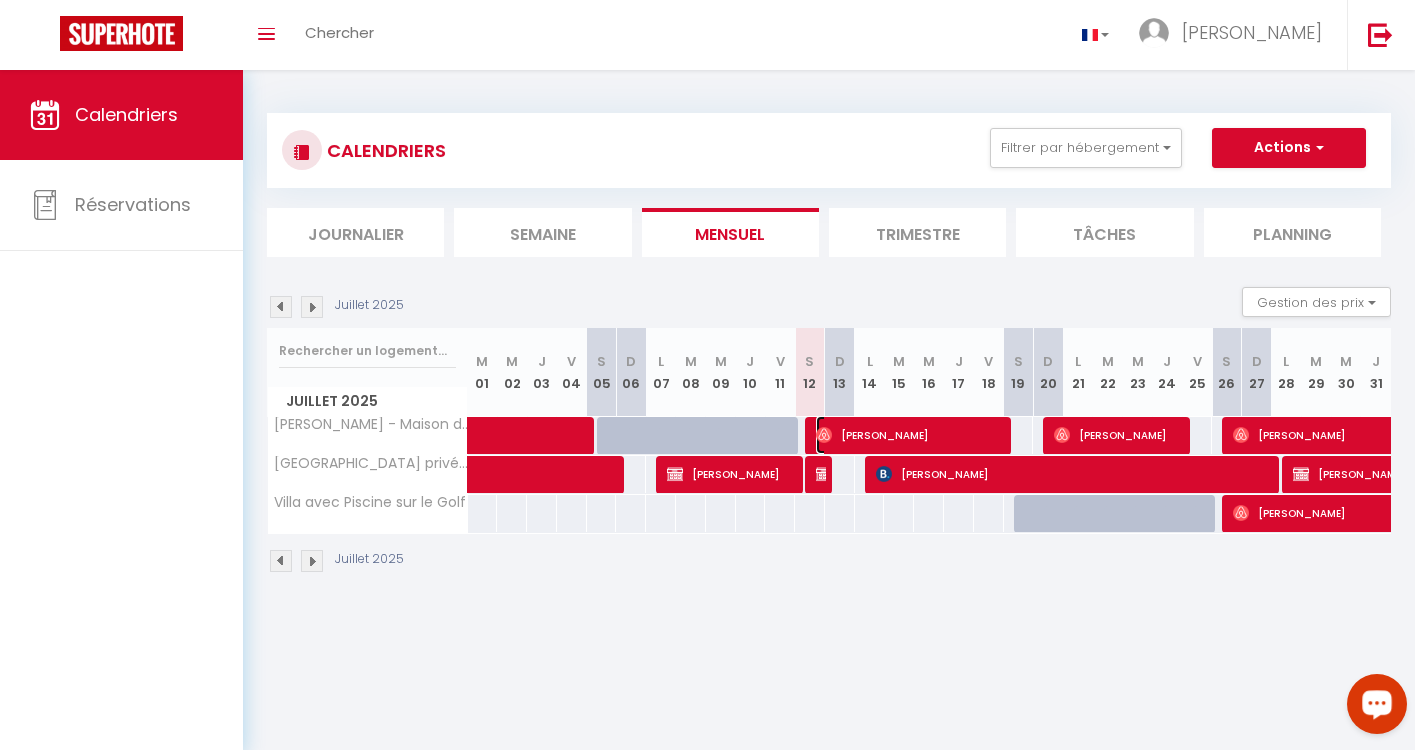 click on "[PERSON_NAME]" at bounding box center [911, 435] 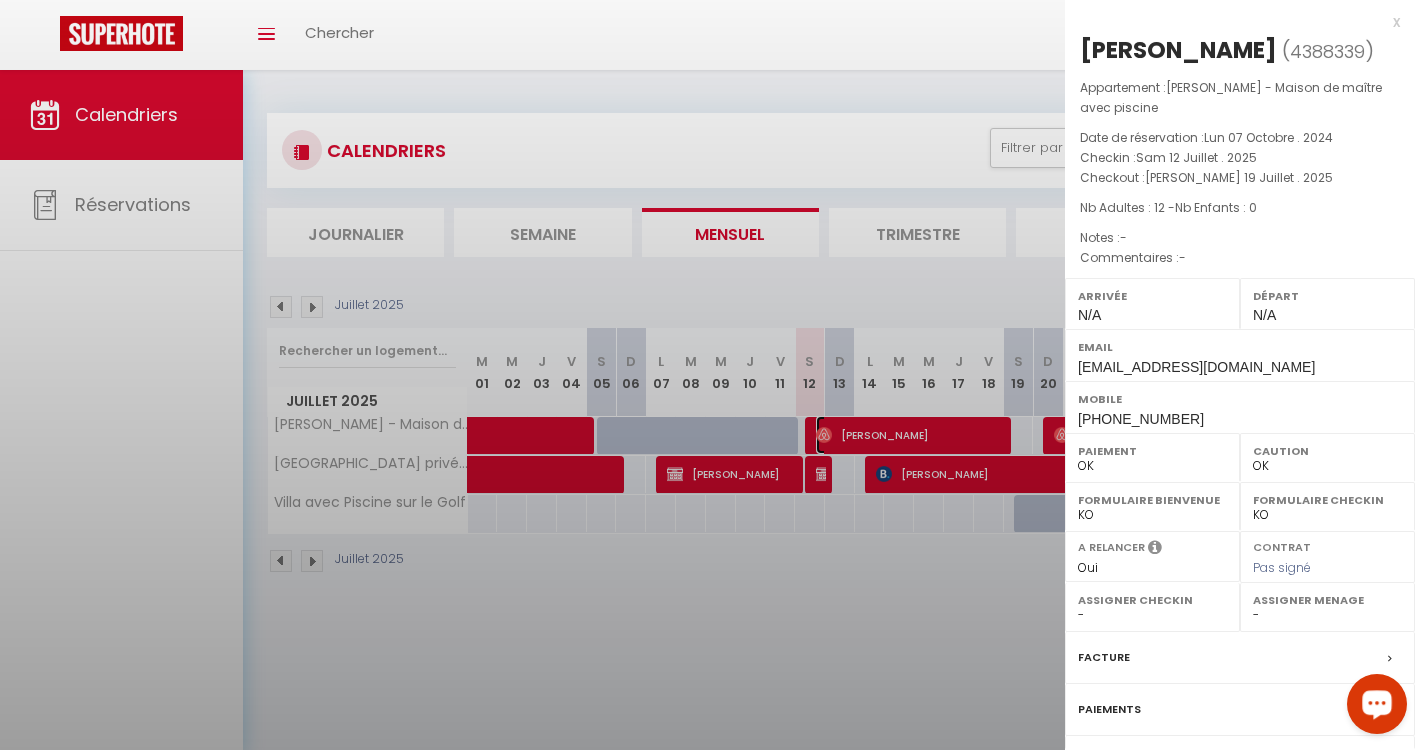 select on "45688" 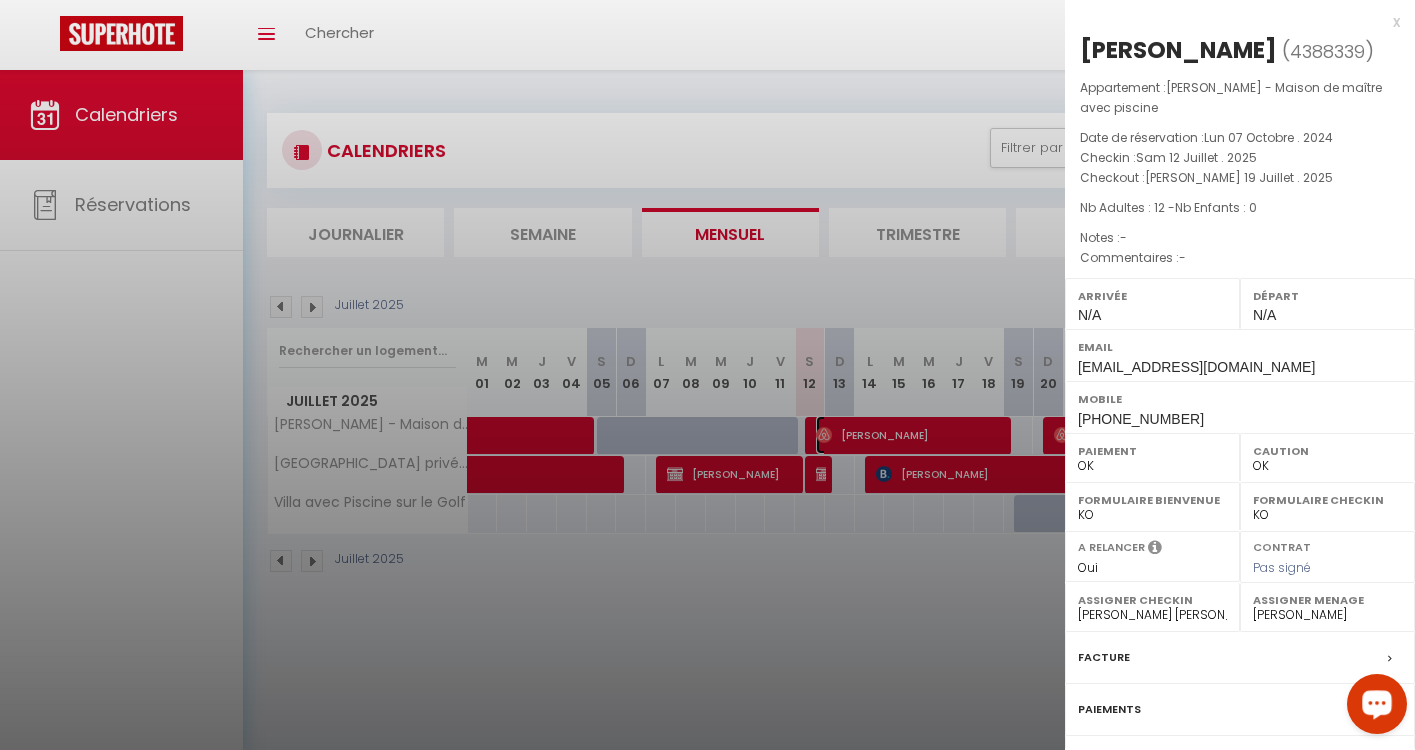 scroll, scrollTop: 100, scrollLeft: 0, axis: vertical 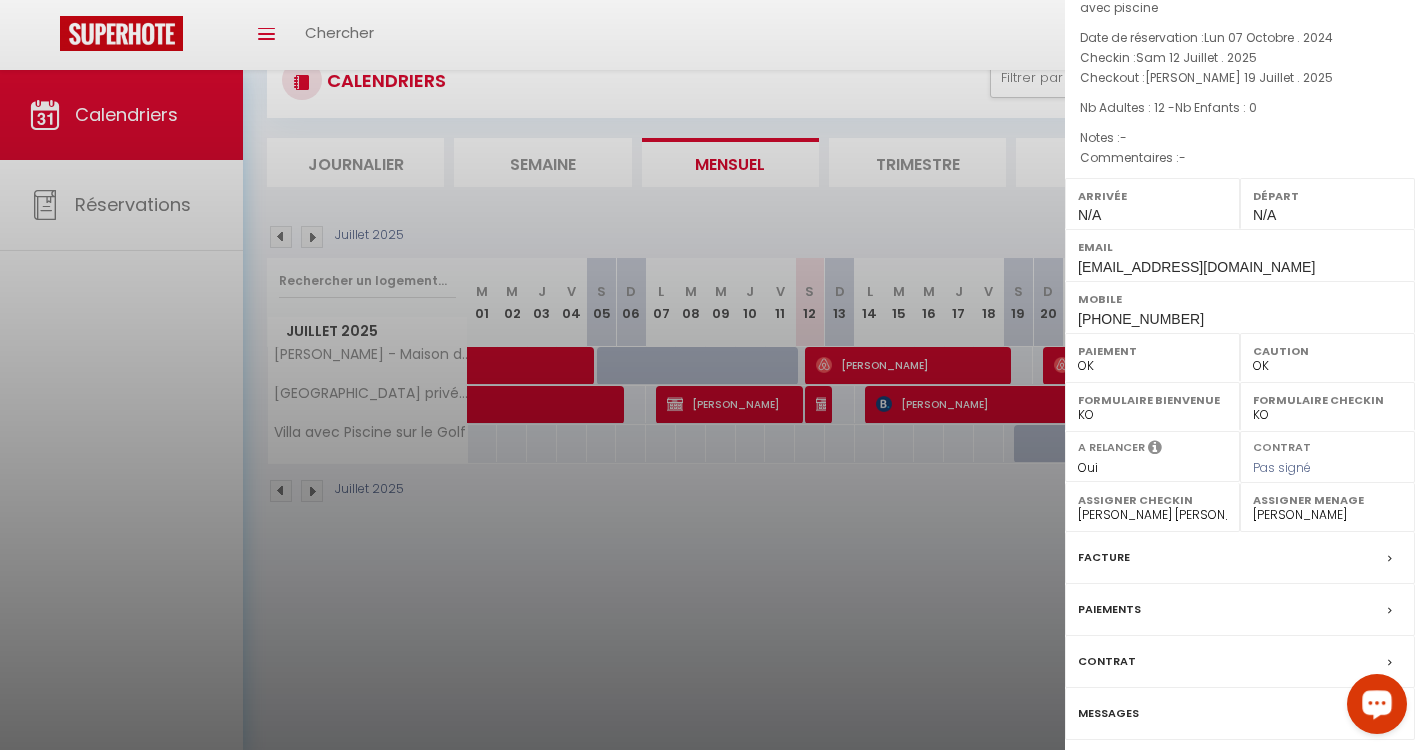 click at bounding box center [707, 375] 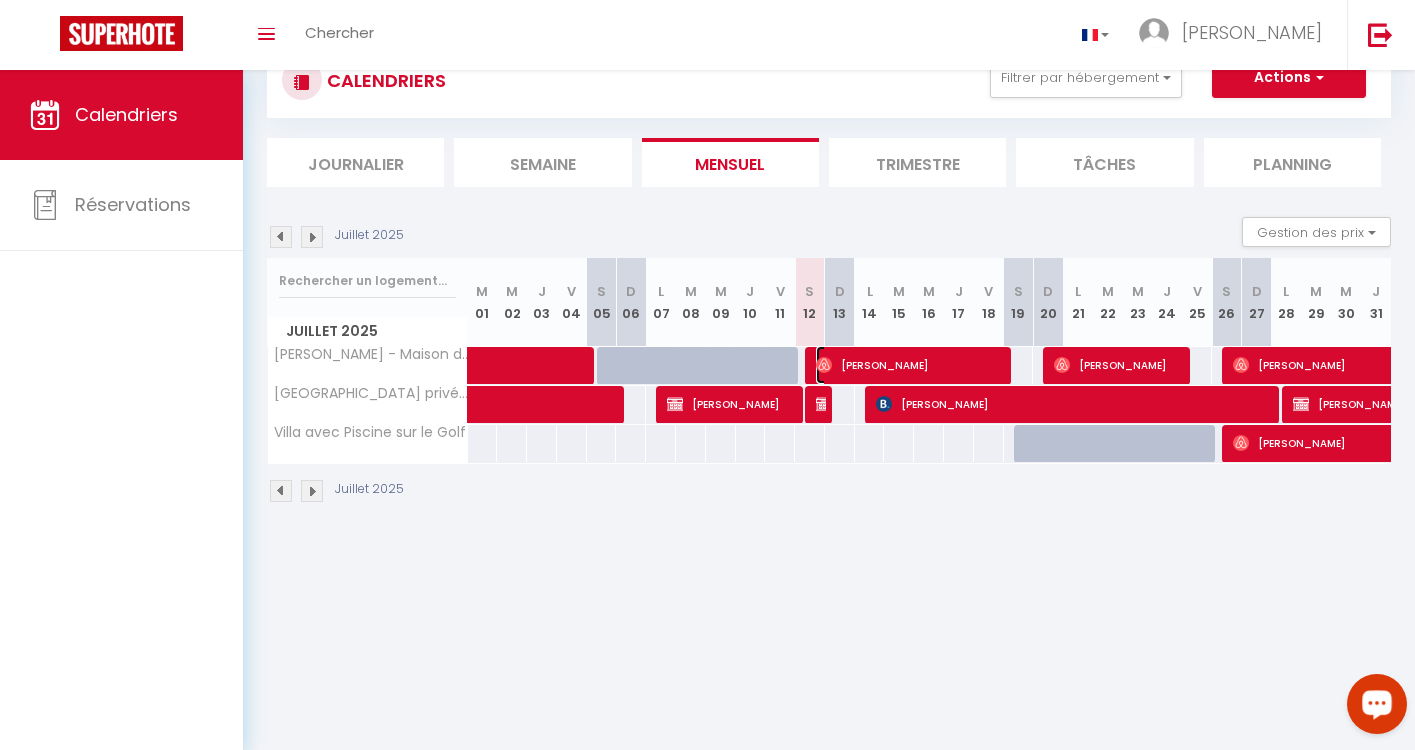 click on "[PERSON_NAME]" at bounding box center (911, 365) 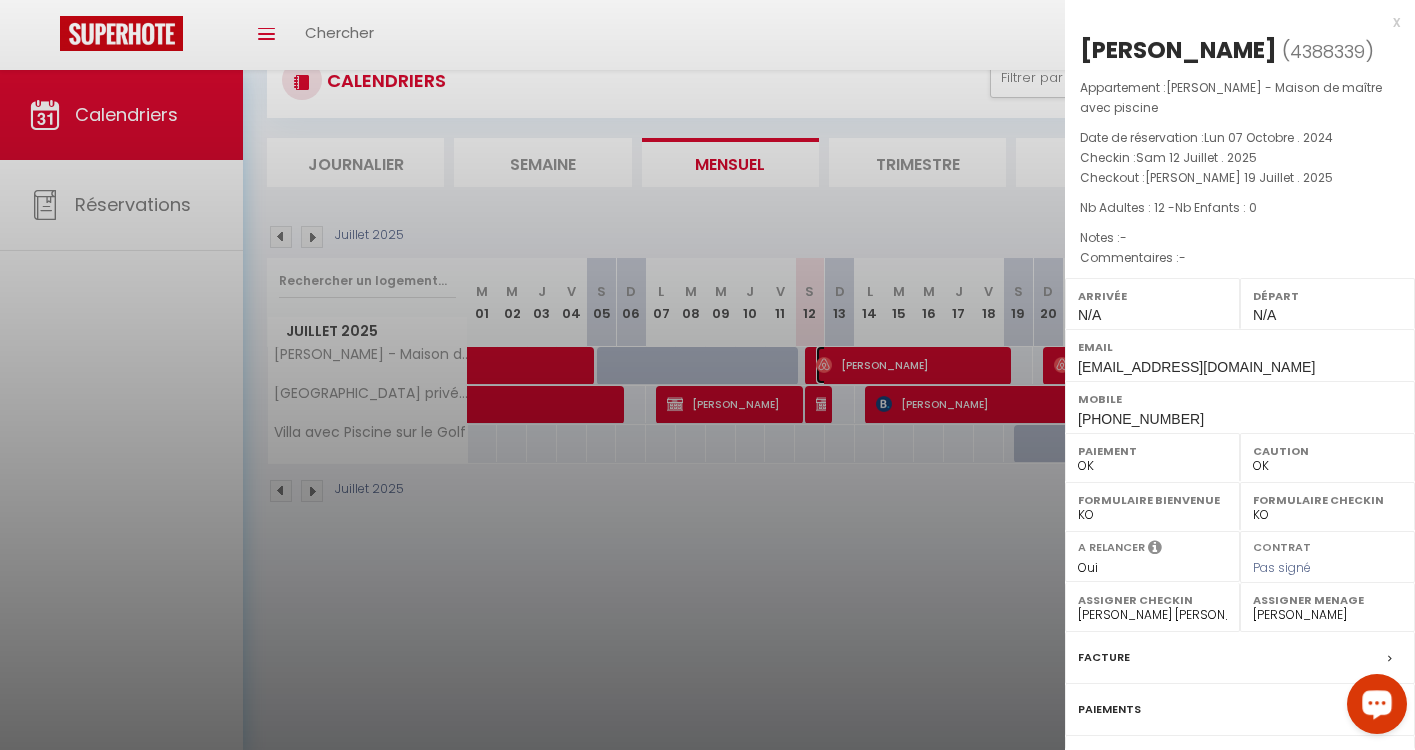 scroll, scrollTop: 100, scrollLeft: 0, axis: vertical 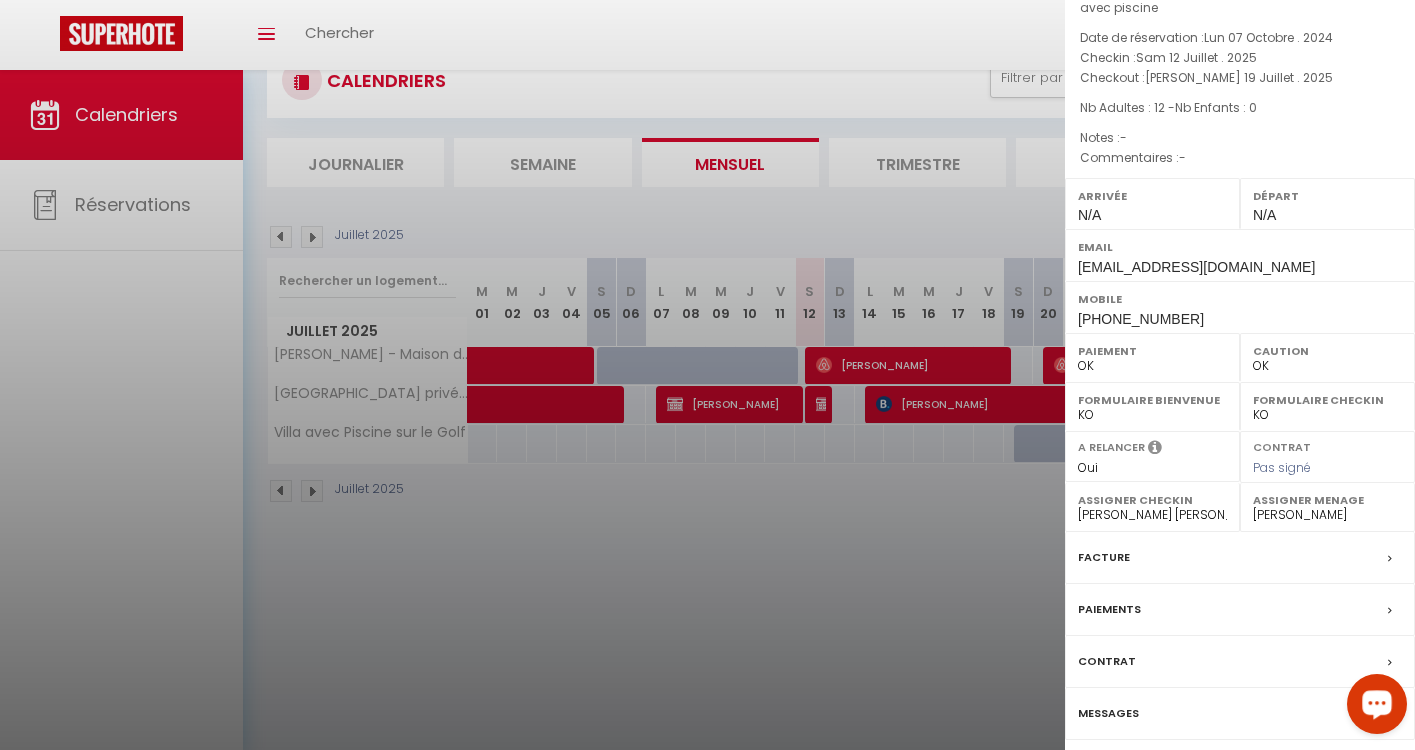 click on "Paiements" at bounding box center [1240, 610] 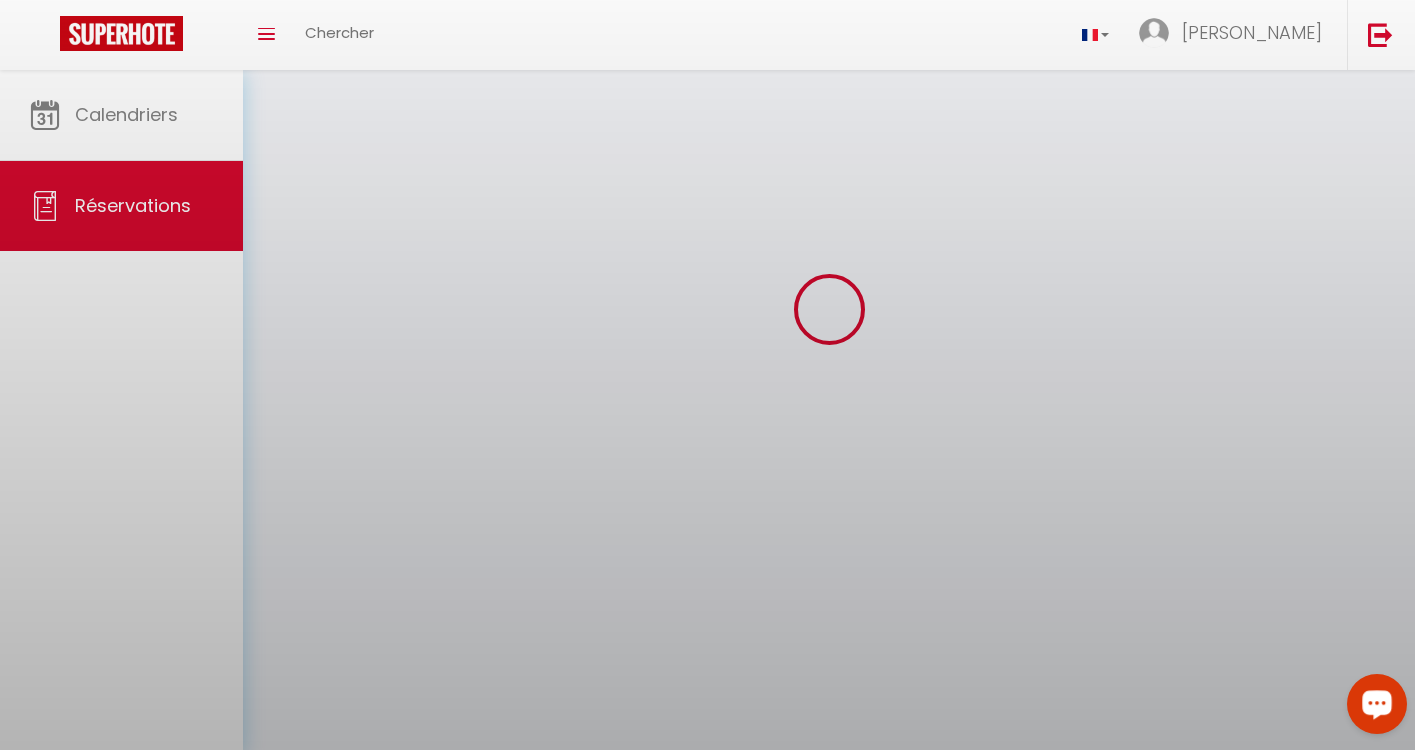scroll, scrollTop: 0, scrollLeft: 0, axis: both 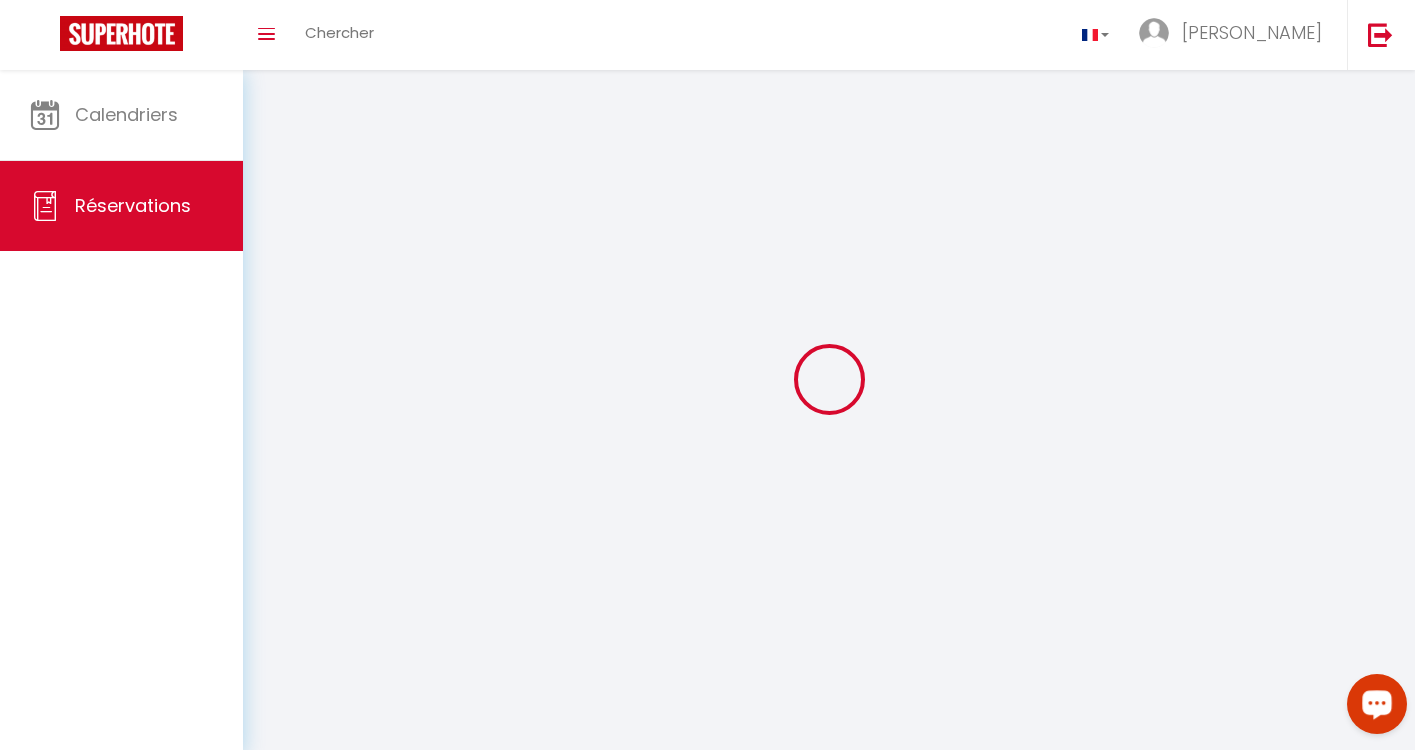 select 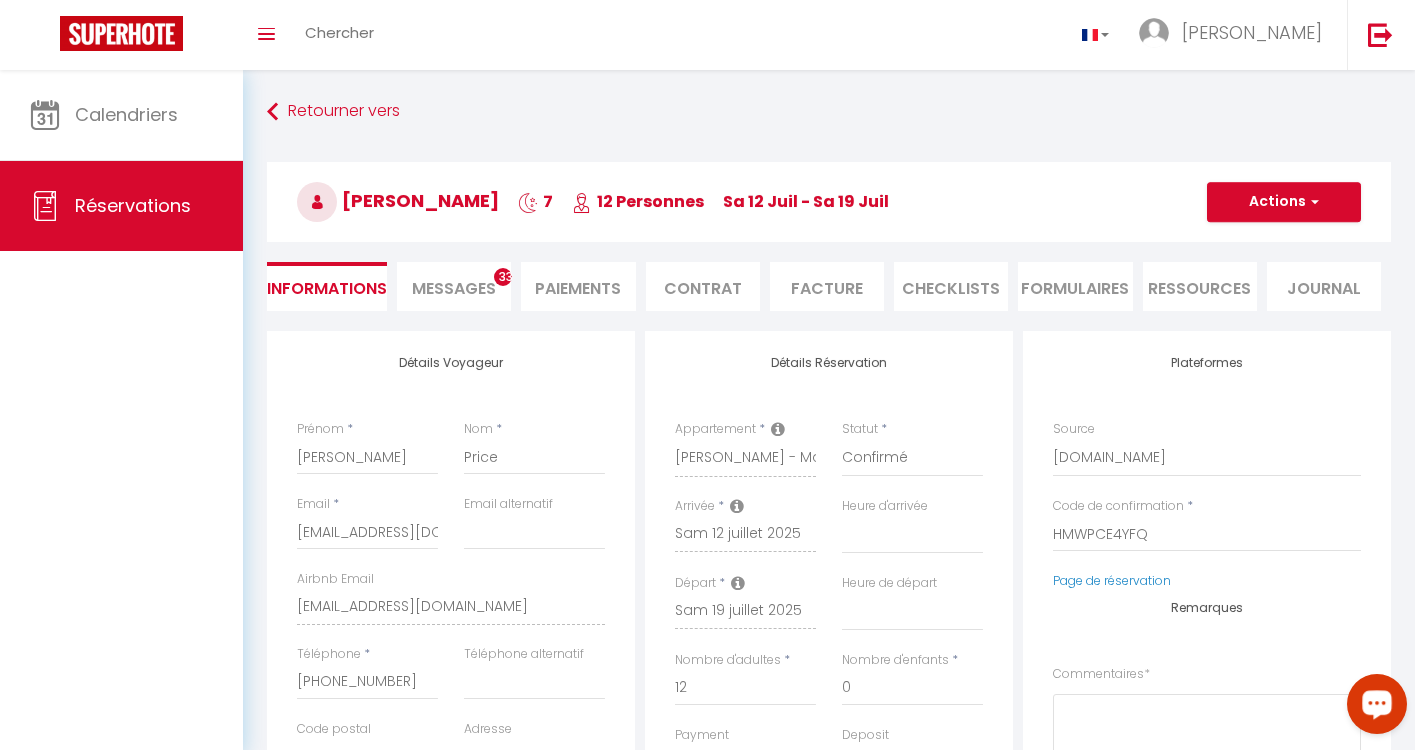 select 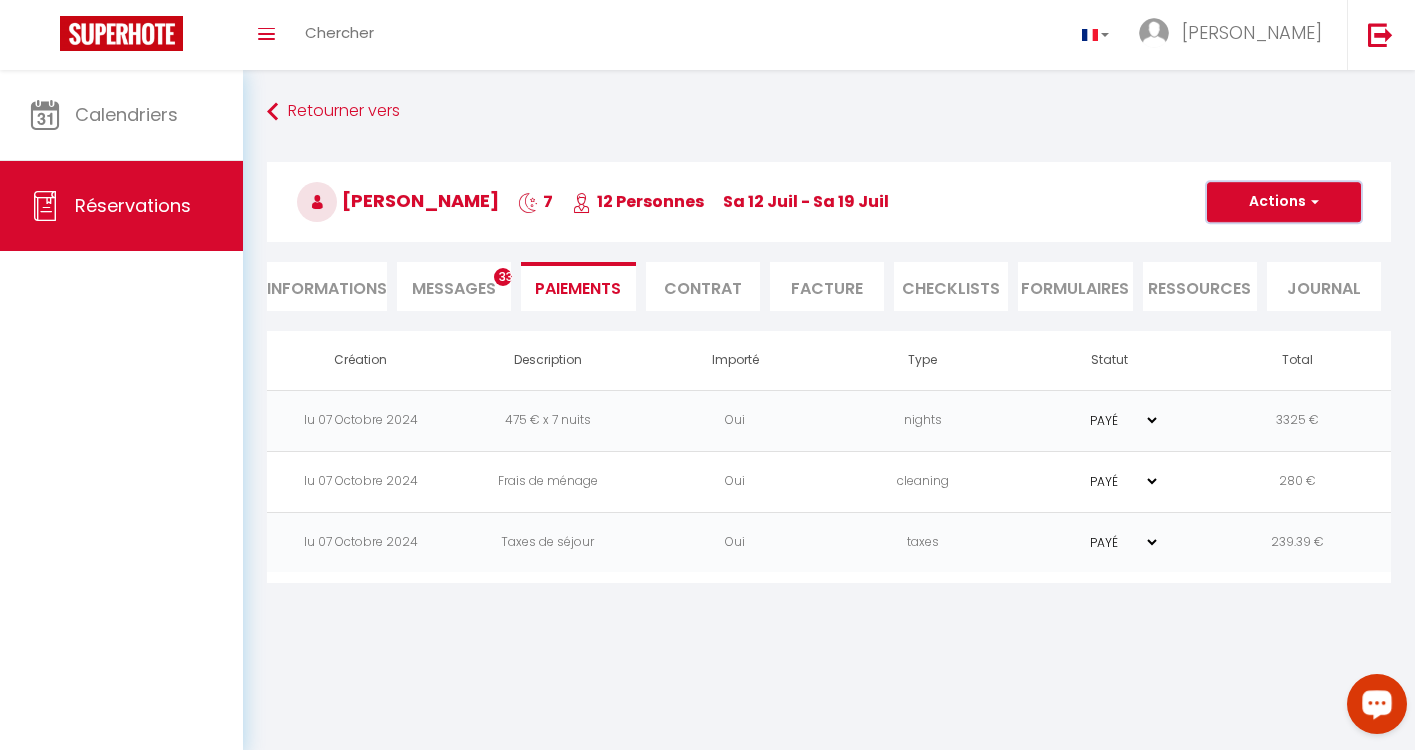 click on "Actions" at bounding box center [1284, 202] 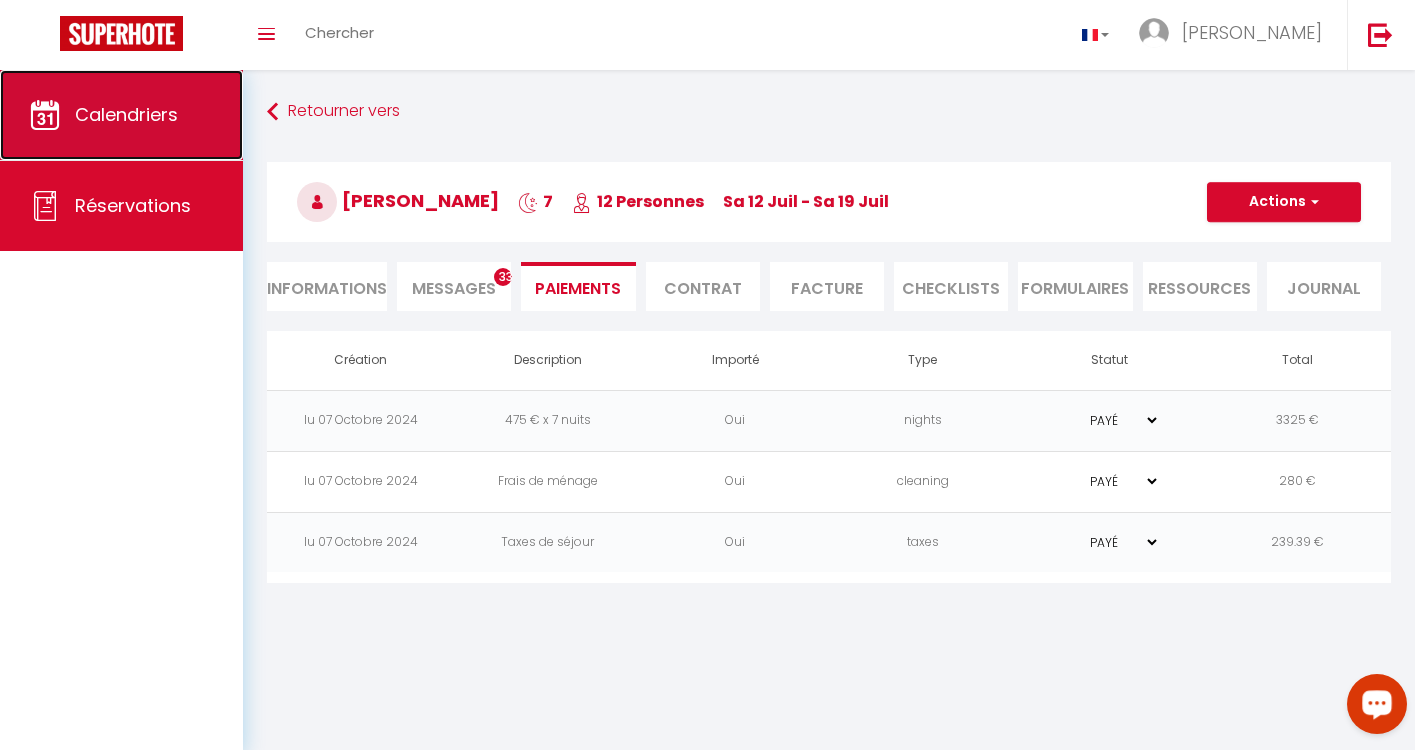click on "Calendriers" at bounding box center (126, 114) 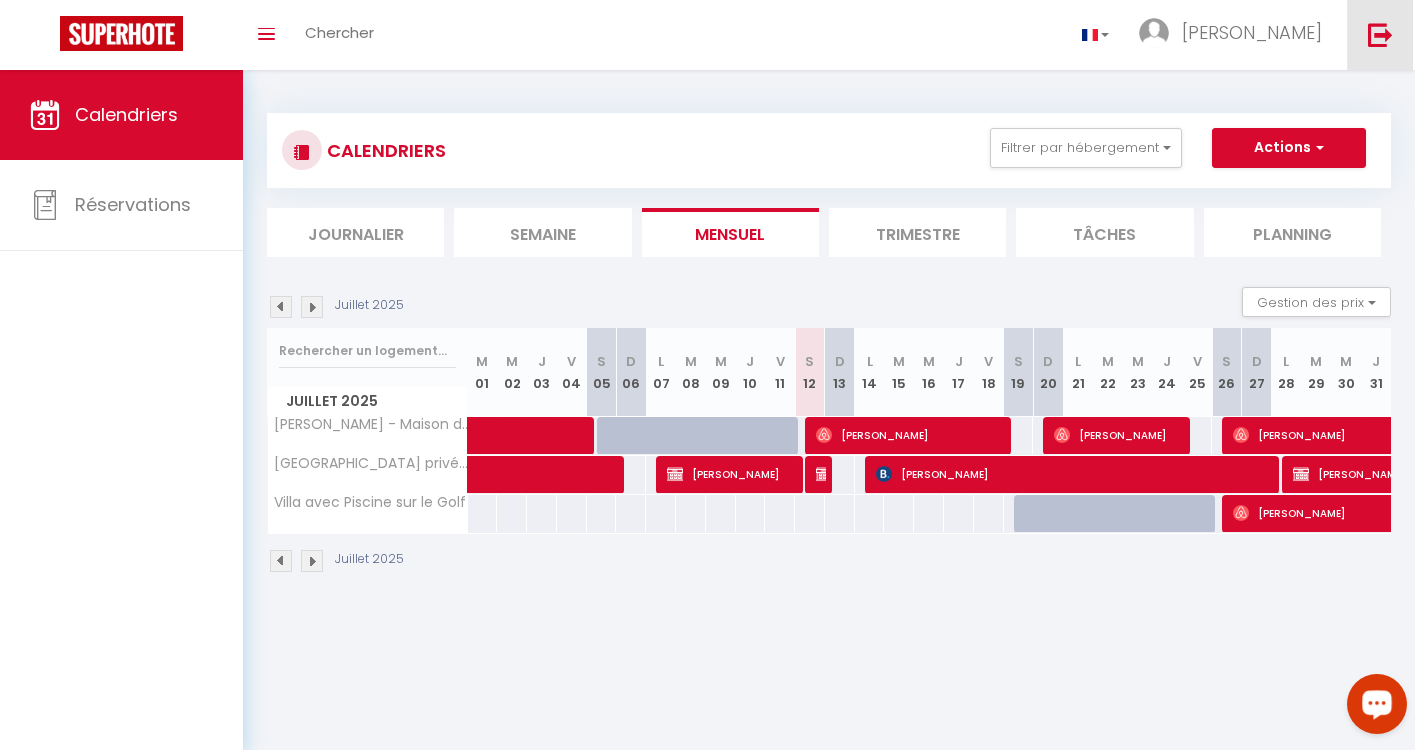 click at bounding box center (1380, 35) 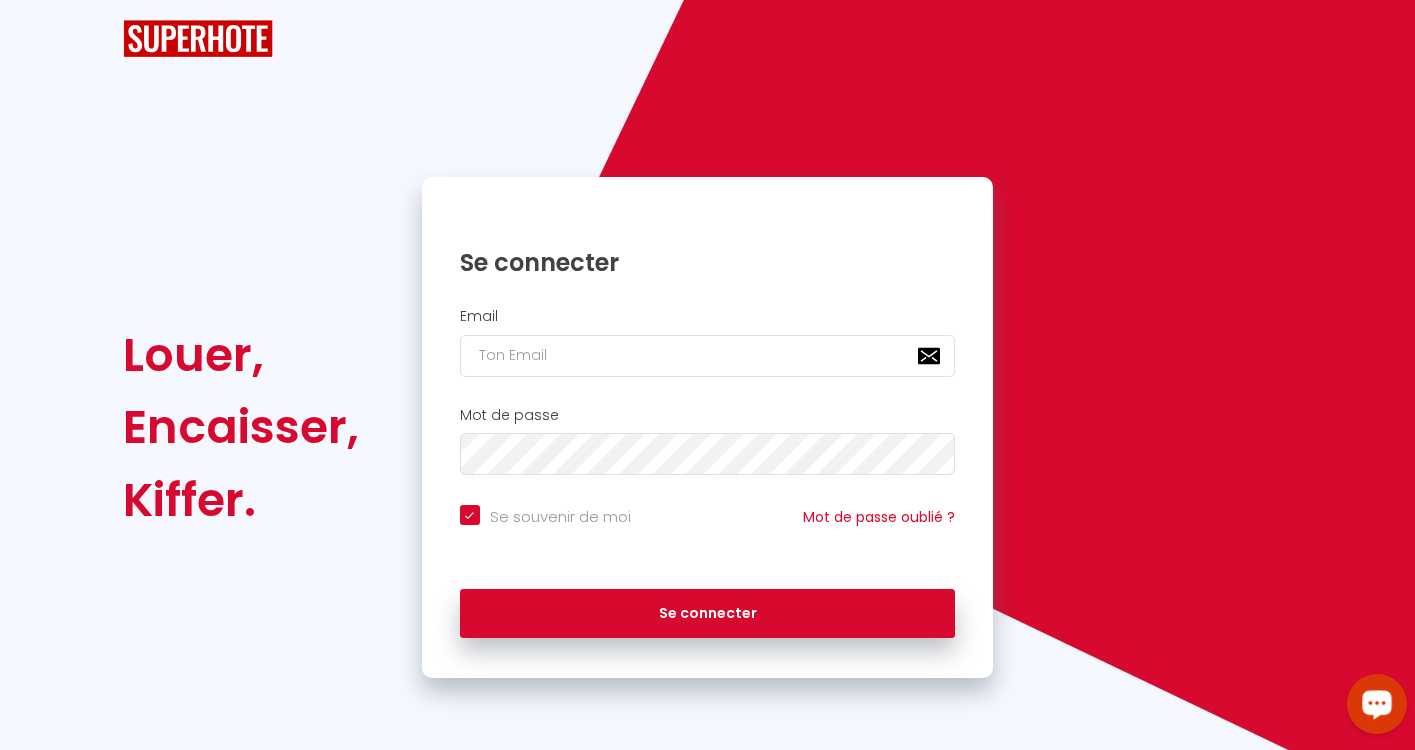 checkbox on "true" 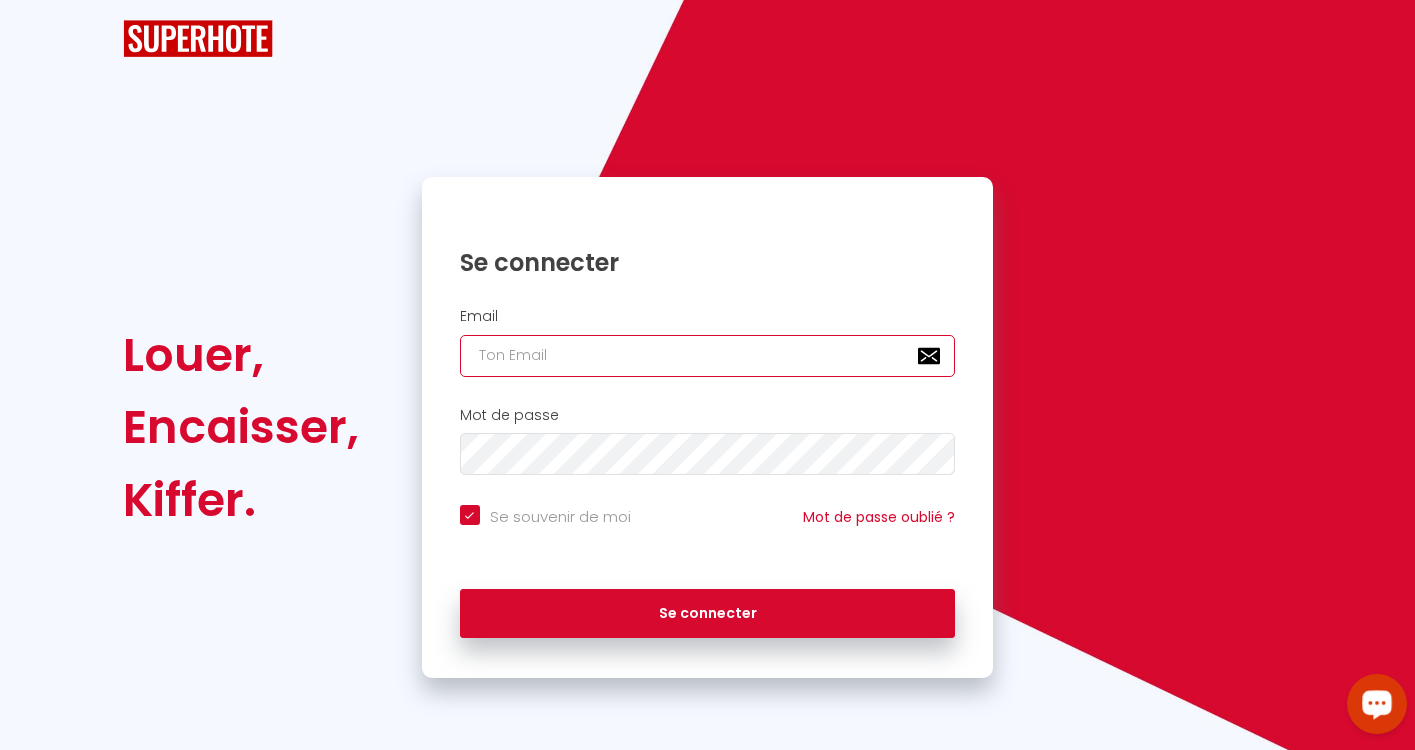 type on "[PERSON_NAME][EMAIL_ADDRESS][PERSON_NAME][DOMAIN_NAME]" 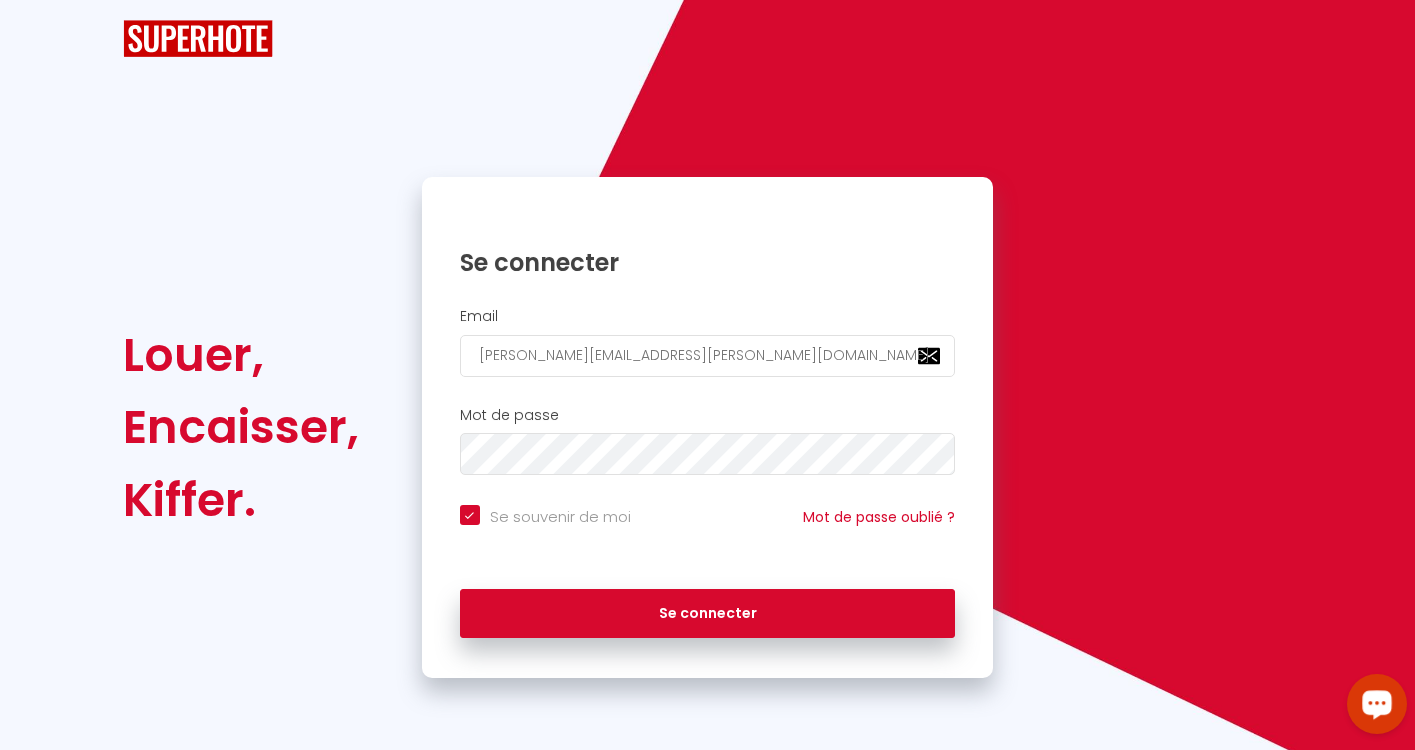 checkbox on "true" 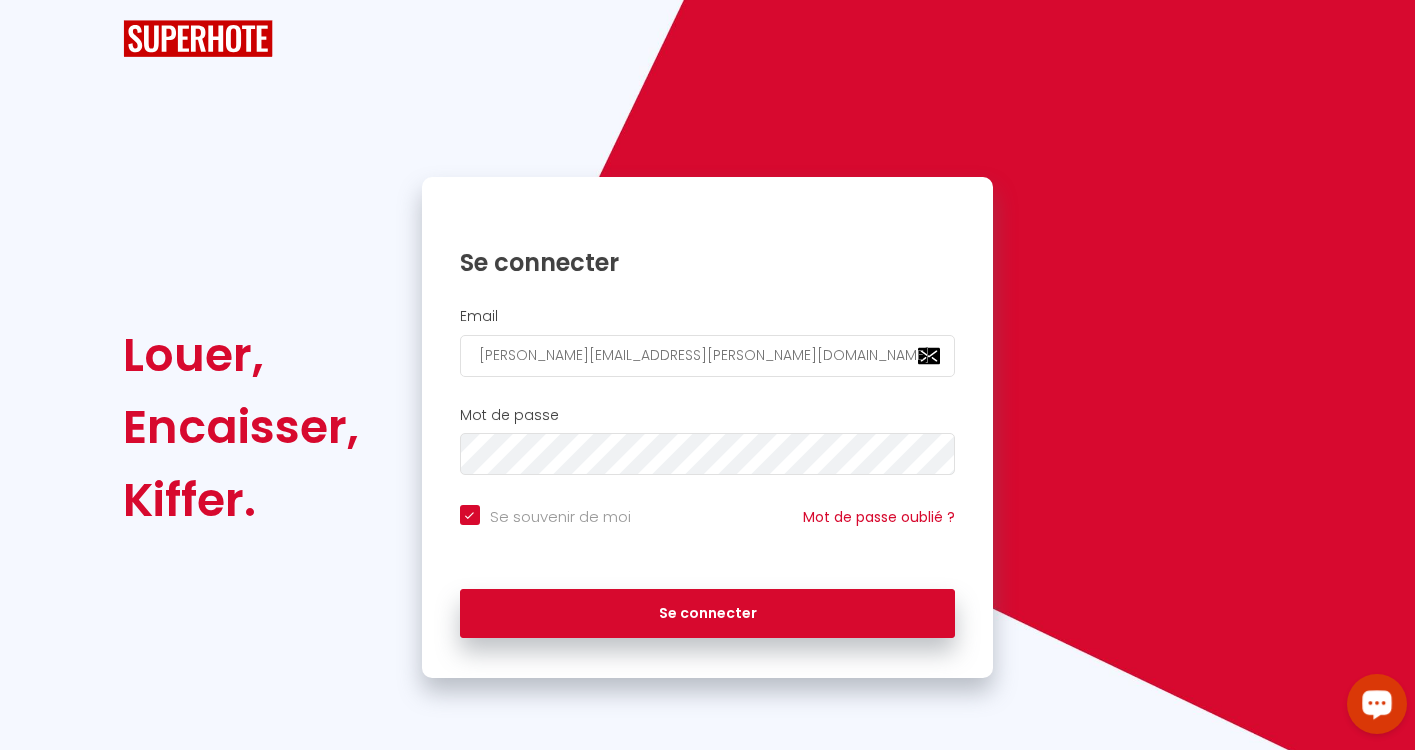 click on "Email   [PERSON_NAME][EMAIL_ADDRESS][PERSON_NAME][DOMAIN_NAME]" at bounding box center [708, 347] 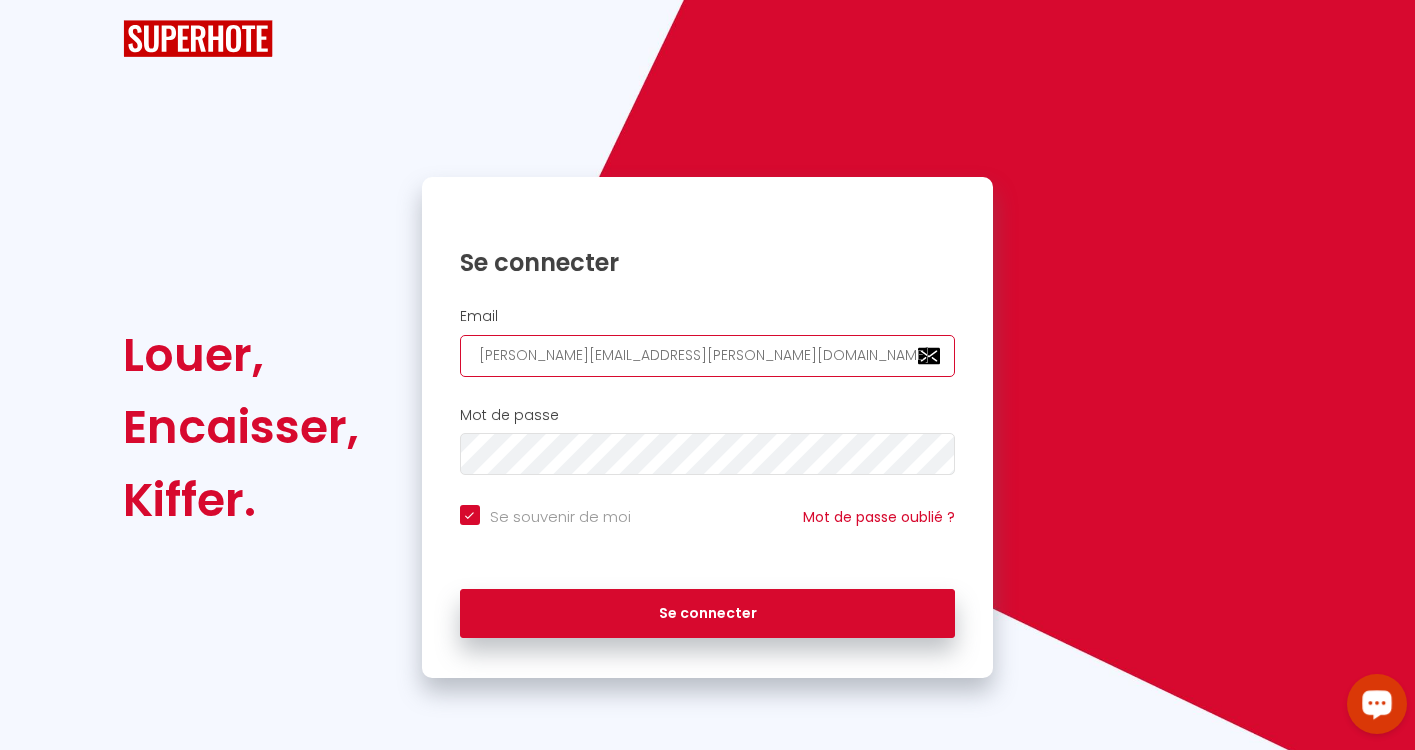click on "[PERSON_NAME][EMAIL_ADDRESS][PERSON_NAME][DOMAIN_NAME]" at bounding box center [708, 356] 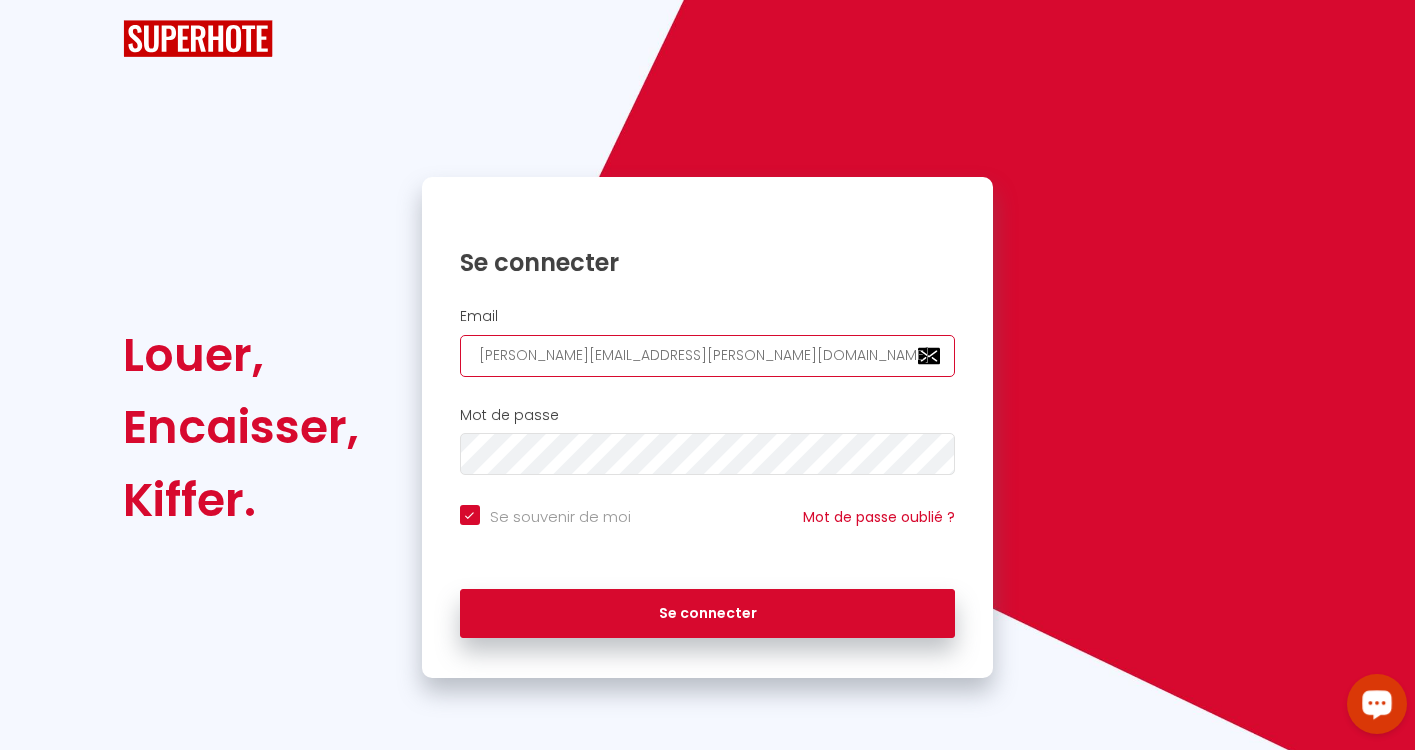 click on "[PERSON_NAME][EMAIL_ADDRESS][PERSON_NAME][DOMAIN_NAME]" at bounding box center (708, 356) 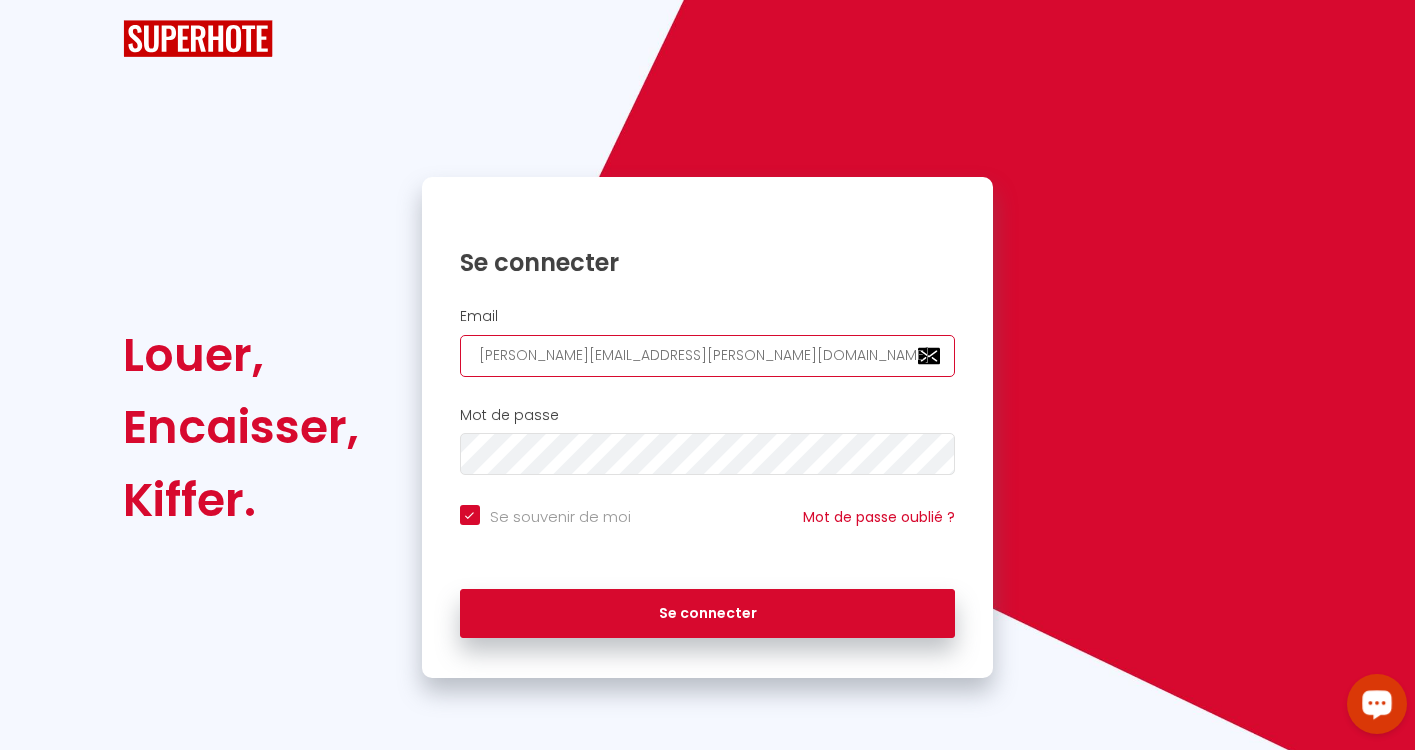 type on "[EMAIL_ADDRESS][DOMAIN_NAME]" 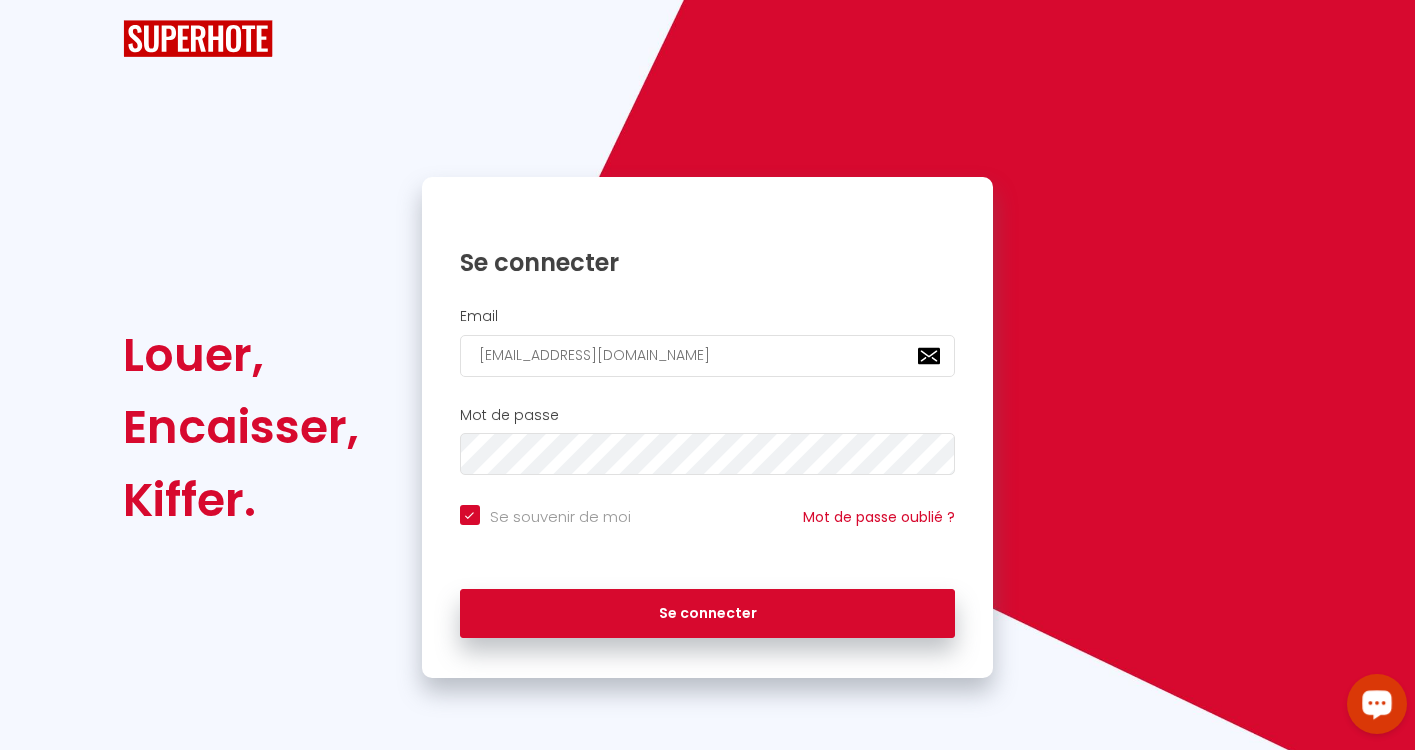 checkbox on "true" 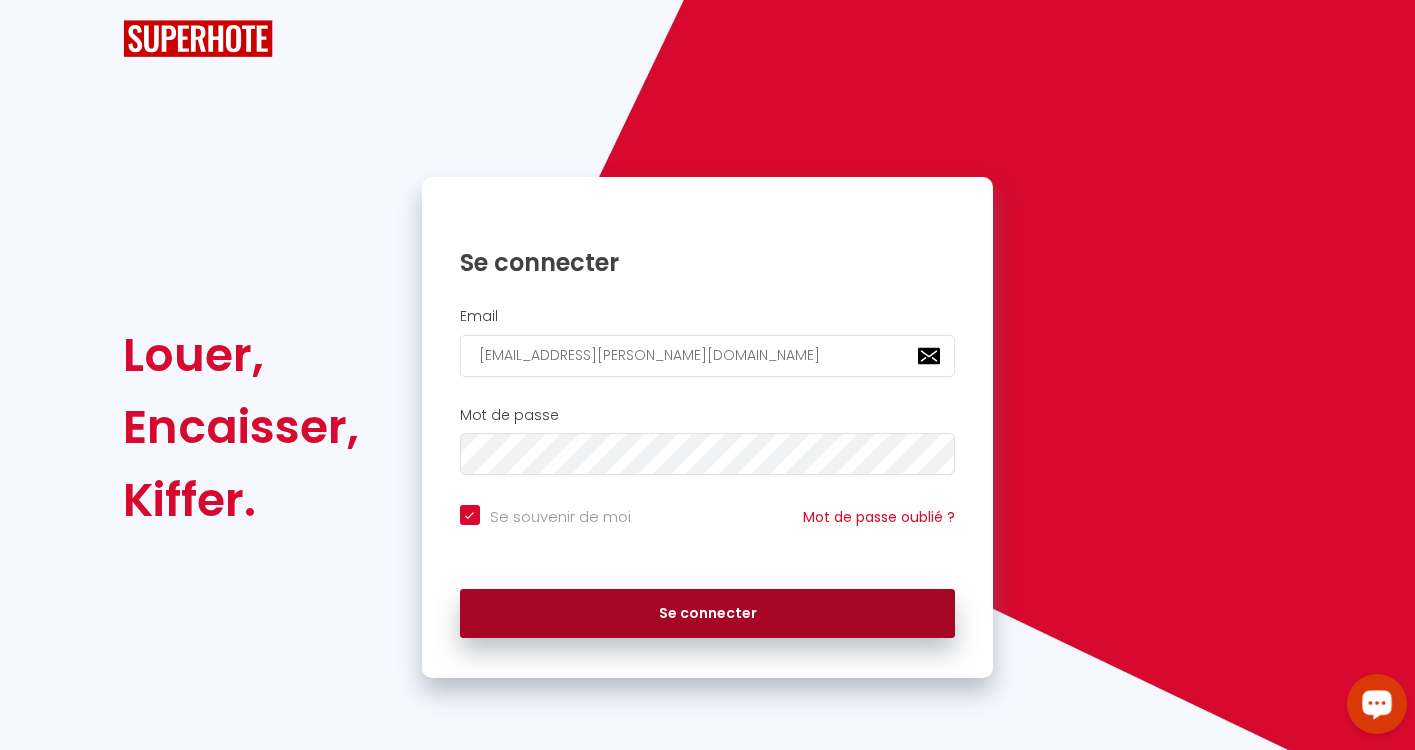 click on "Se connecter" at bounding box center (708, 614) 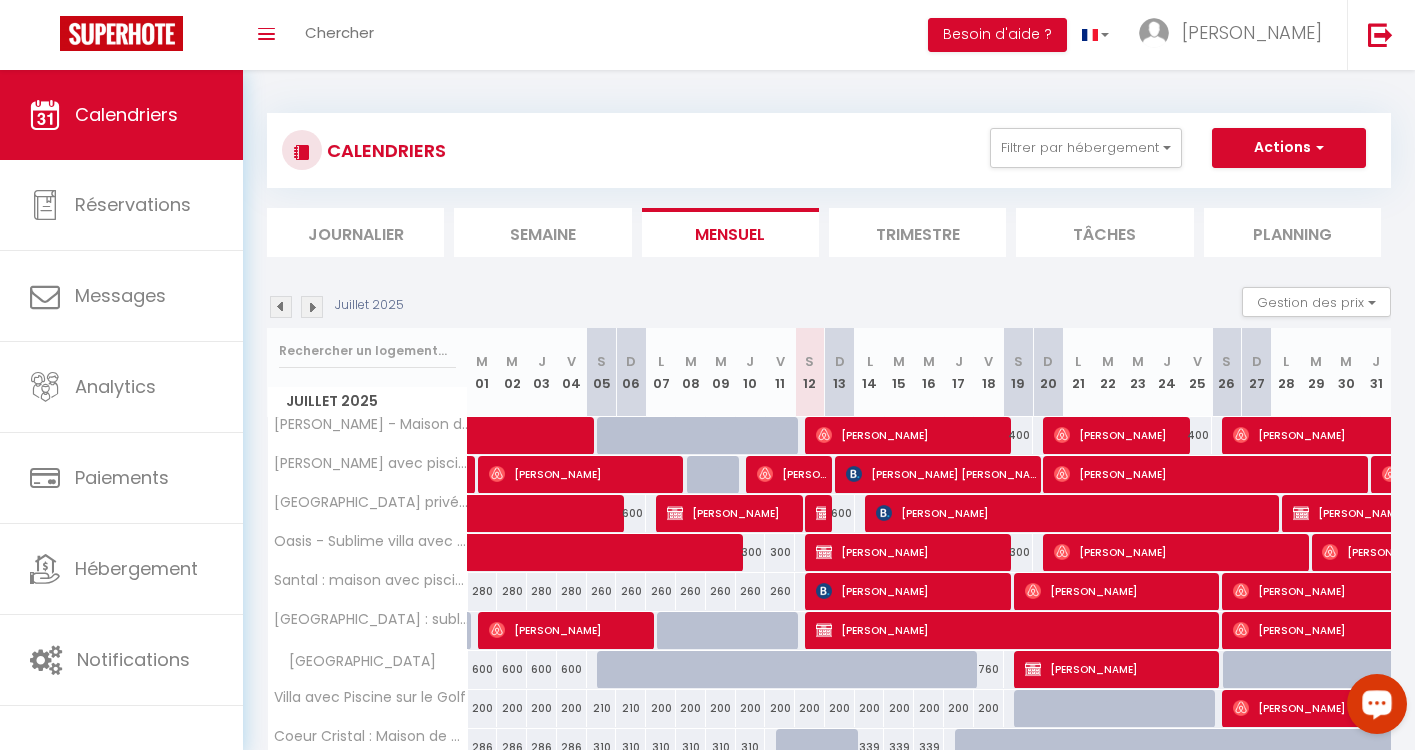 scroll, scrollTop: 140, scrollLeft: 0, axis: vertical 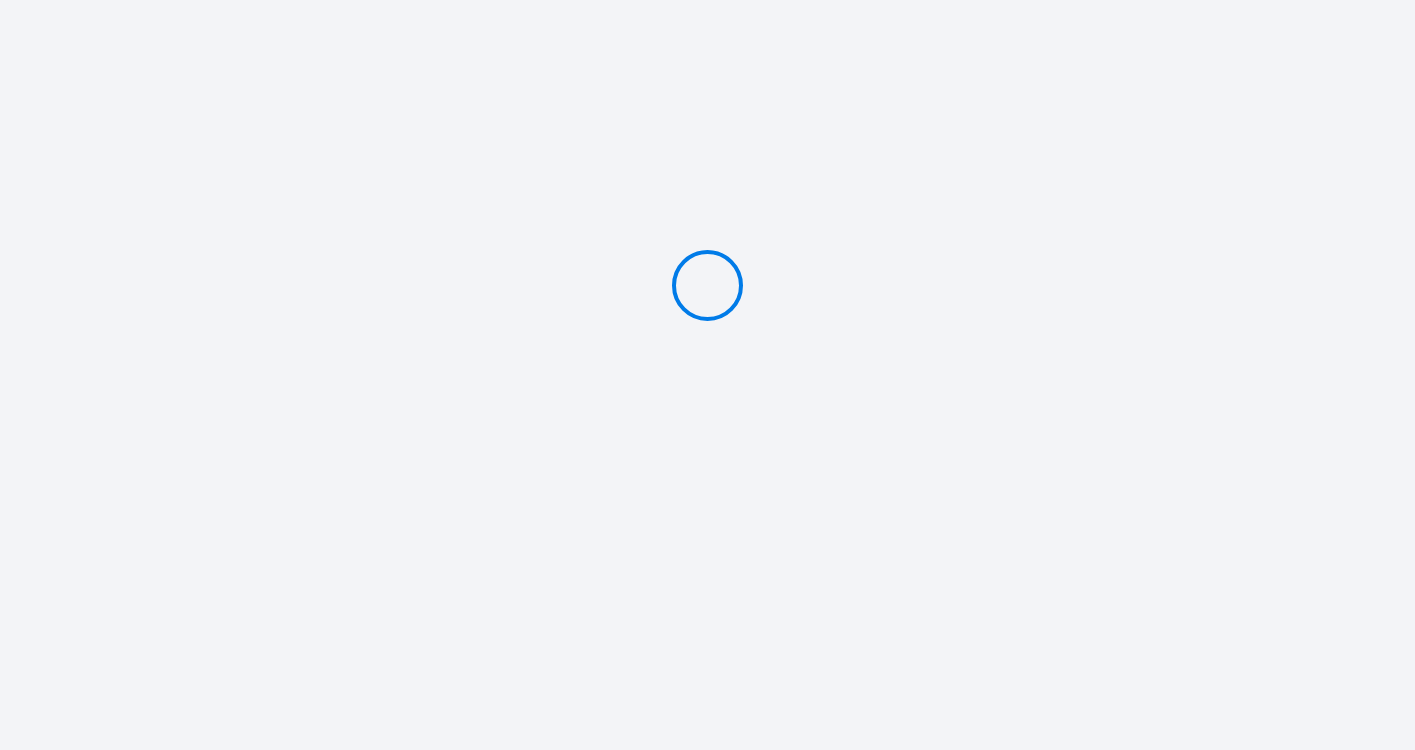type on "Caution 1500 €" 